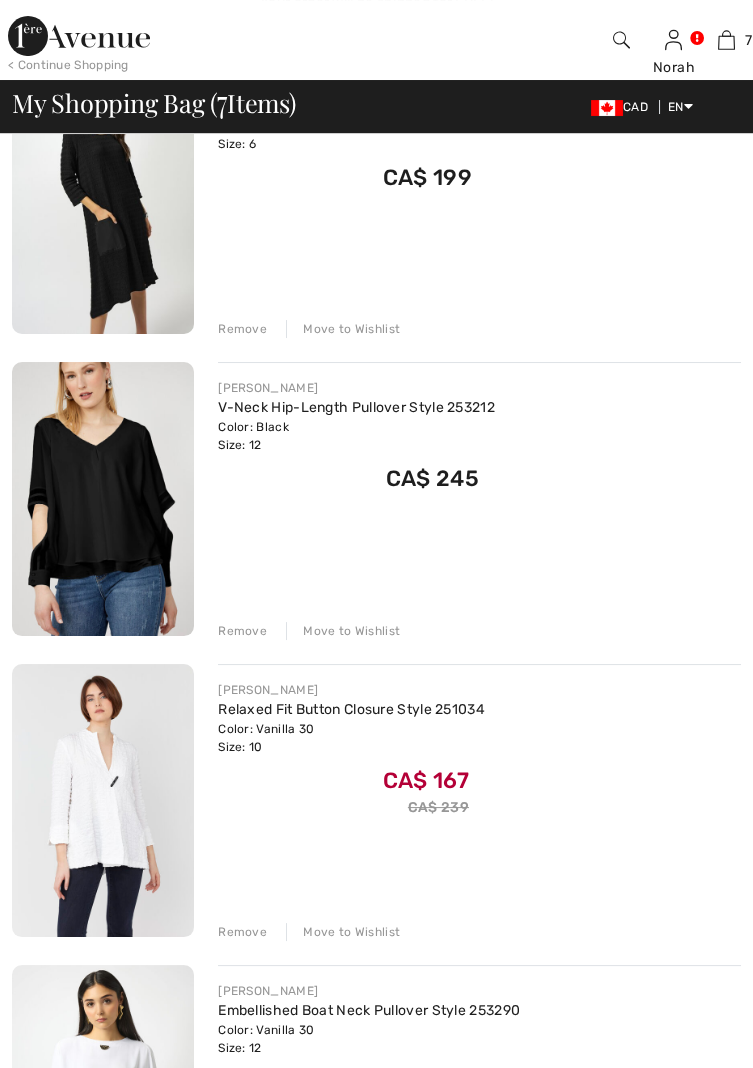 scroll, scrollTop: 291, scrollLeft: 0, axis: vertical 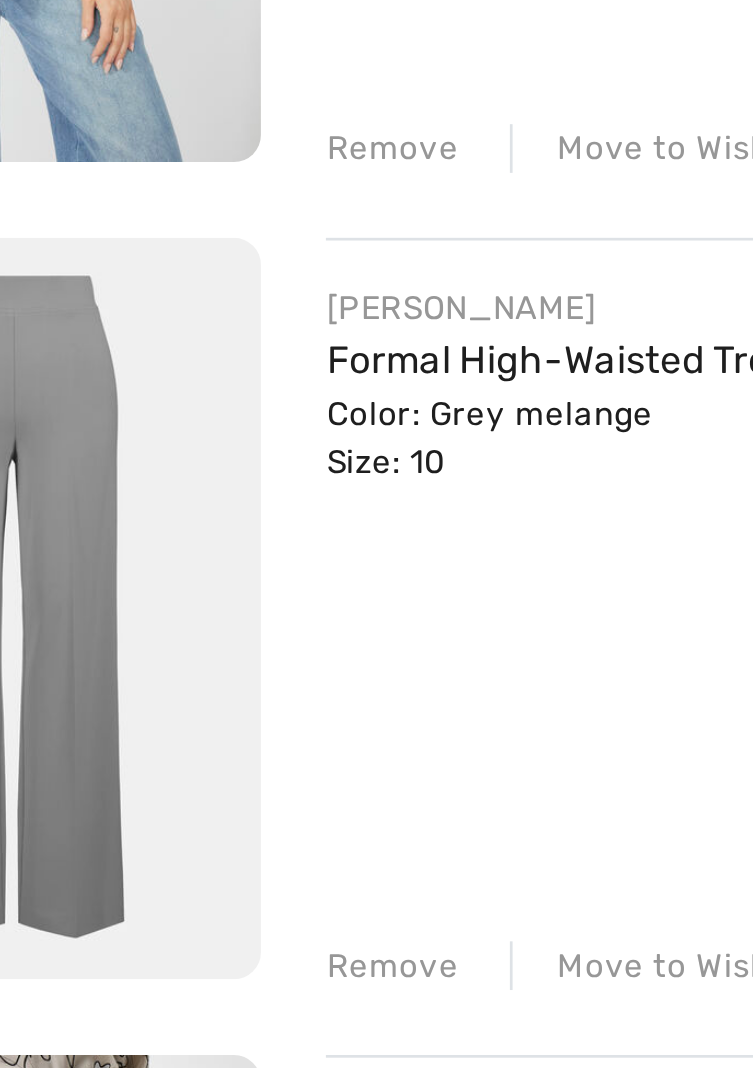 click on "Remove" at bounding box center (242, 693) 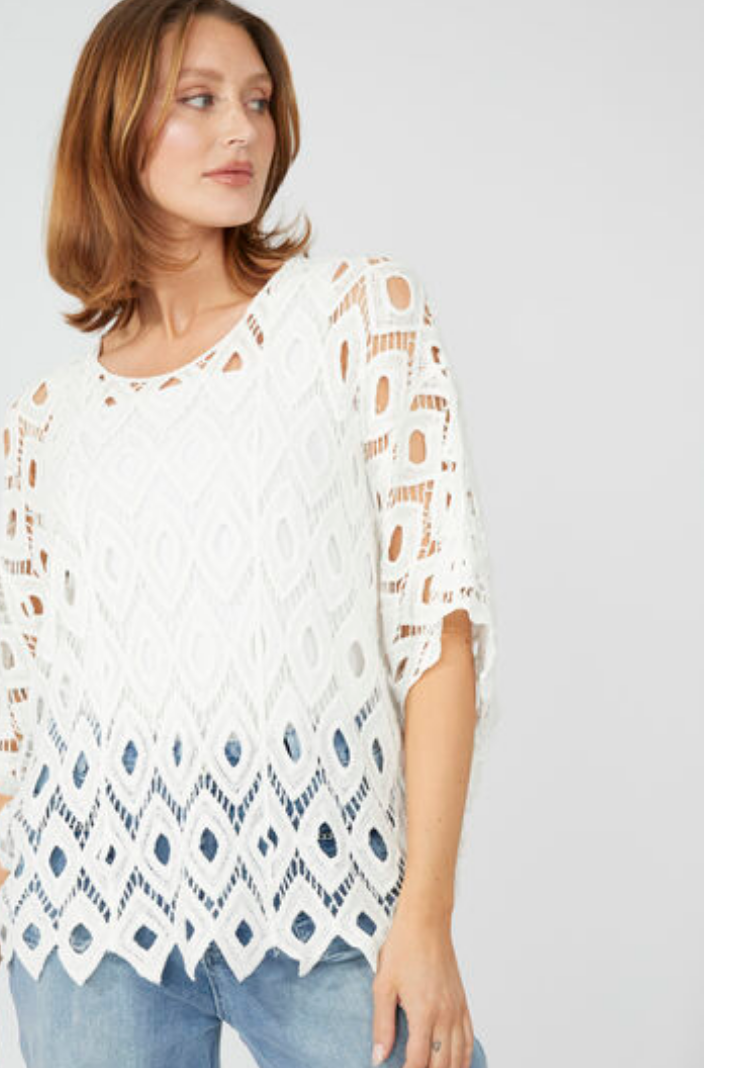 scroll, scrollTop: 1408, scrollLeft: 0, axis: vertical 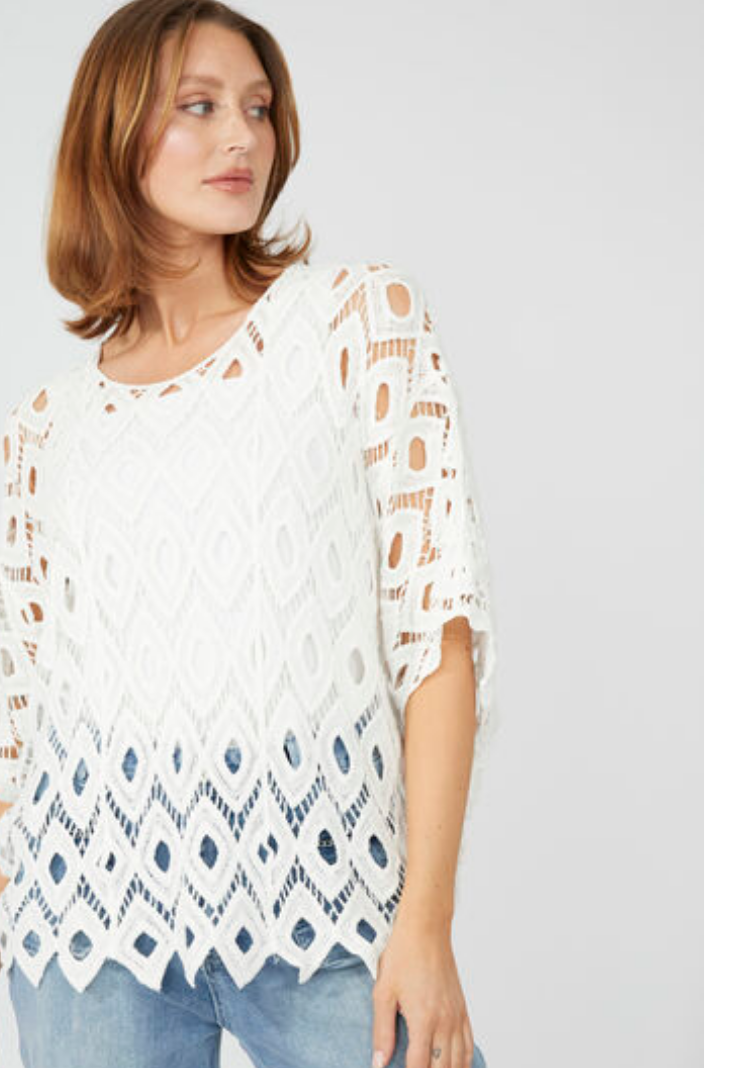 click at bounding box center [103, 284] 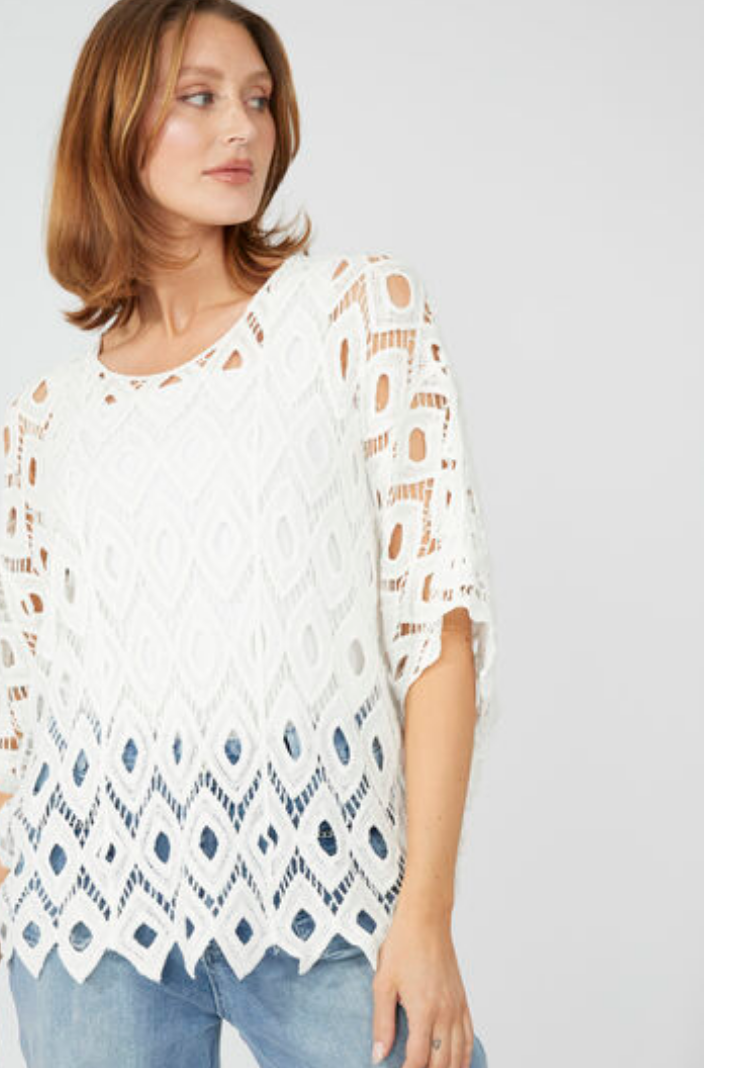 scroll, scrollTop: 1408, scrollLeft: 0, axis: vertical 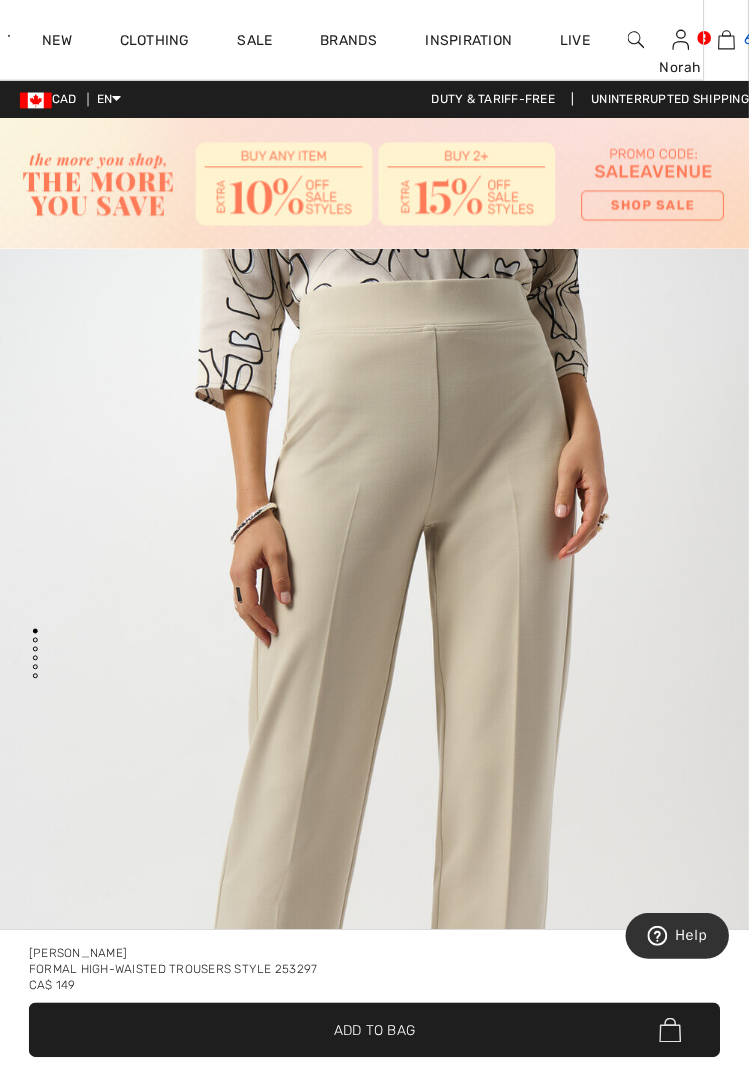 click on "6" at bounding box center [730, 40] 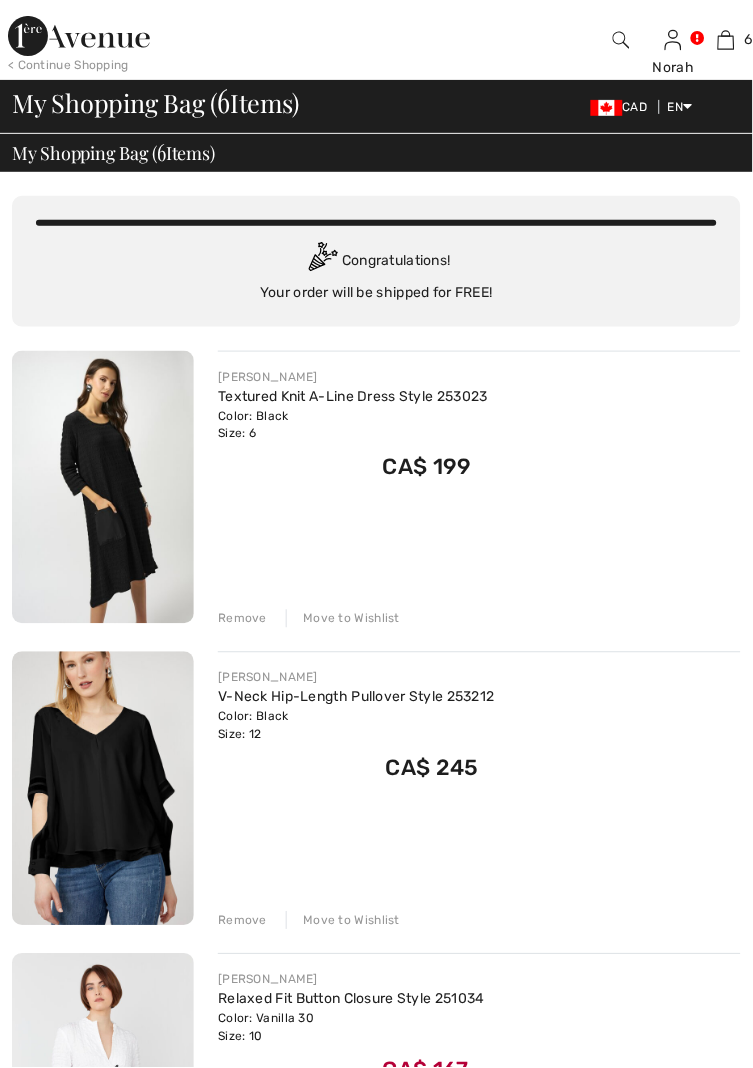 scroll, scrollTop: 5, scrollLeft: 0, axis: vertical 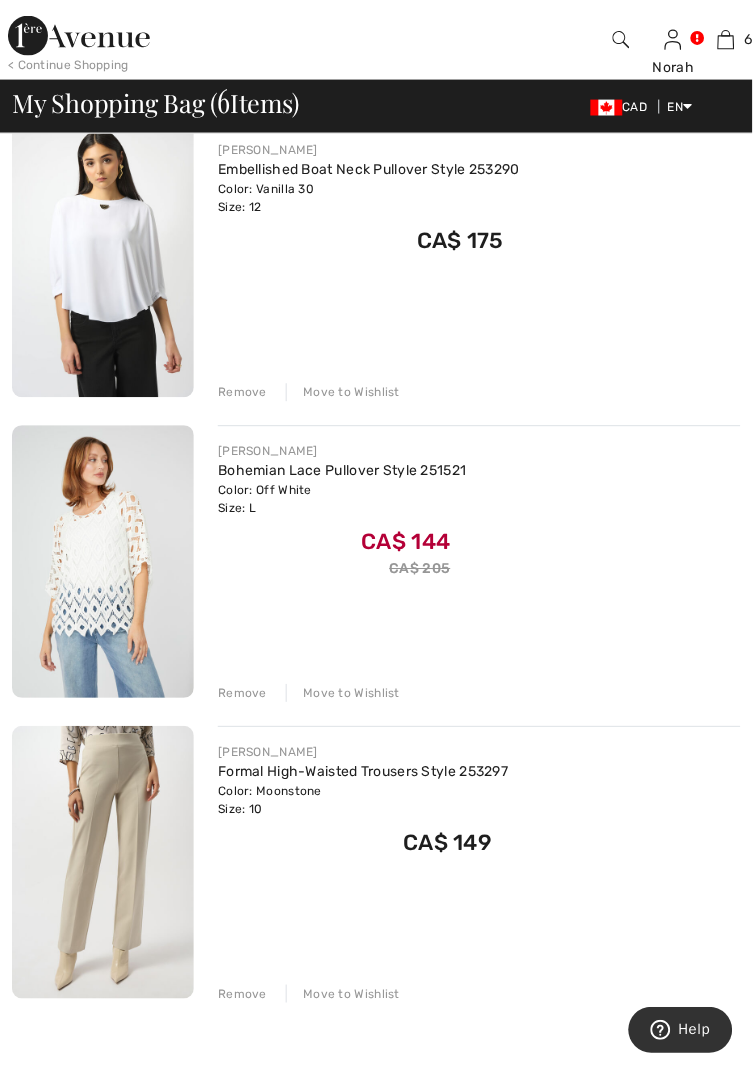 click on "Remove" at bounding box center [242, 694] 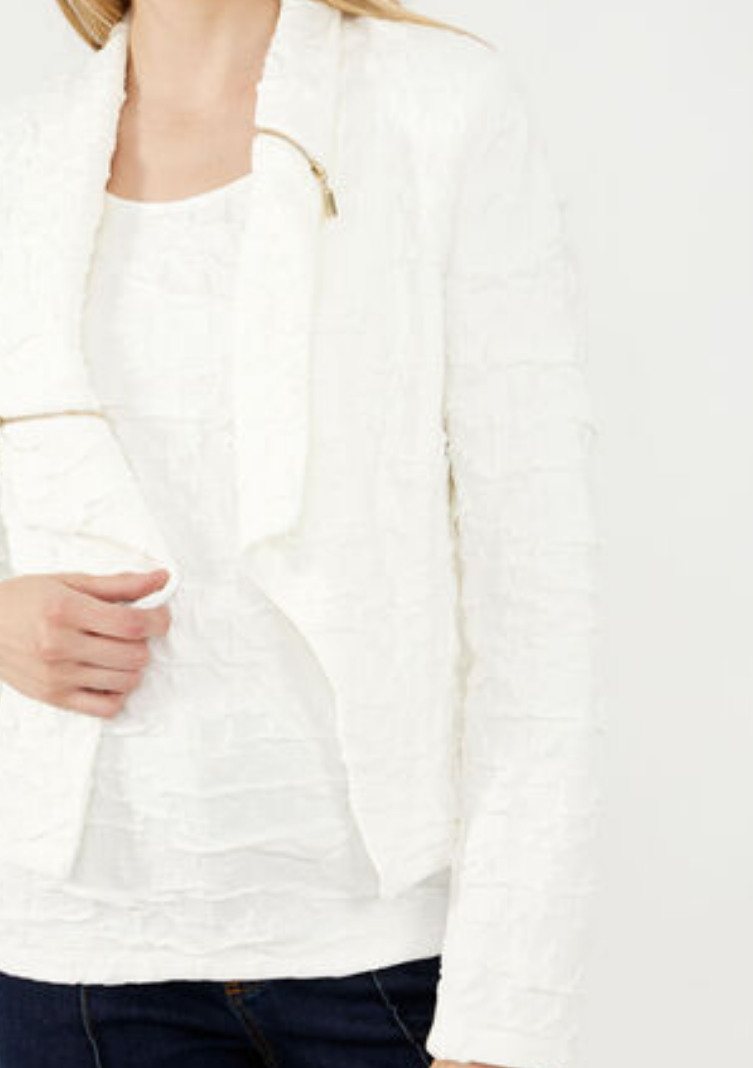 scroll, scrollTop: 1548, scrollLeft: 0, axis: vertical 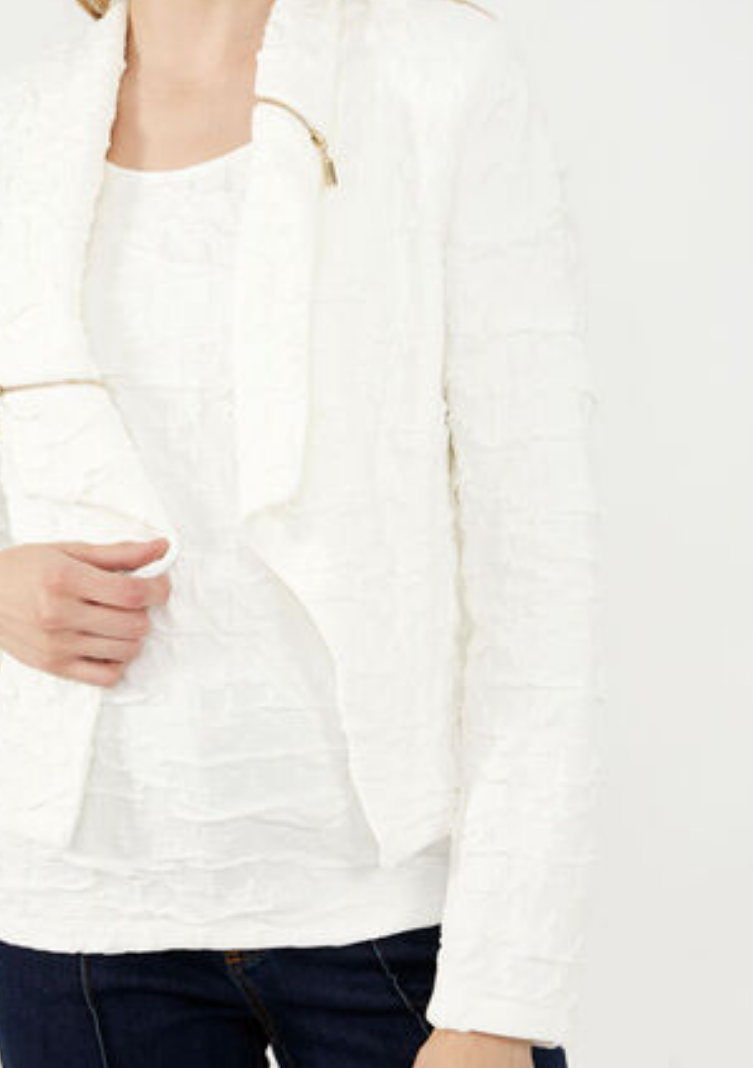 click at bounding box center (126, 571) 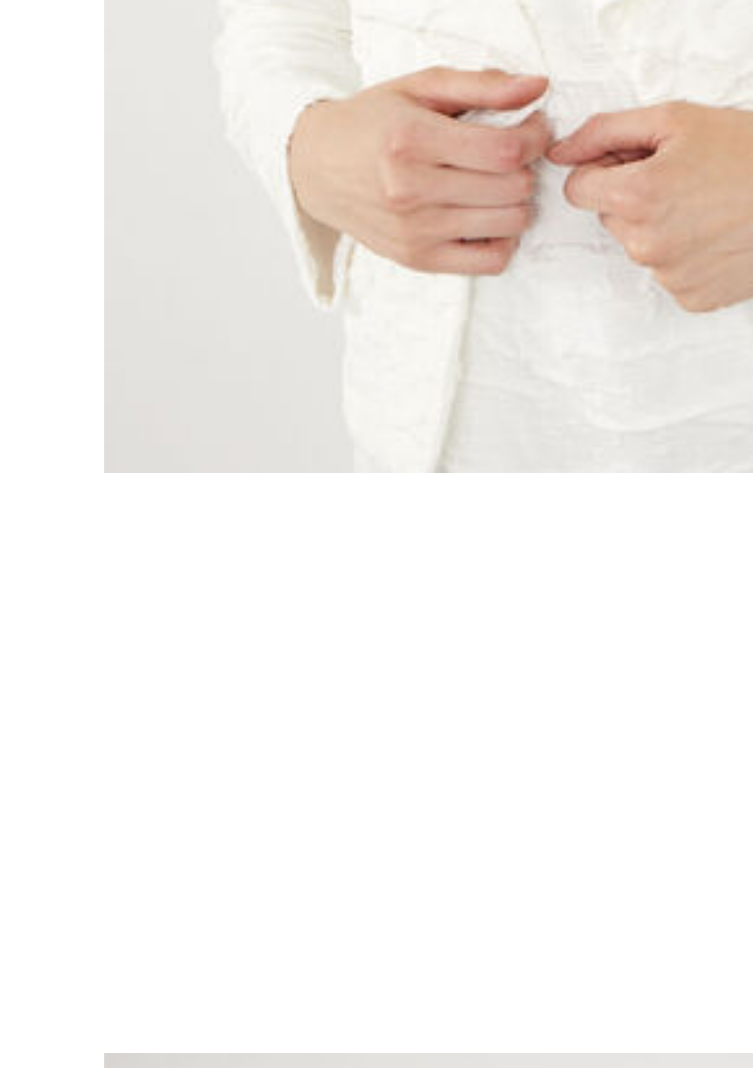 scroll, scrollTop: 136, scrollLeft: 0, axis: vertical 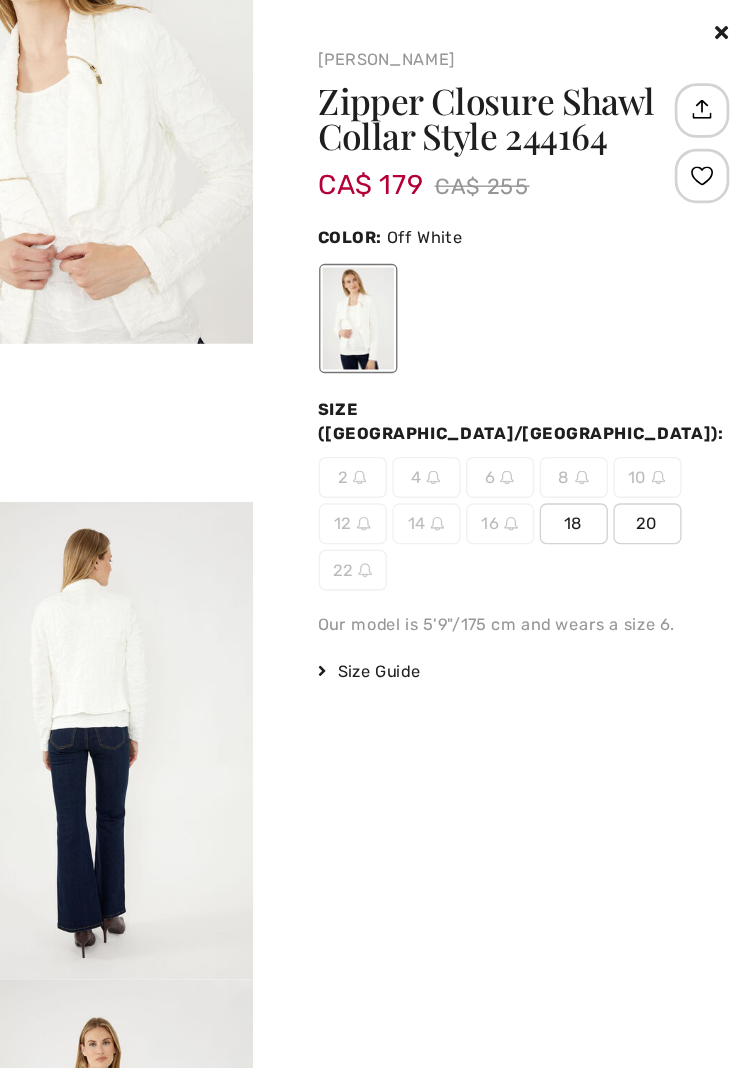 click at bounding box center [416, 233] 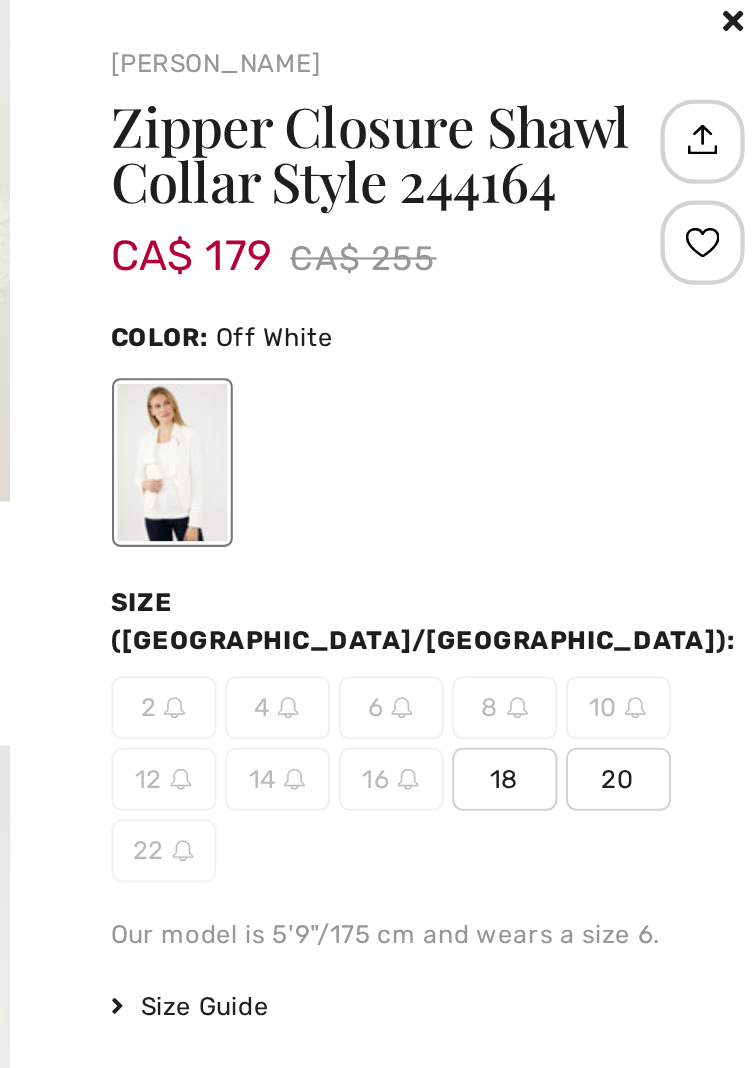 scroll, scrollTop: 1496, scrollLeft: 0, axis: vertical 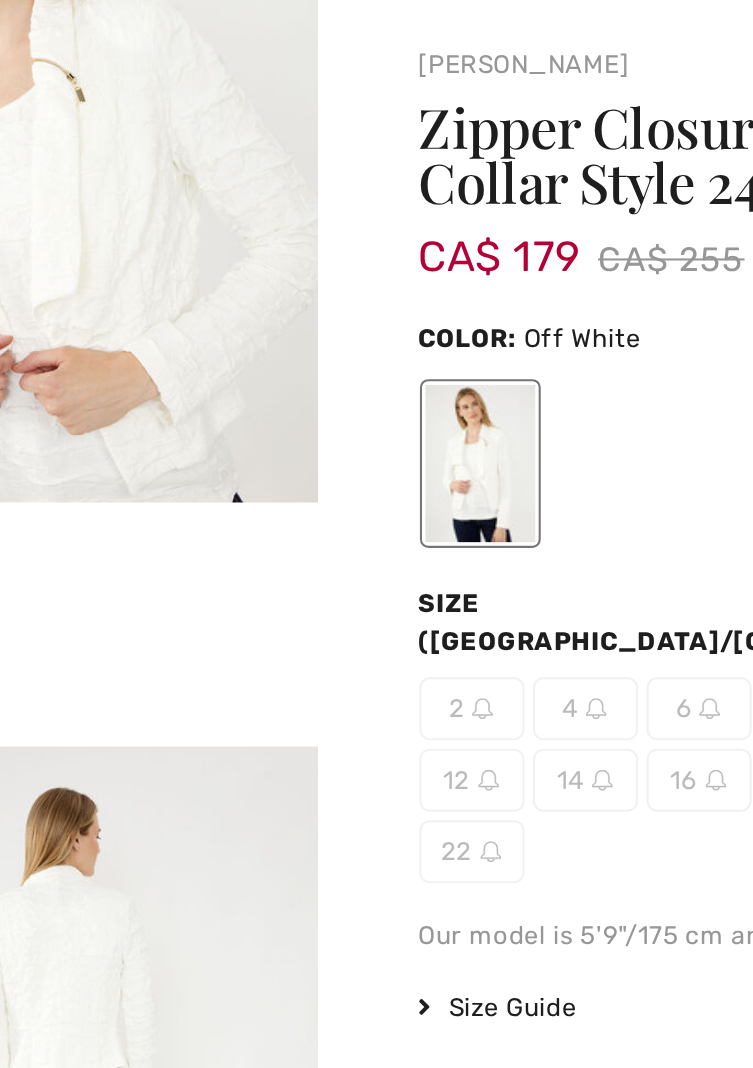 click on "Your browser does not support the video tag." at bounding box center [222, 310] 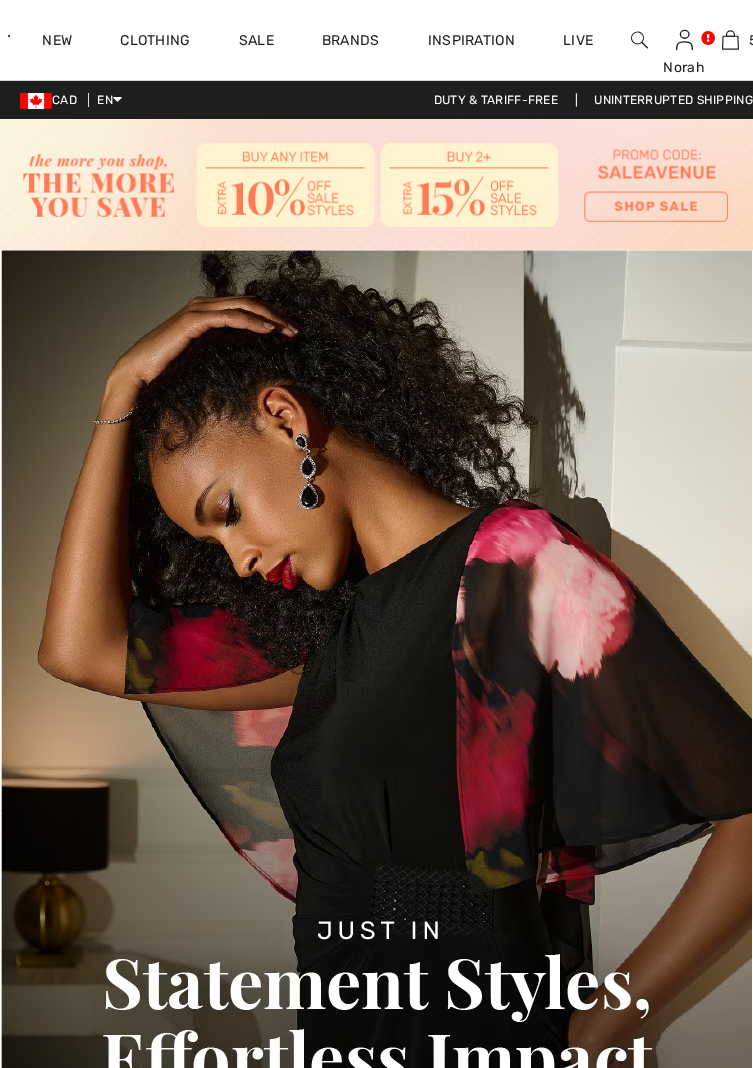 scroll, scrollTop: 0, scrollLeft: 0, axis: both 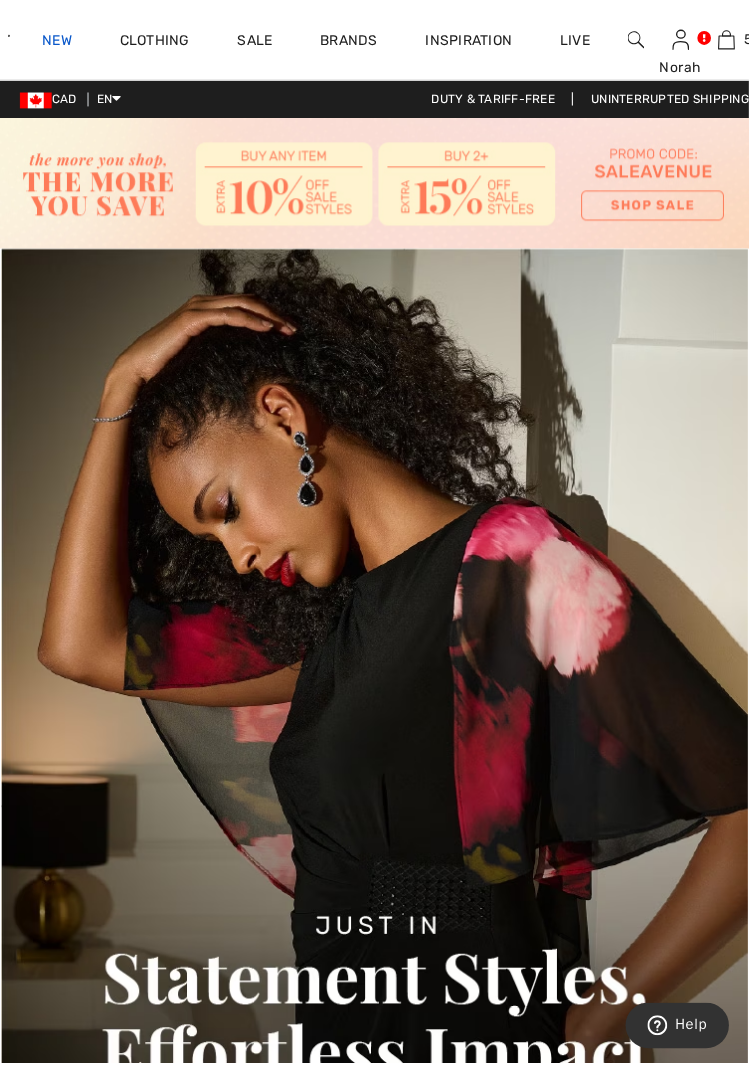 click on "New" at bounding box center (57, 42) 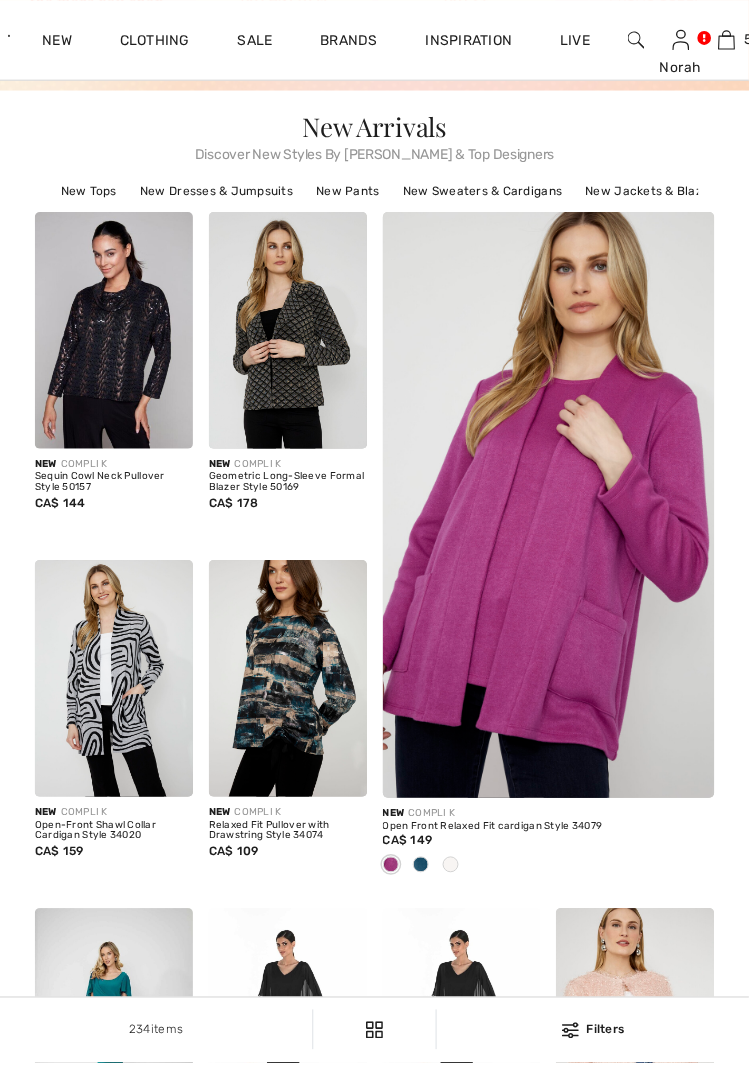 scroll, scrollTop: 216, scrollLeft: 0, axis: vertical 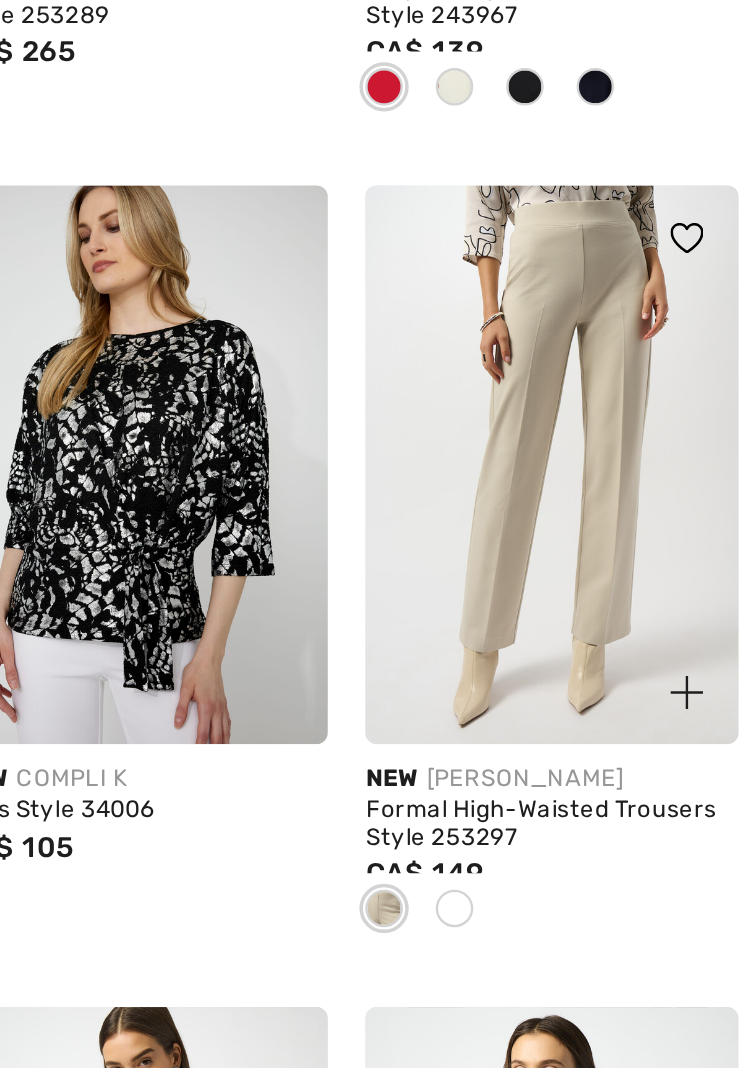 click at bounding box center [597, 840] 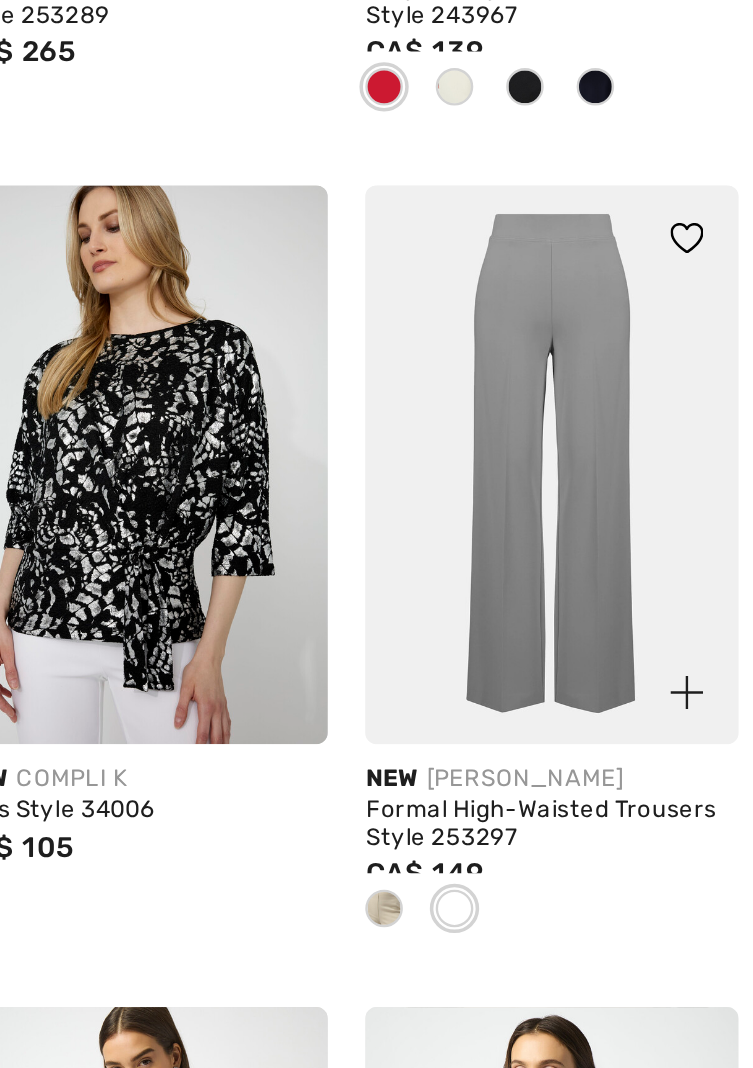 click on "New JOSEPH RIBKOFF
Formal High-Waisted Trousers Style 253297
CA$ 149" at bounding box center [638, 818] 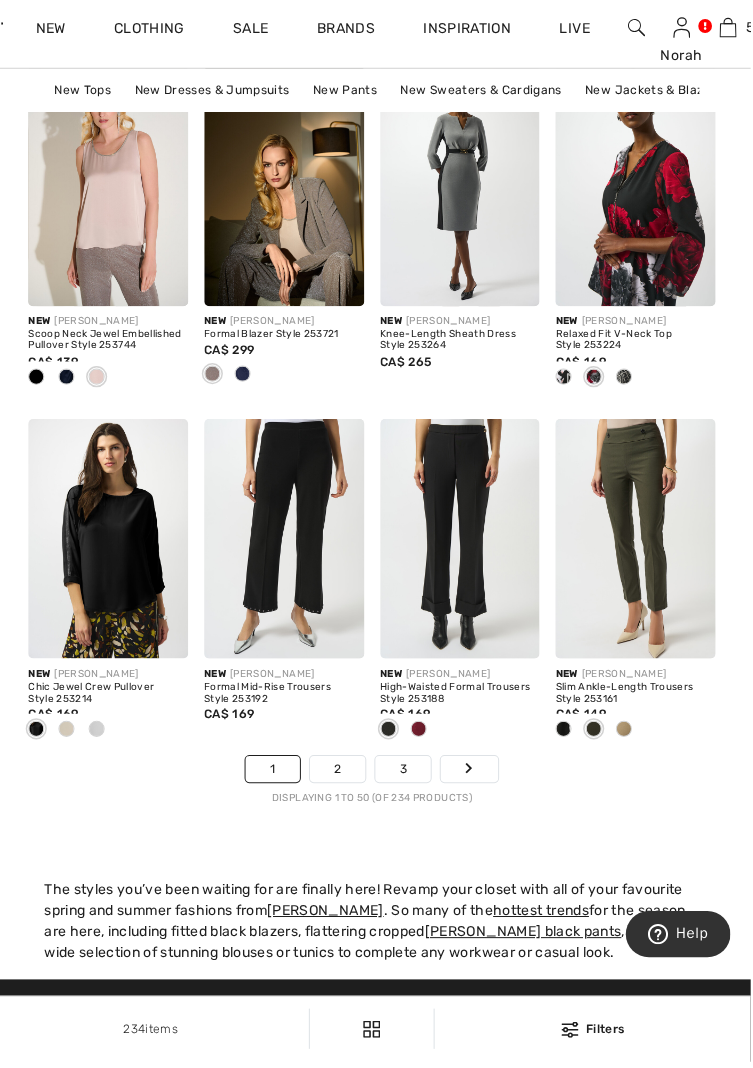 scroll, scrollTop: 5241, scrollLeft: 0, axis: vertical 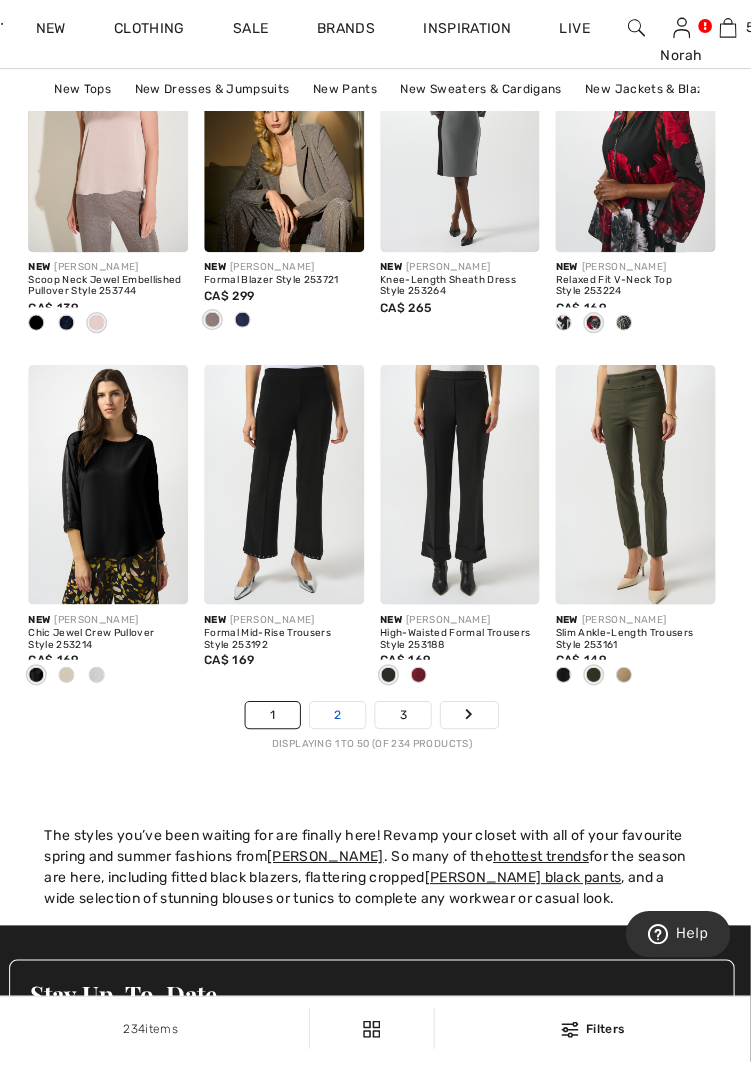 click on "2" at bounding box center (342, 723) 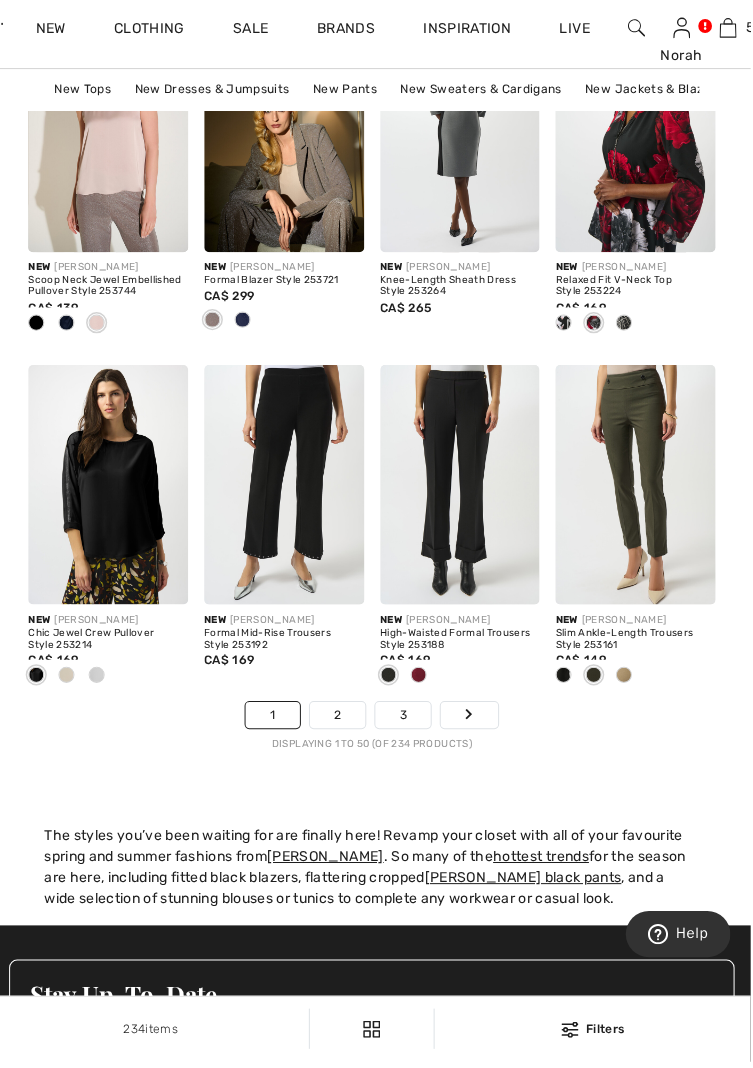 click on "Displaying 1 to 50 (of 234 products)" at bounding box center (376, 752) 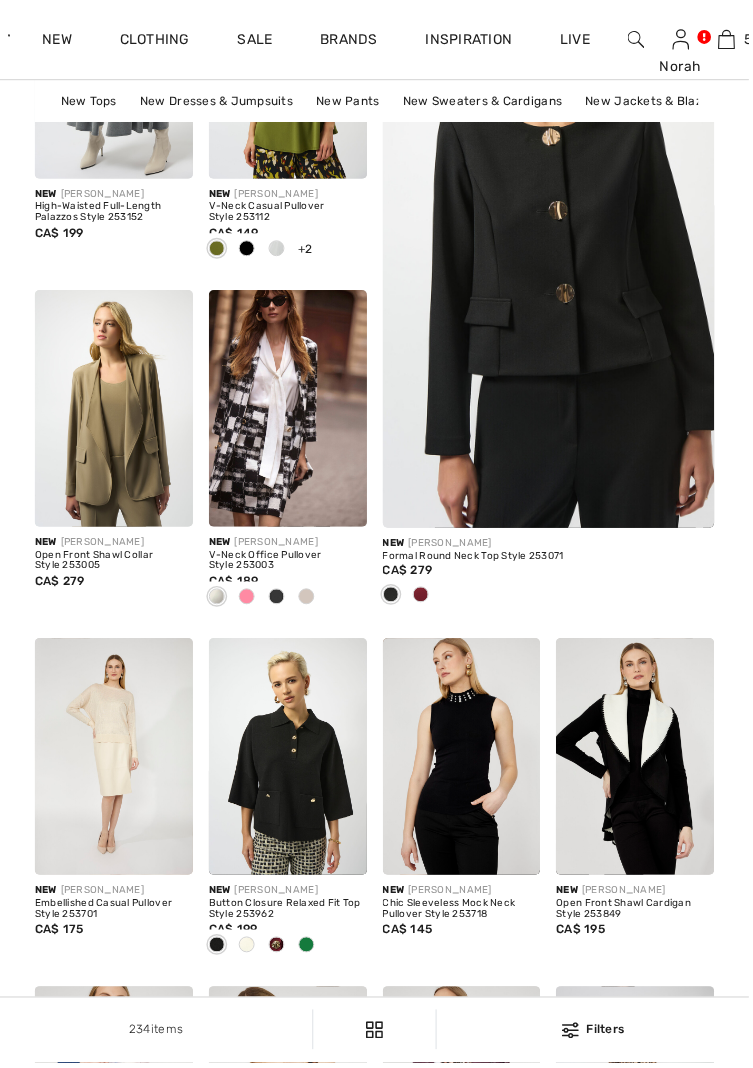scroll, scrollTop: 703, scrollLeft: 0, axis: vertical 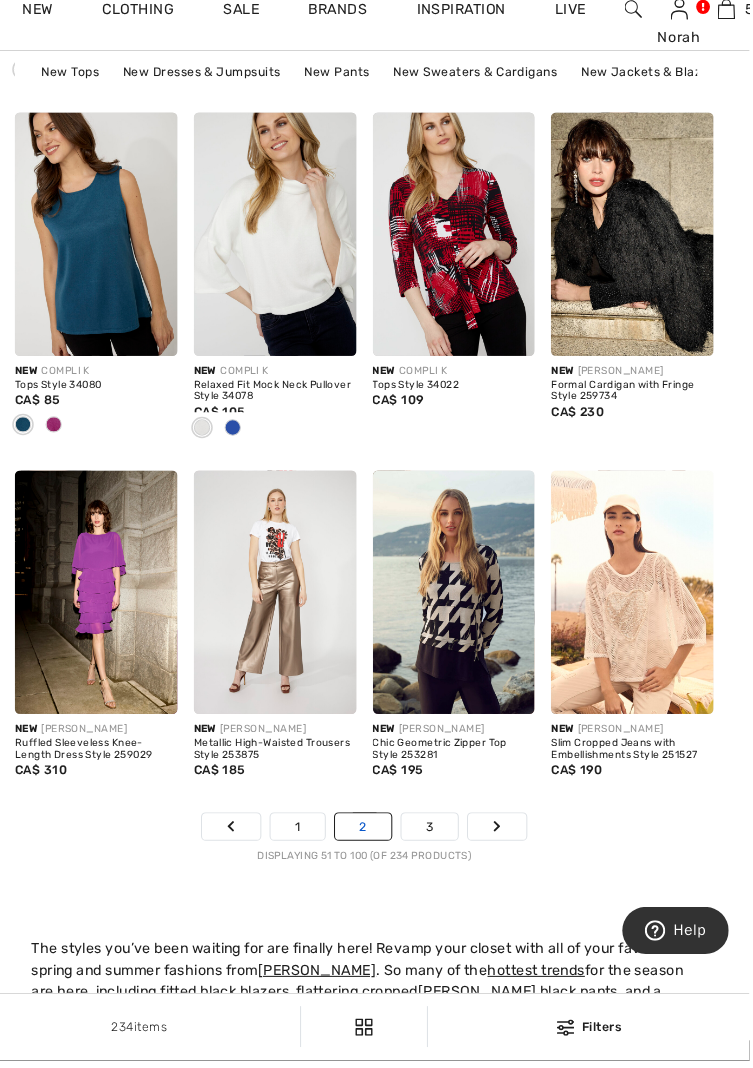 click on "2" at bounding box center [375, 839] 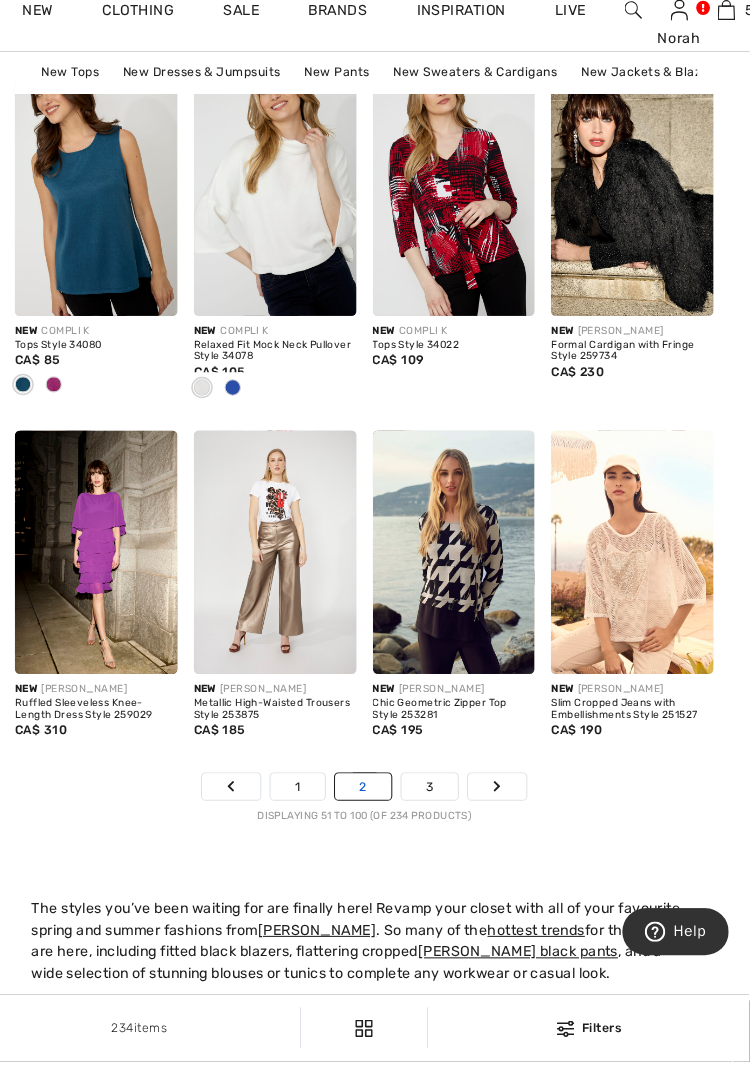 scroll, scrollTop: 5191, scrollLeft: 0, axis: vertical 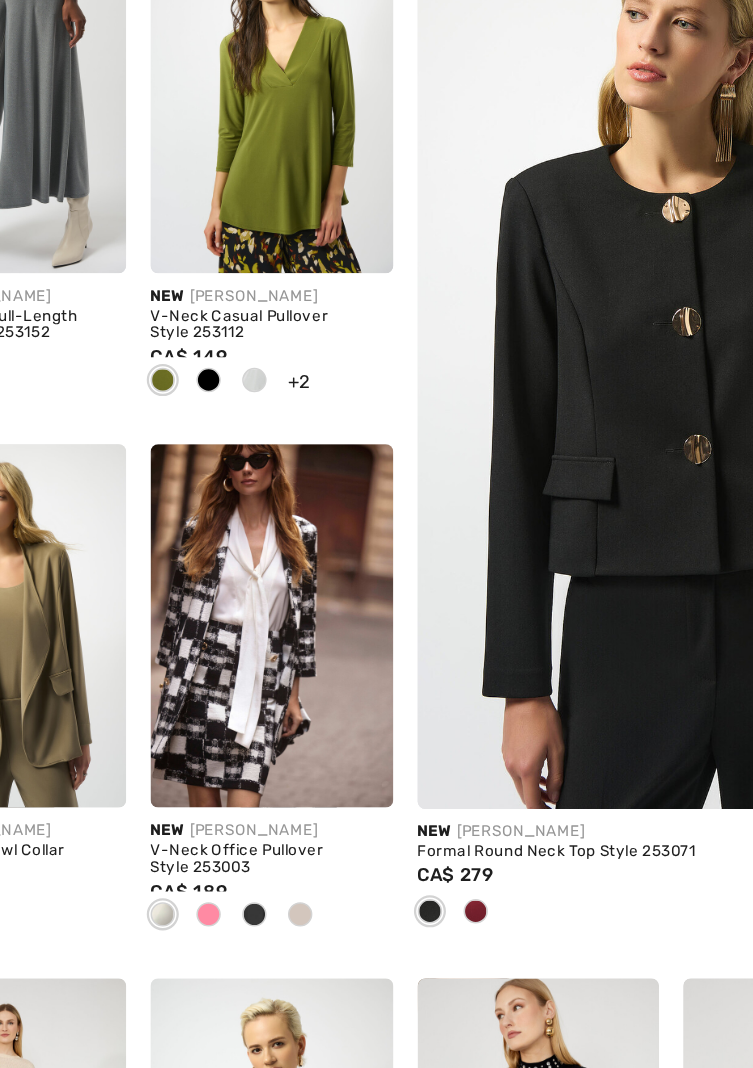 click at bounding box center [551, 465] 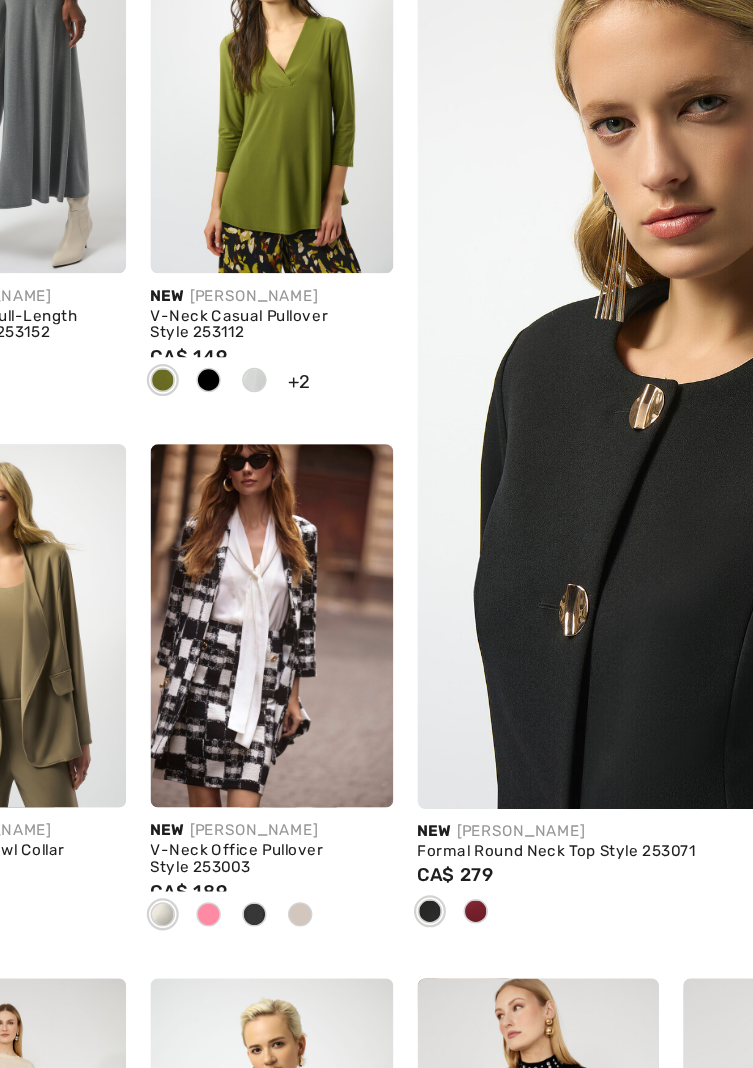 scroll, scrollTop: 207, scrollLeft: 0, axis: vertical 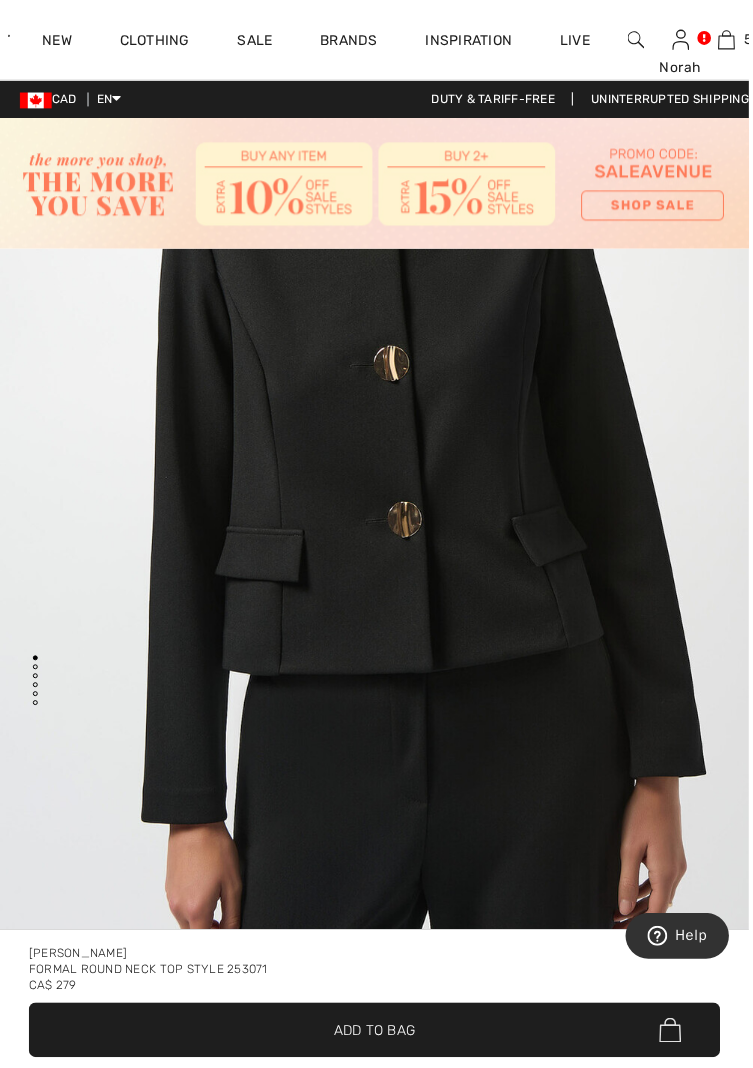 click at bounding box center [376, 422] 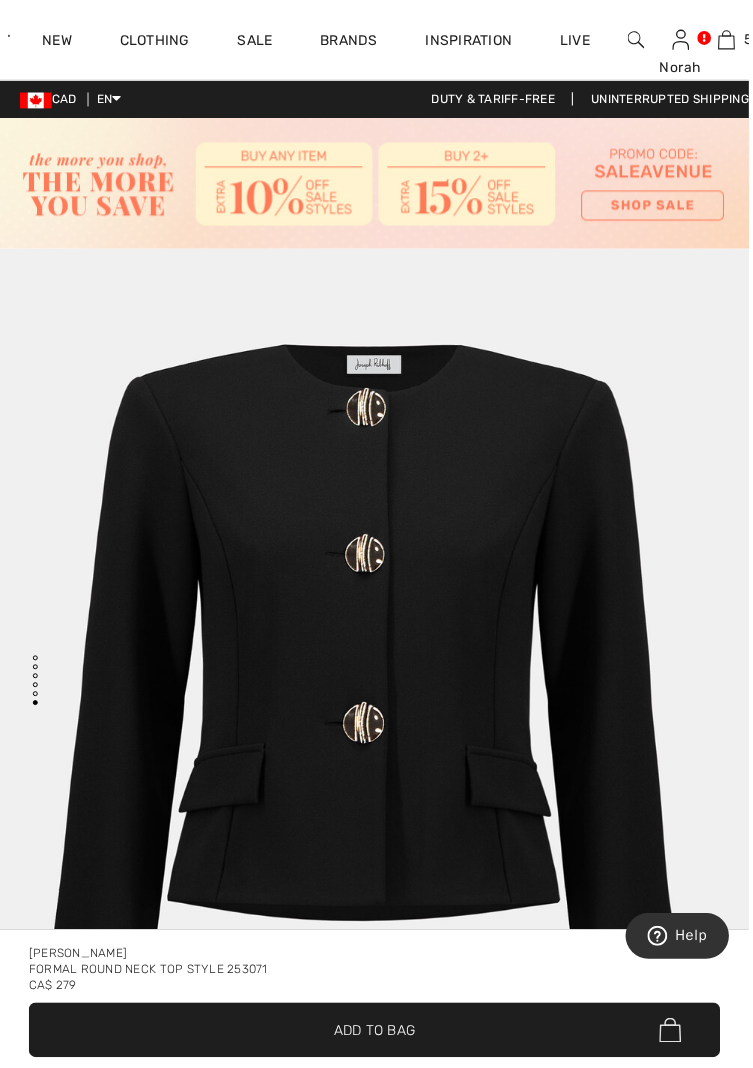 scroll, scrollTop: 5978, scrollLeft: 0, axis: vertical 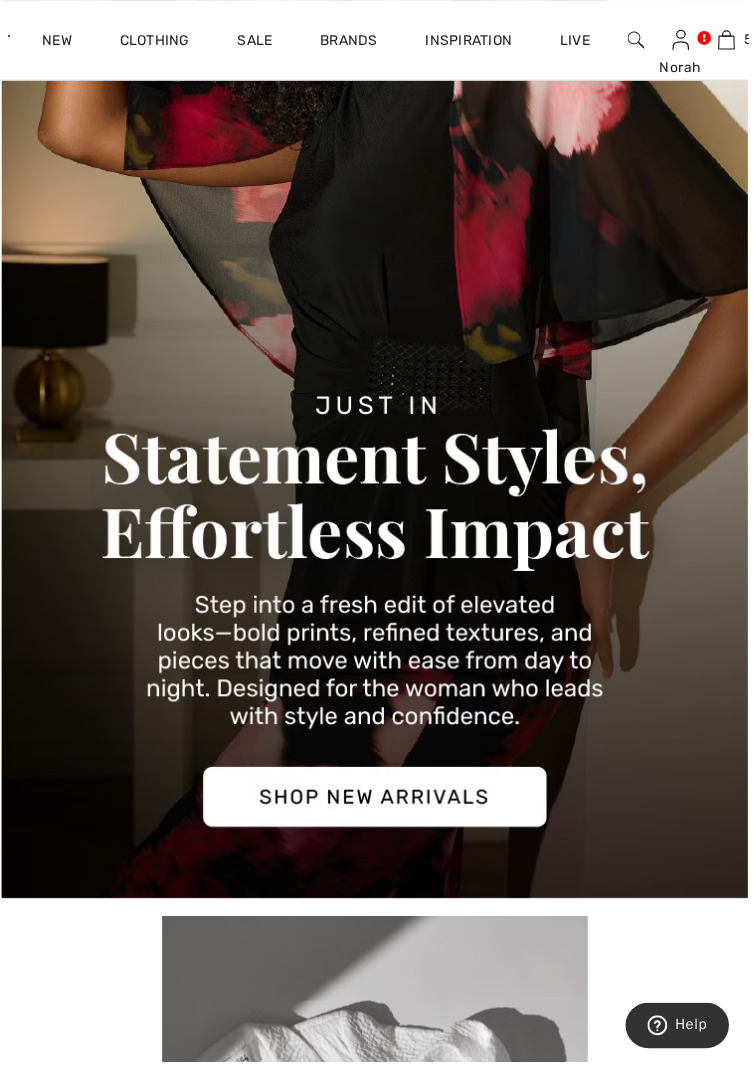 click at bounding box center [376, 315] 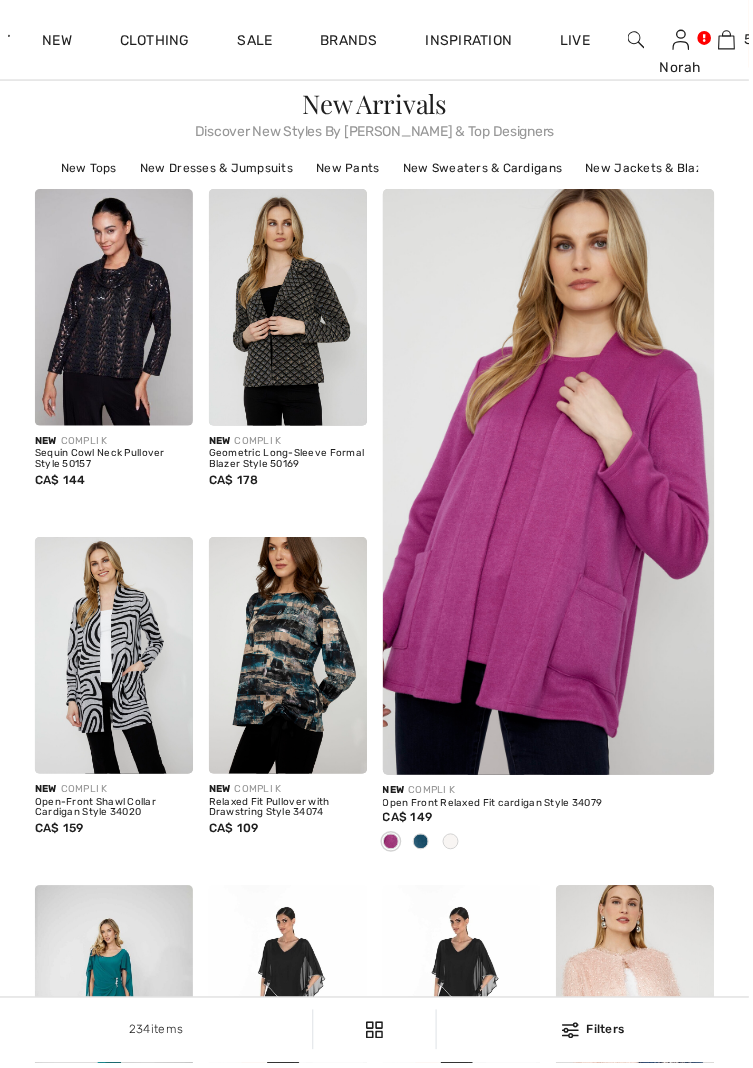 scroll, scrollTop: 182, scrollLeft: 0, axis: vertical 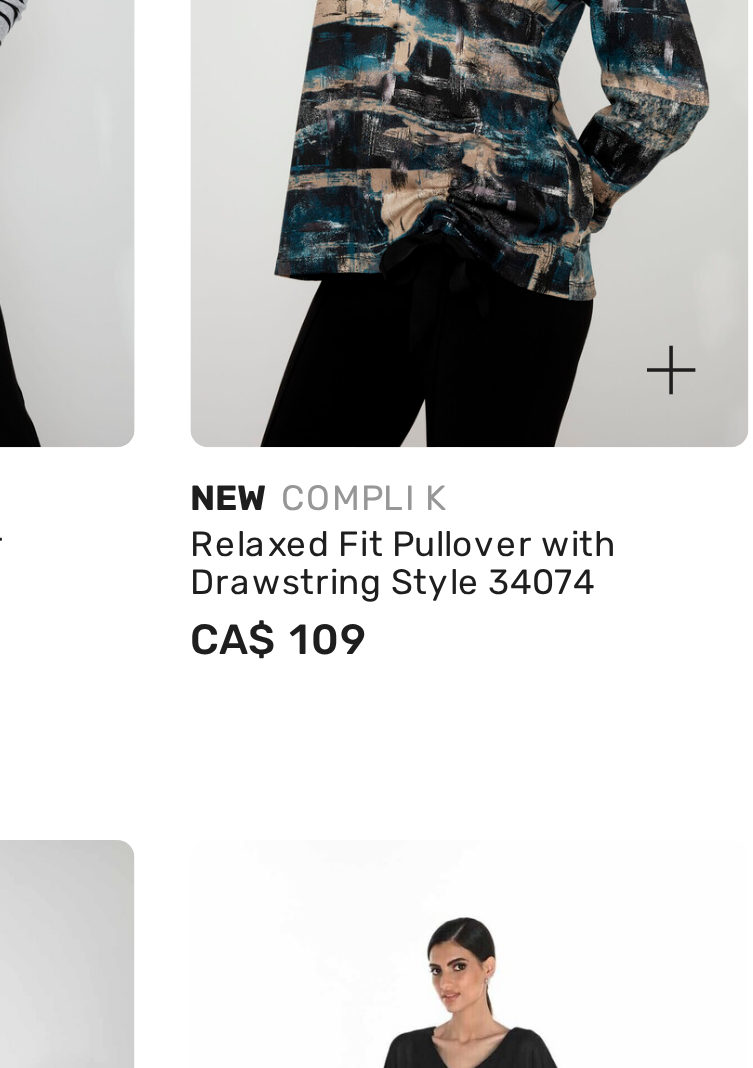 click at bounding box center [289, 656] 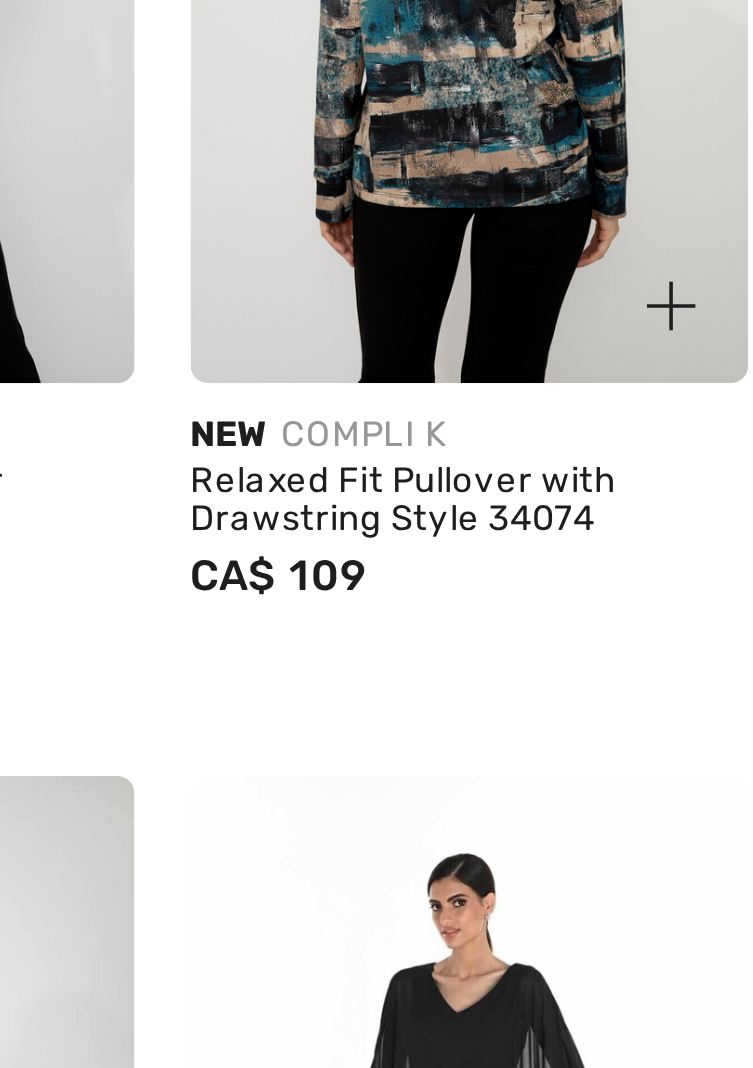 scroll, scrollTop: 185, scrollLeft: 0, axis: vertical 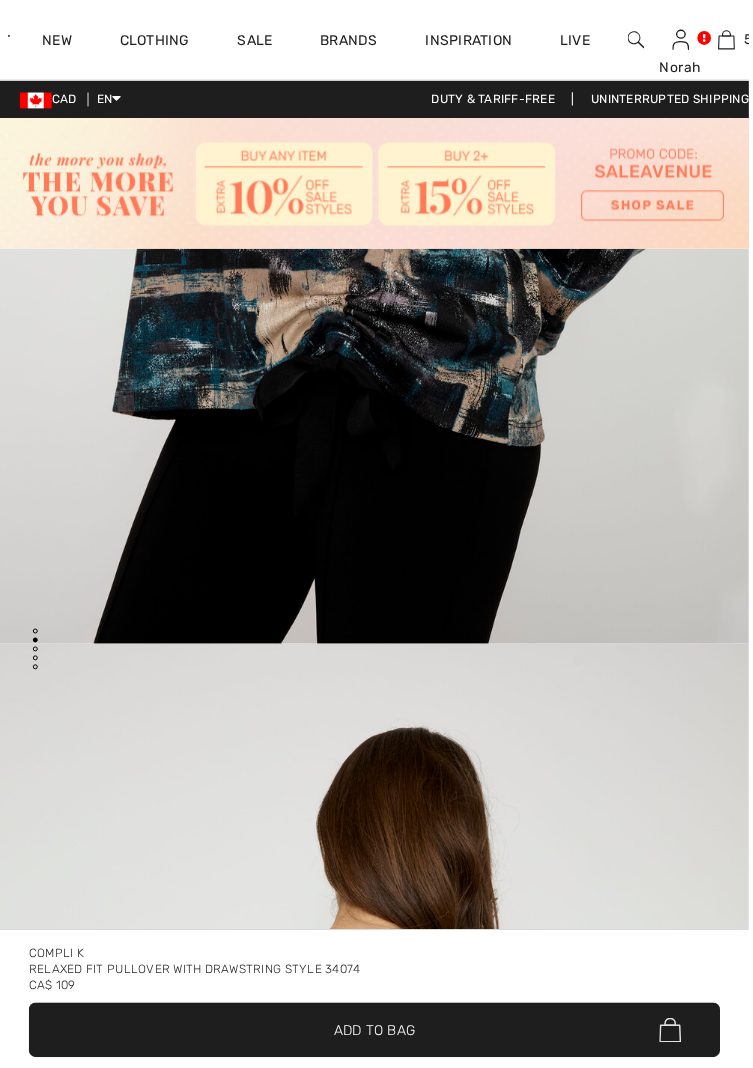 checkbox on "true" 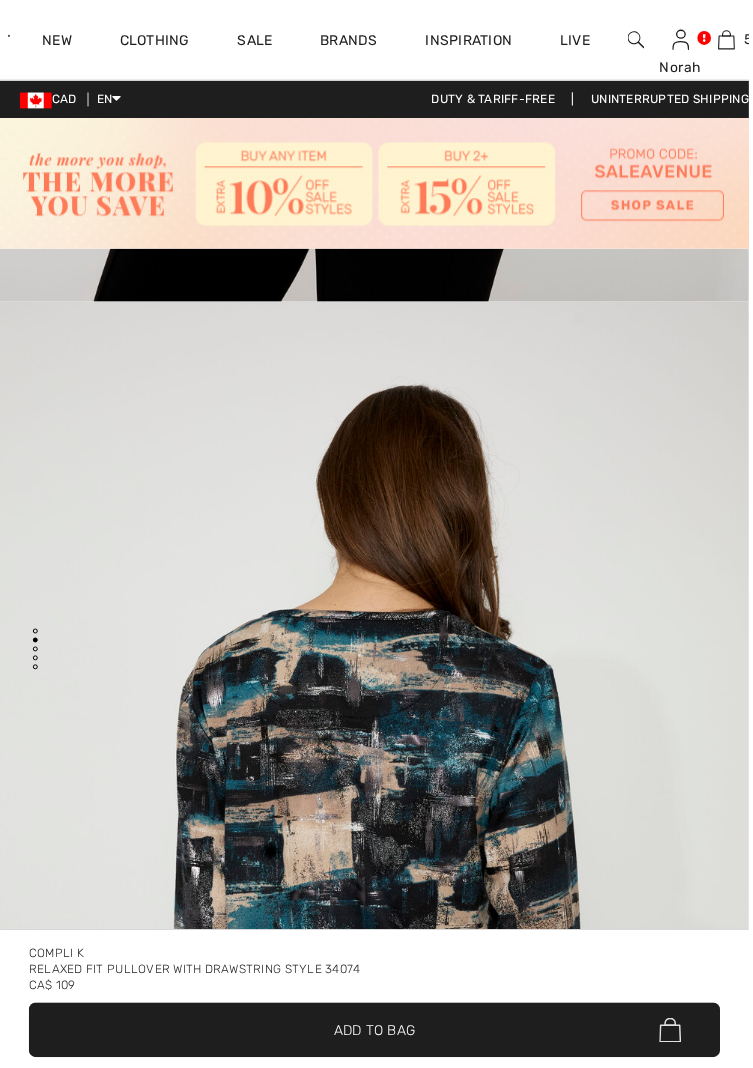 scroll, scrollTop: 0, scrollLeft: 0, axis: both 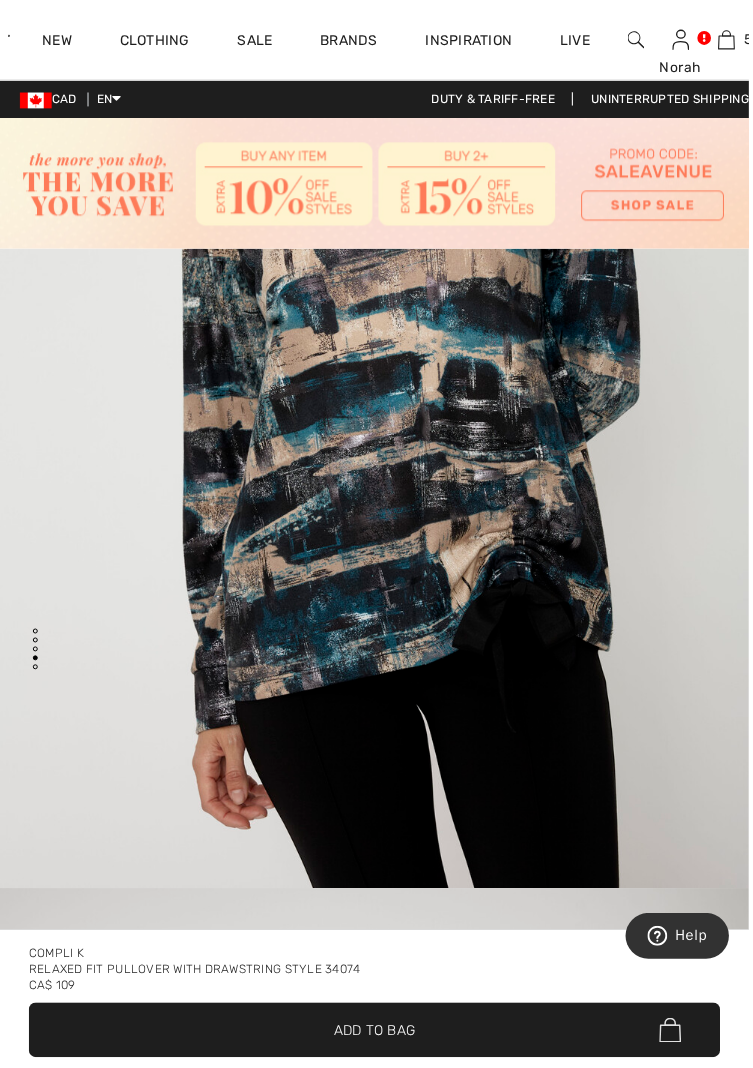 click on "✔ Added to Bag
Add to Bag" at bounding box center (376, 1035) 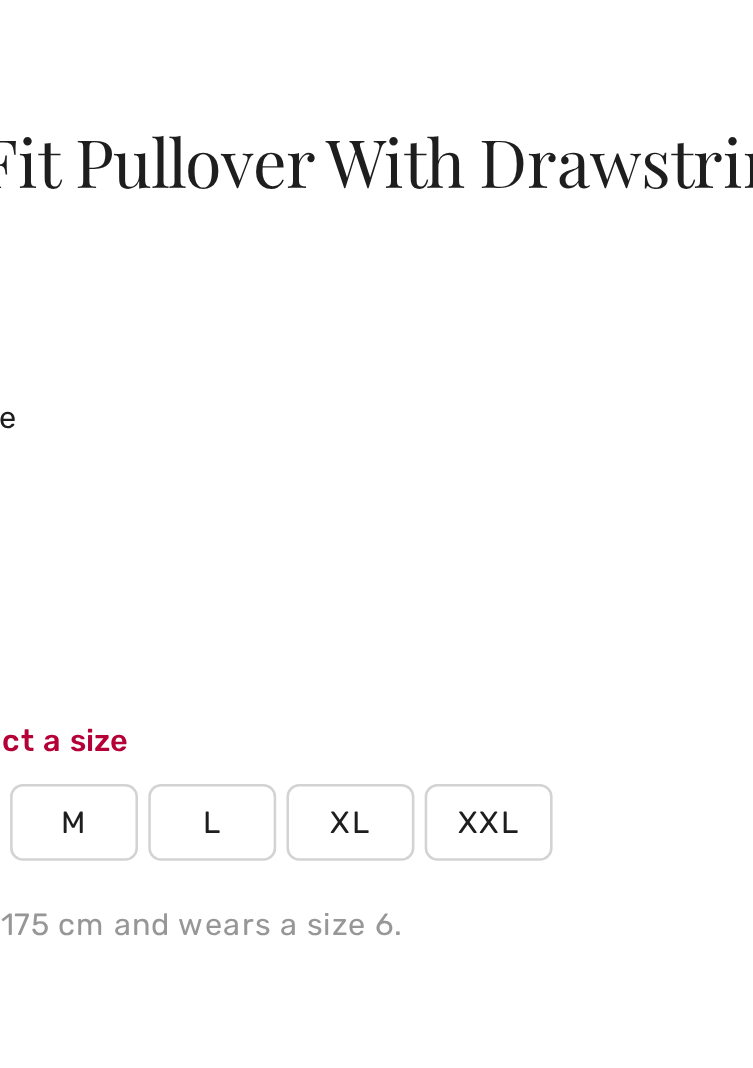 scroll, scrollTop: 702, scrollLeft: 0, axis: vertical 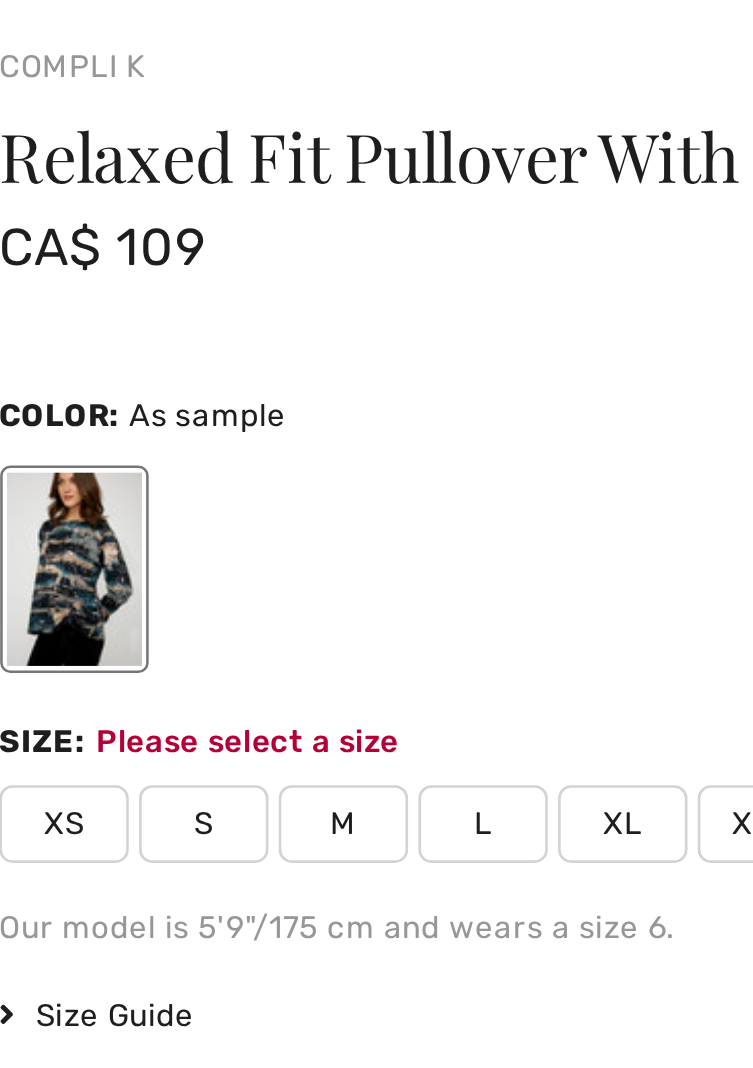 click on "L" at bounding box center (215, 824) 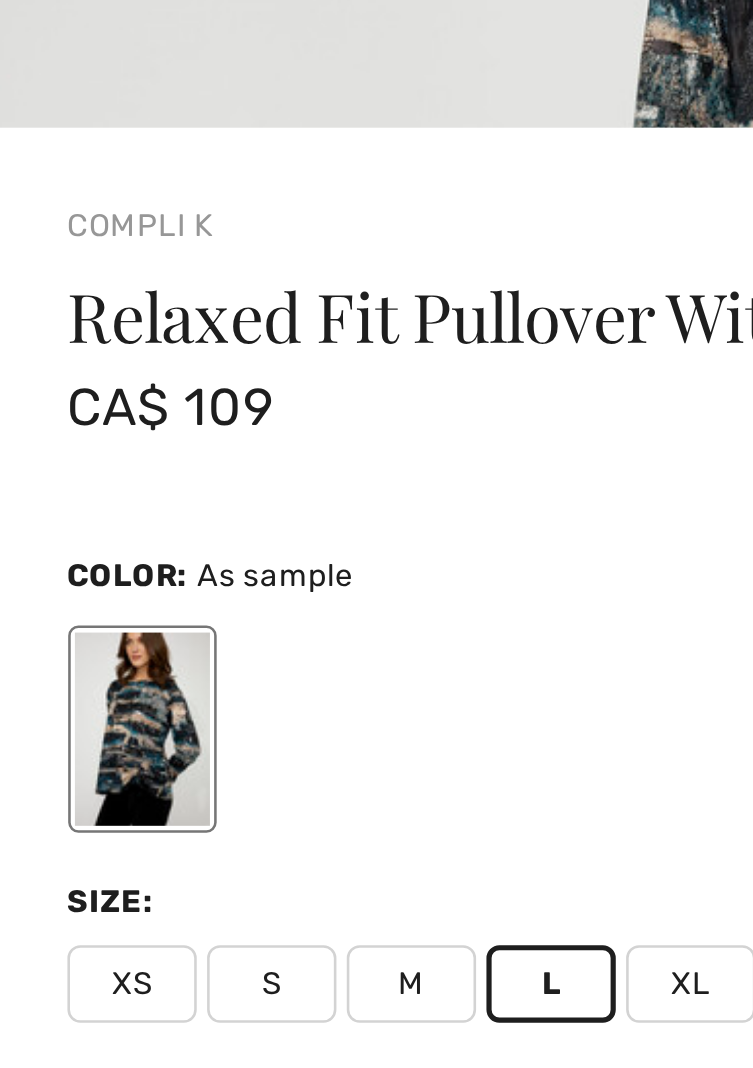 scroll, scrollTop: 770, scrollLeft: 0, axis: vertical 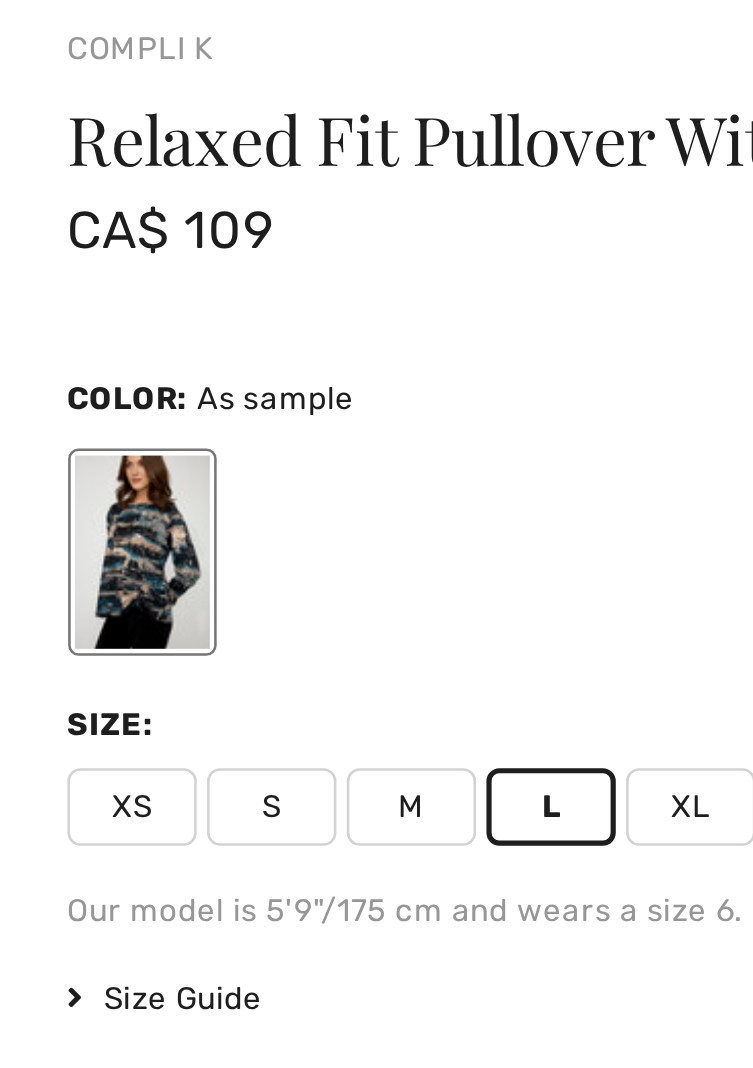 click on "M" at bounding box center (161, 824) 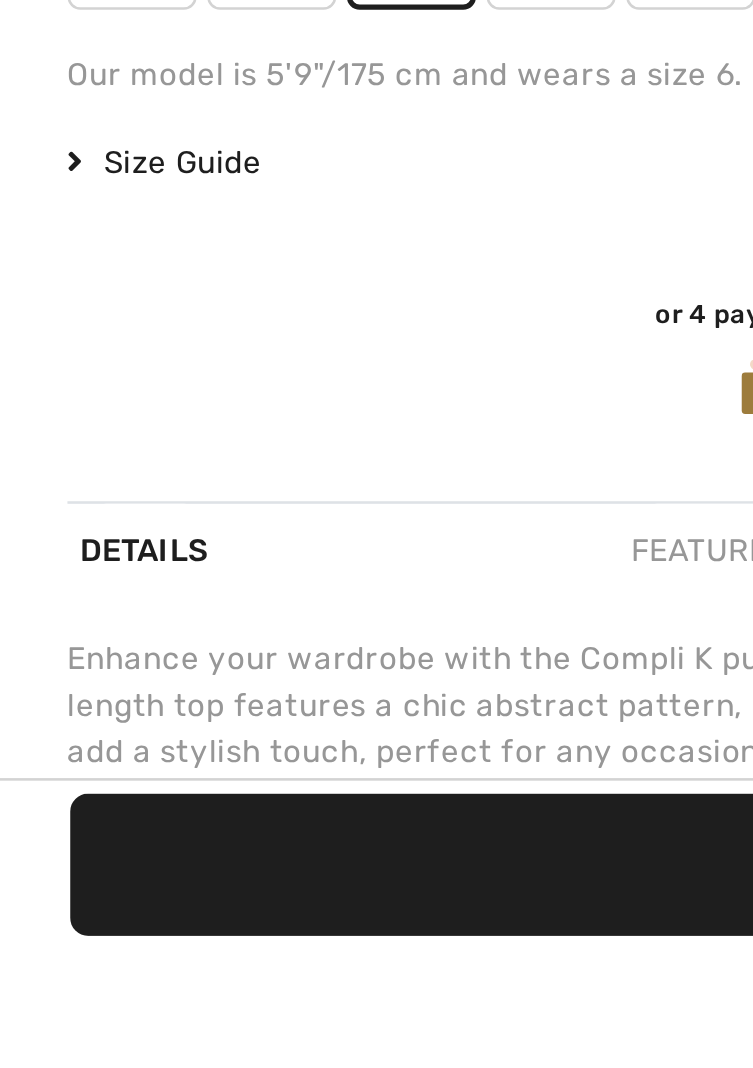 scroll, scrollTop: 906, scrollLeft: 0, axis: vertical 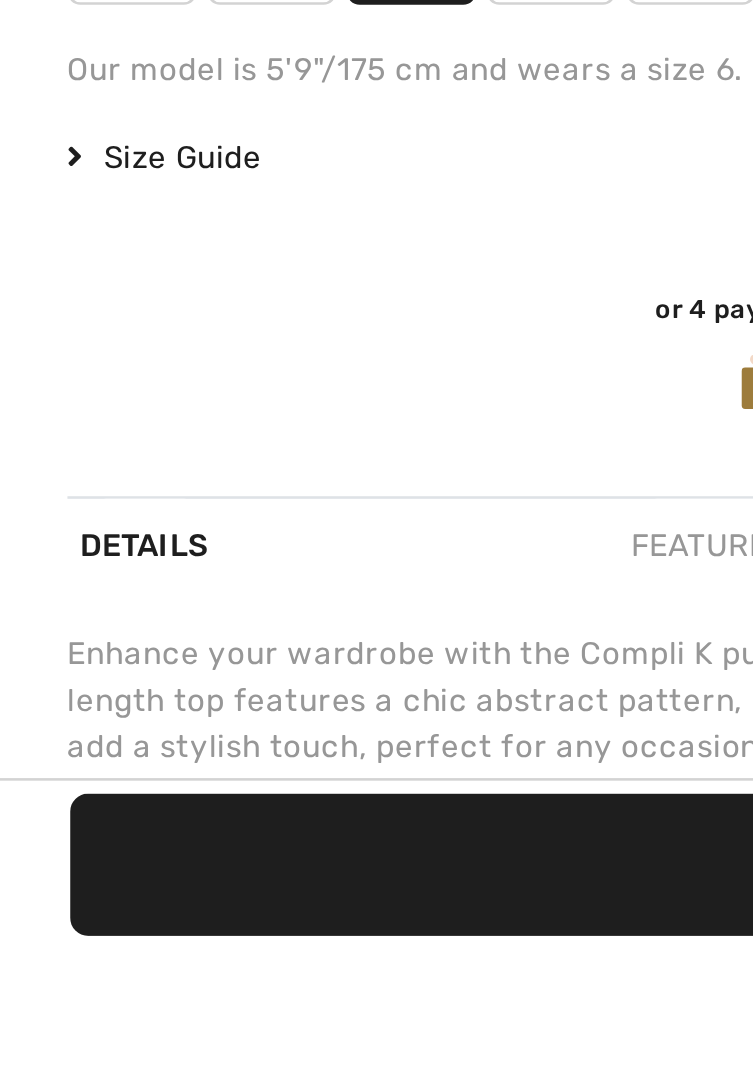 click on "✔ Added to Bag
Add to Bag" at bounding box center [376, 1035] 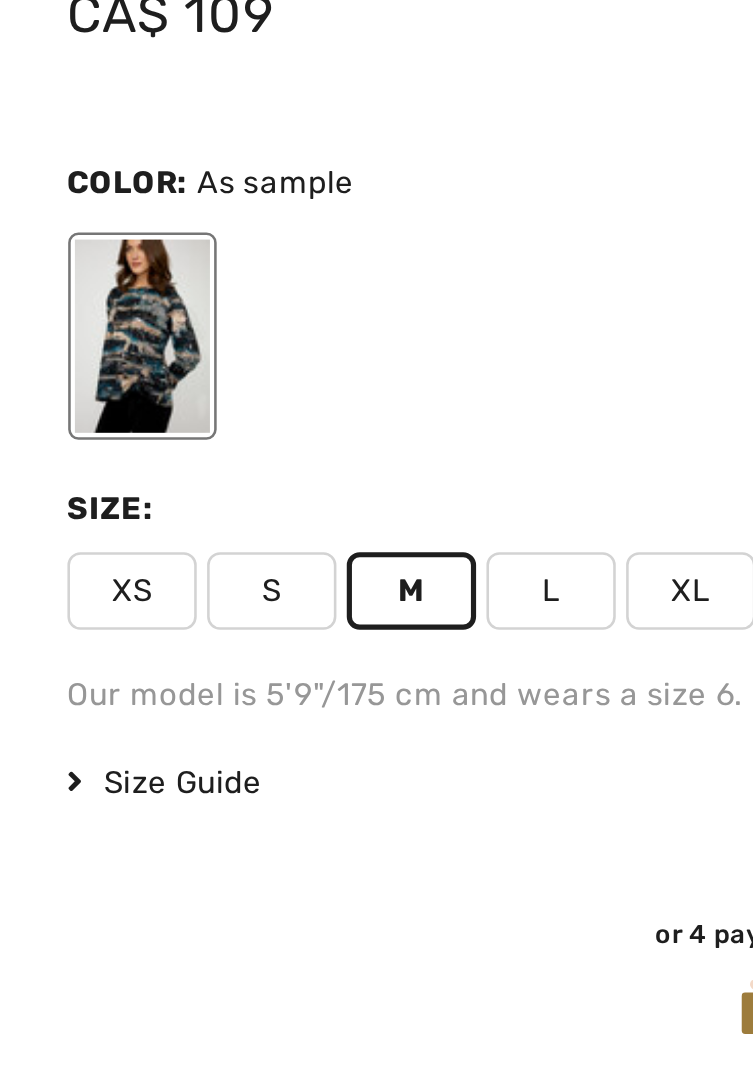 scroll, scrollTop: 984, scrollLeft: 0, axis: vertical 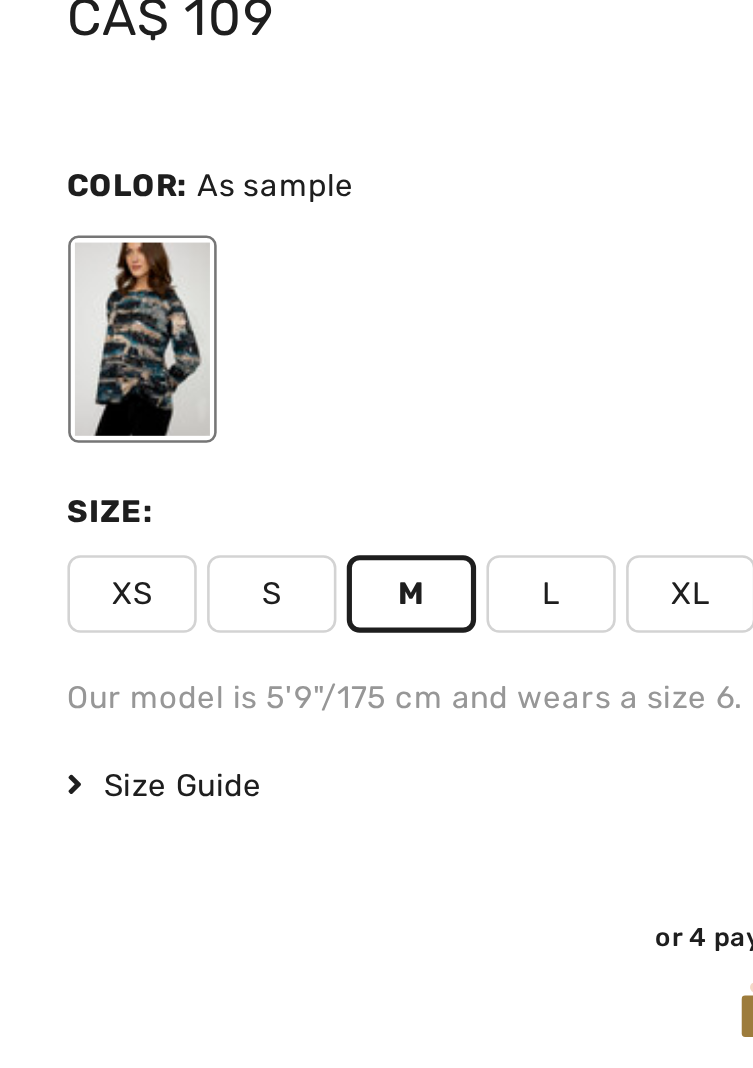 click on "L" at bounding box center [215, 610] 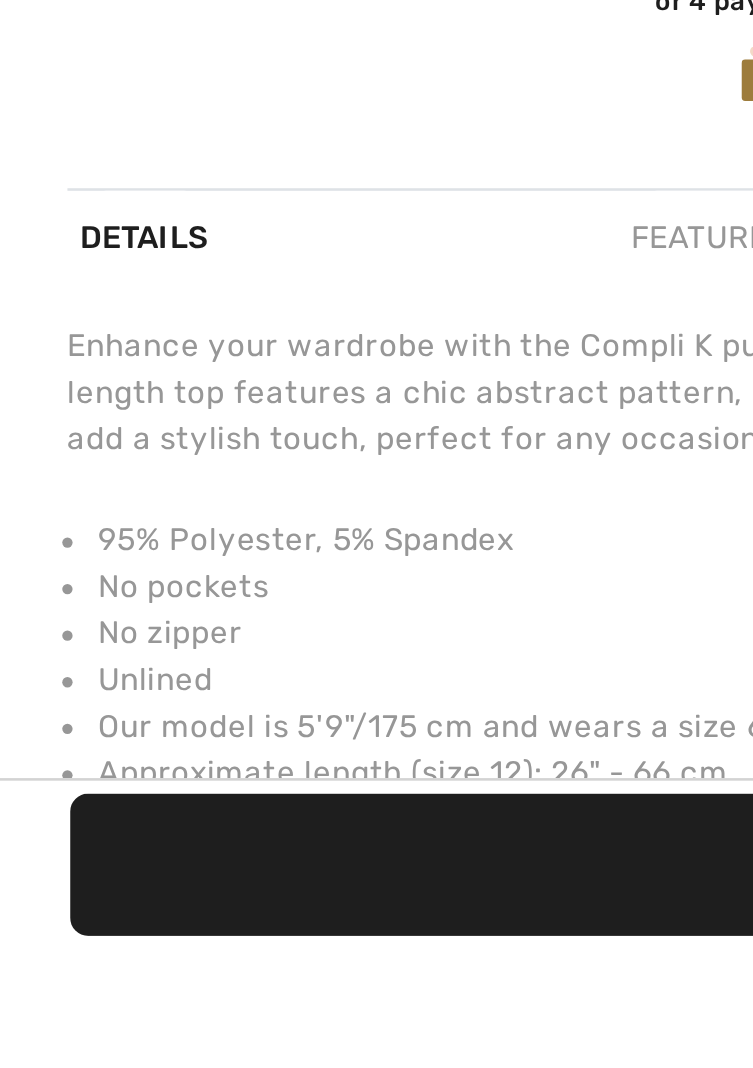 scroll, scrollTop: 1036, scrollLeft: 0, axis: vertical 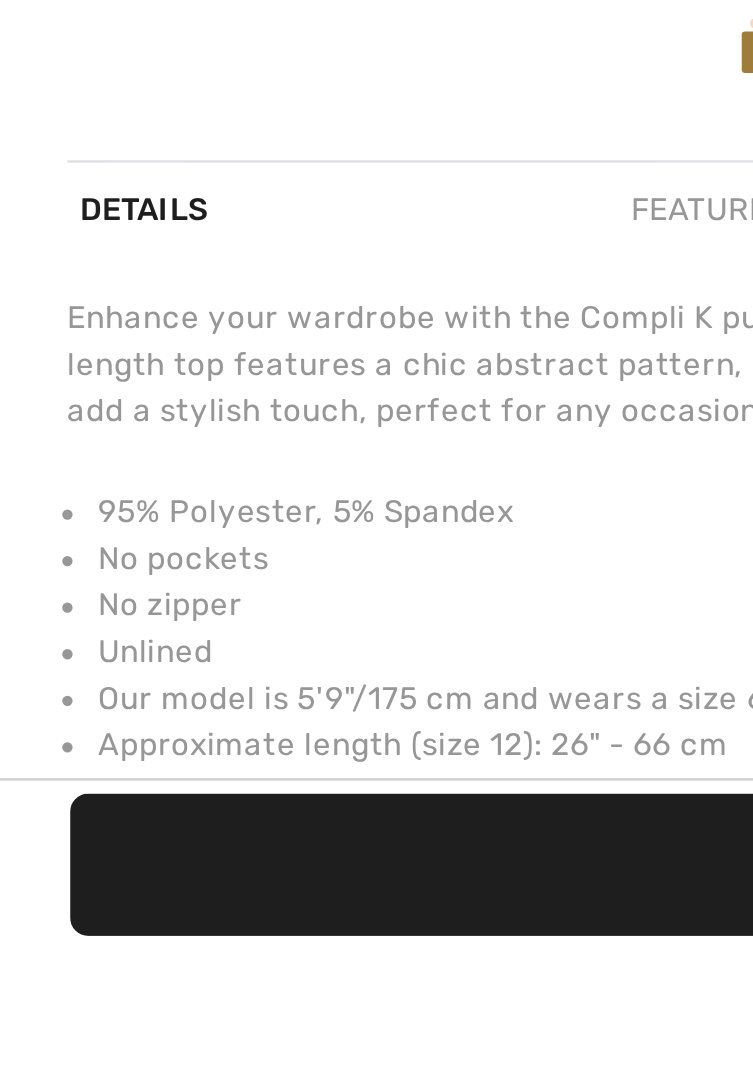 click on "✔ Added to Bag
Add to Bag" at bounding box center [376, 1035] 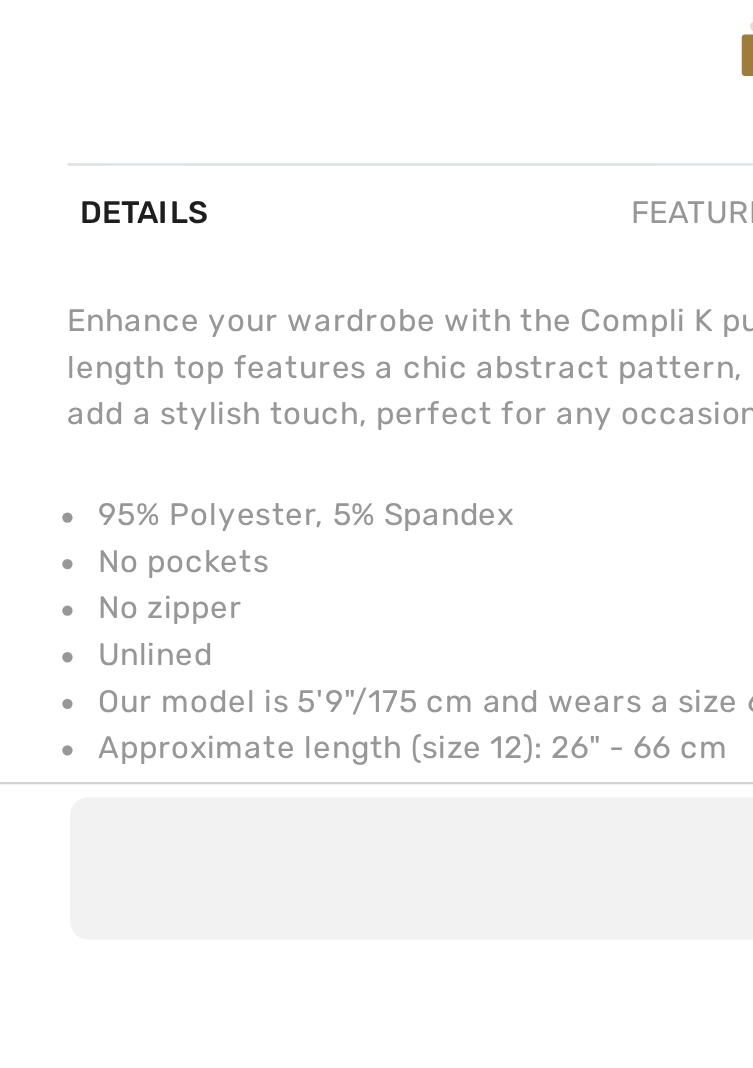 scroll, scrollTop: 0, scrollLeft: 0, axis: both 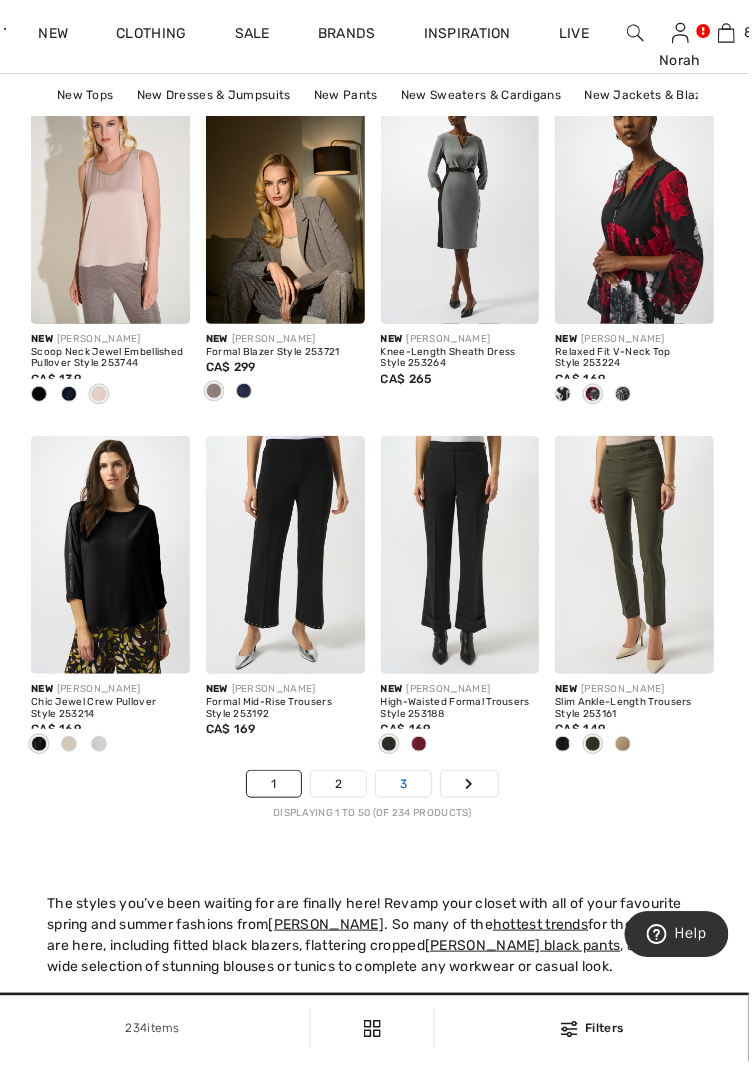 click on "3" at bounding box center [407, 791] 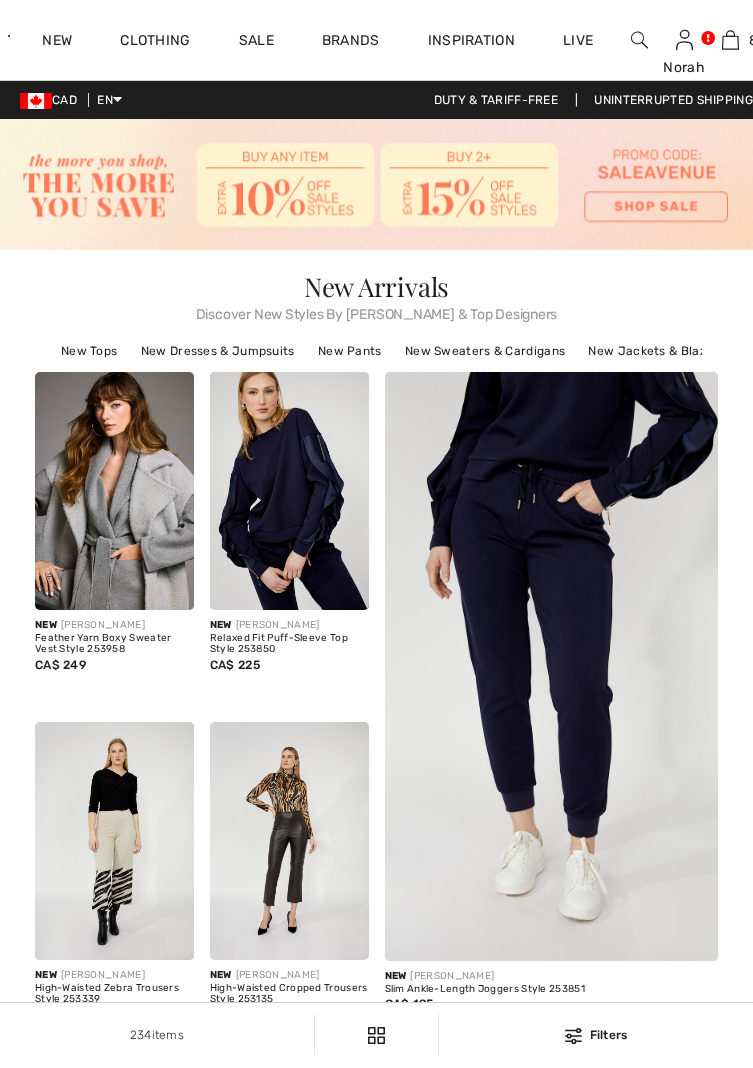 scroll, scrollTop: 0, scrollLeft: 0, axis: both 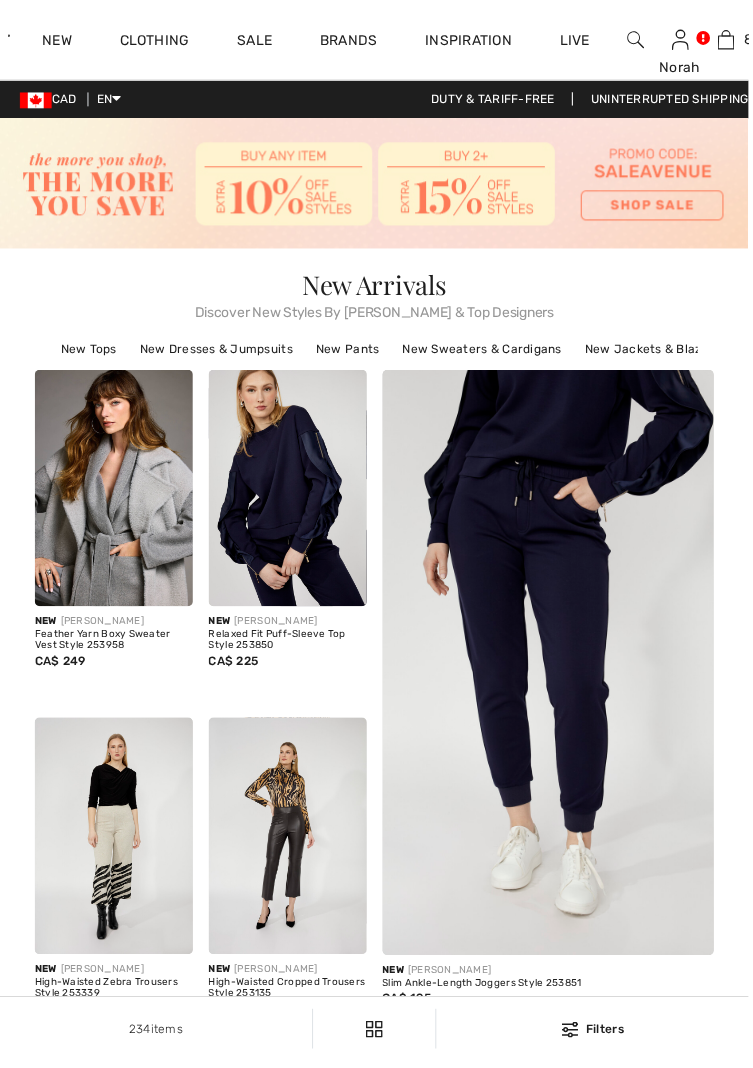 checkbox on "true" 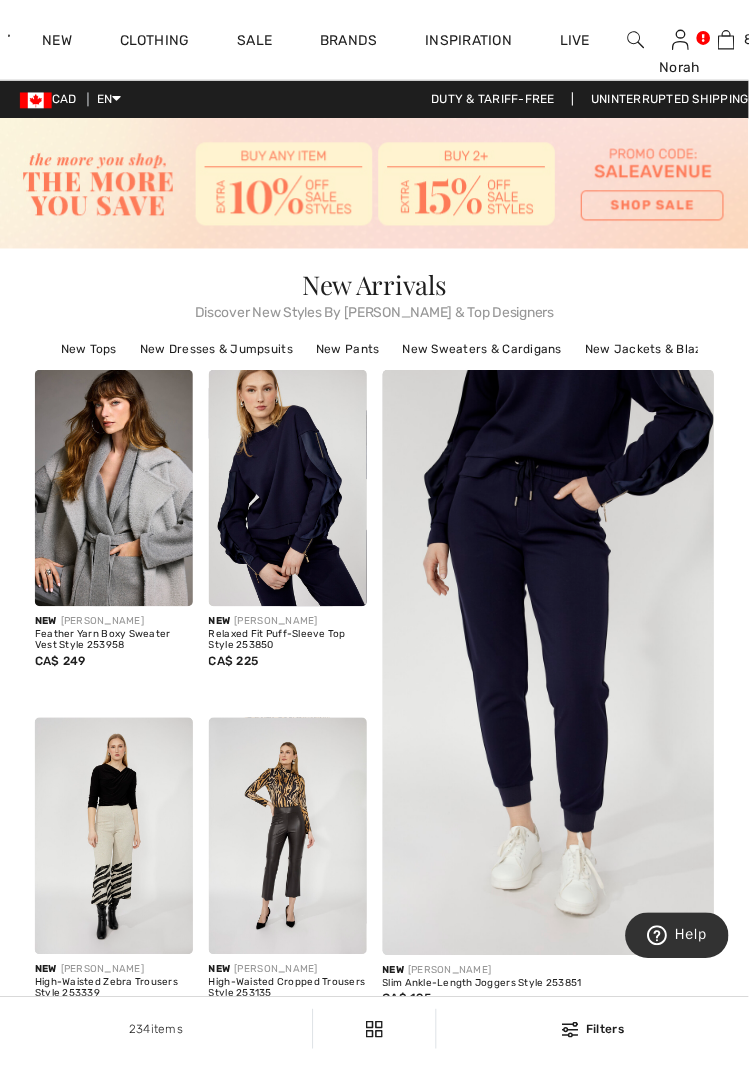 scroll, scrollTop: 0, scrollLeft: 0, axis: both 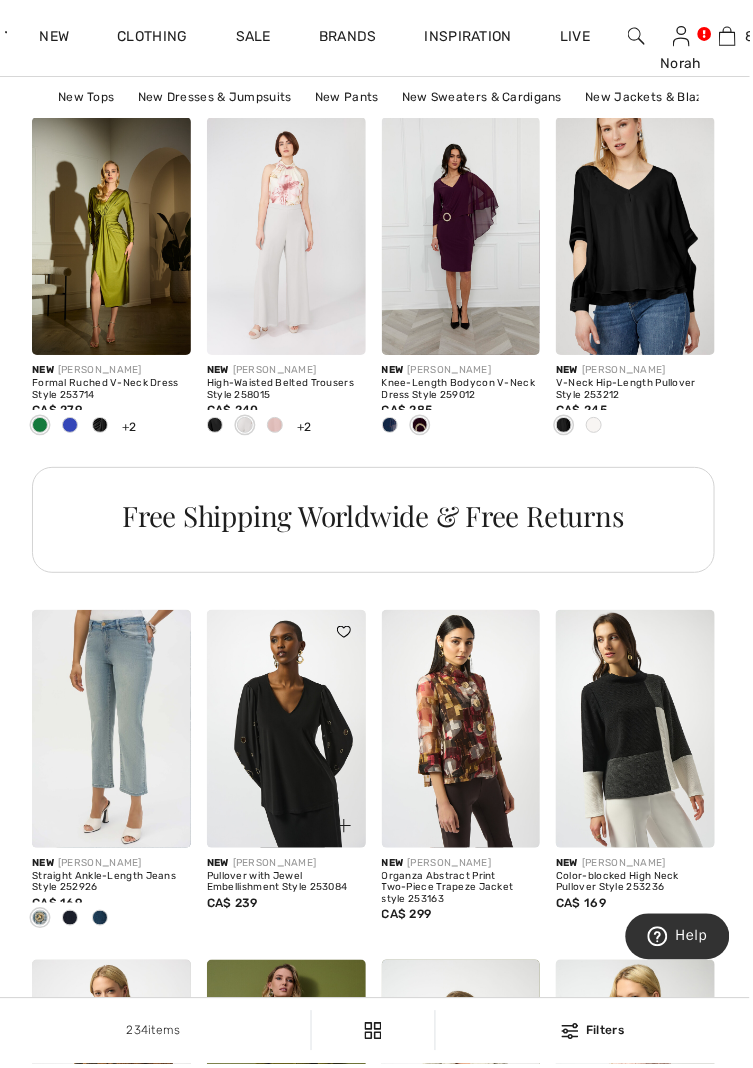 click at bounding box center [289, 733] 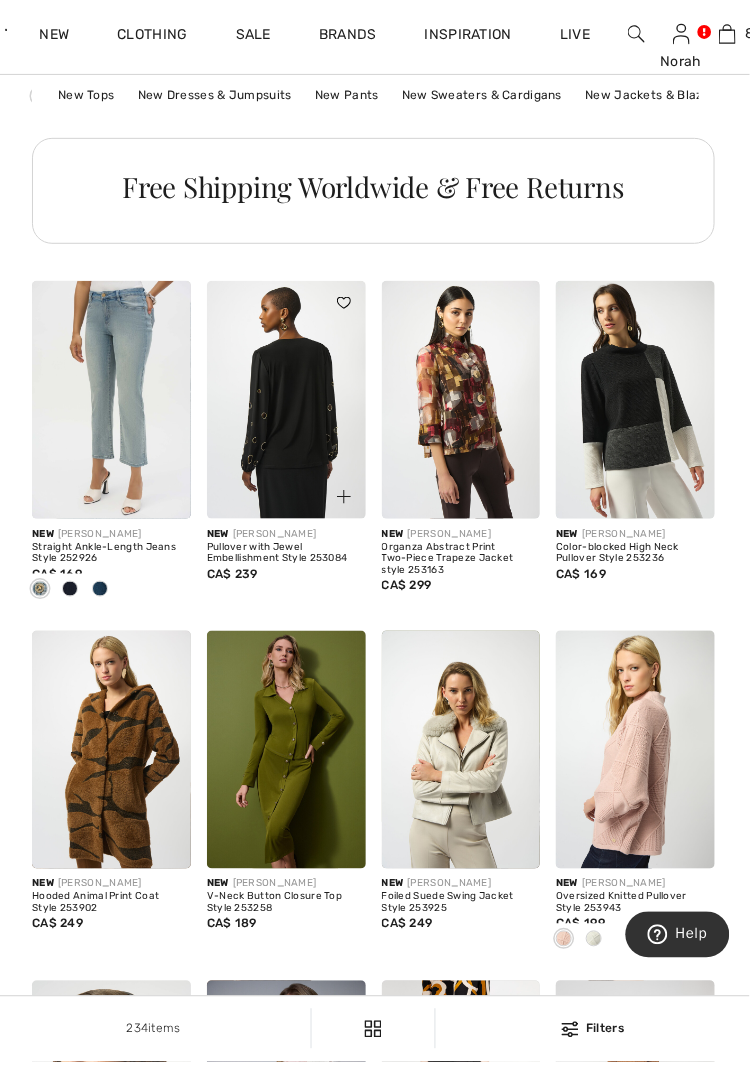 scroll, scrollTop: 1674, scrollLeft: 0, axis: vertical 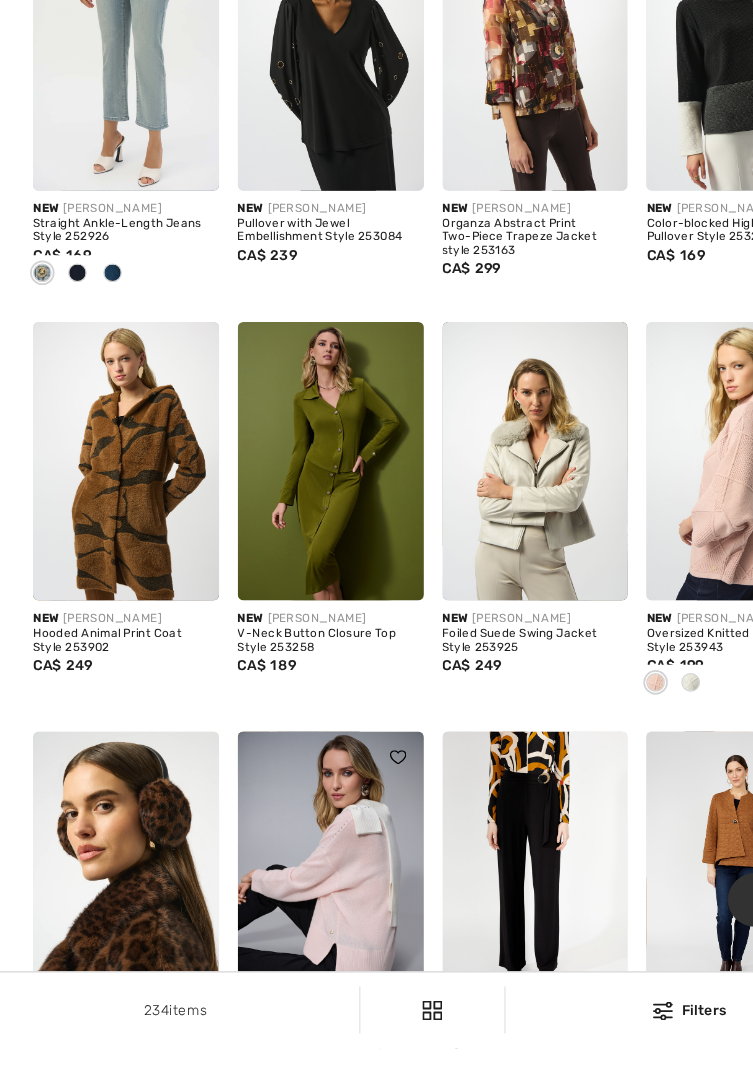 click at bounding box center (289, 916) 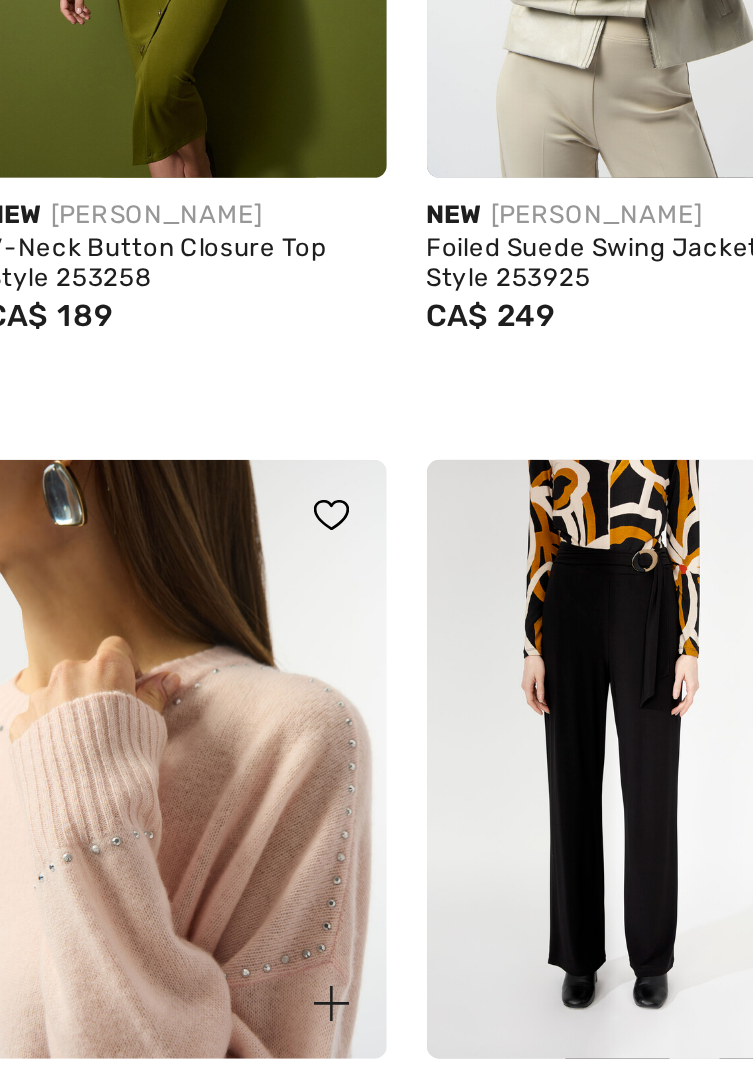 scroll, scrollTop: 1895, scrollLeft: 0, axis: vertical 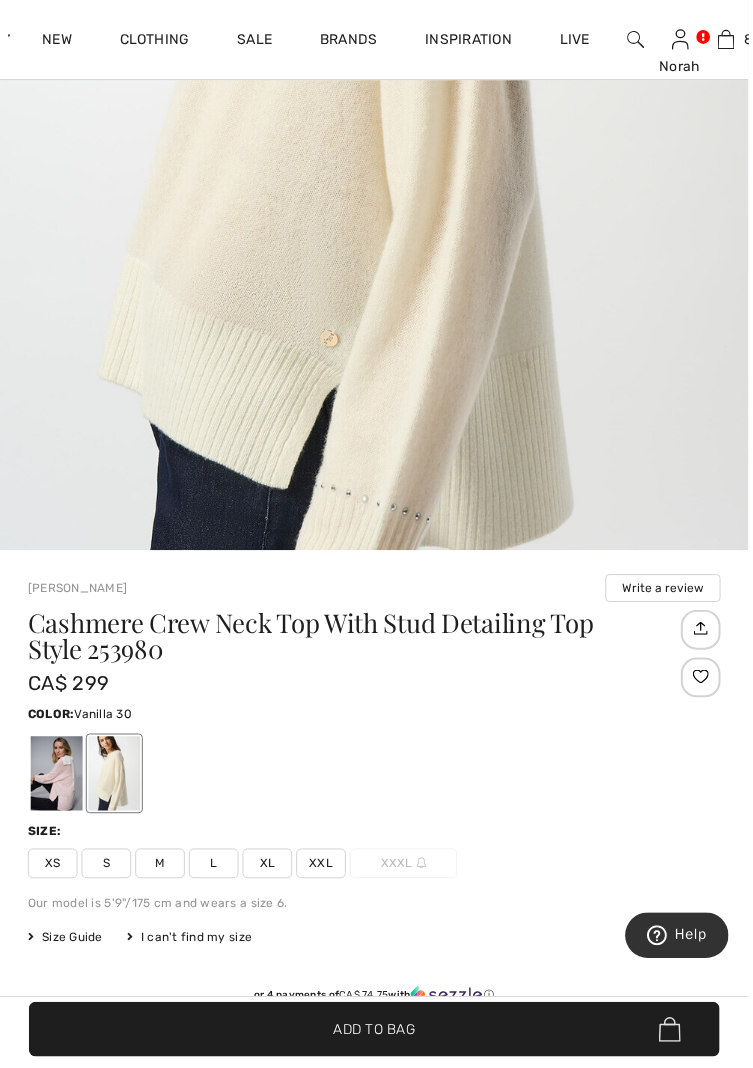 click at bounding box center [115, 778] 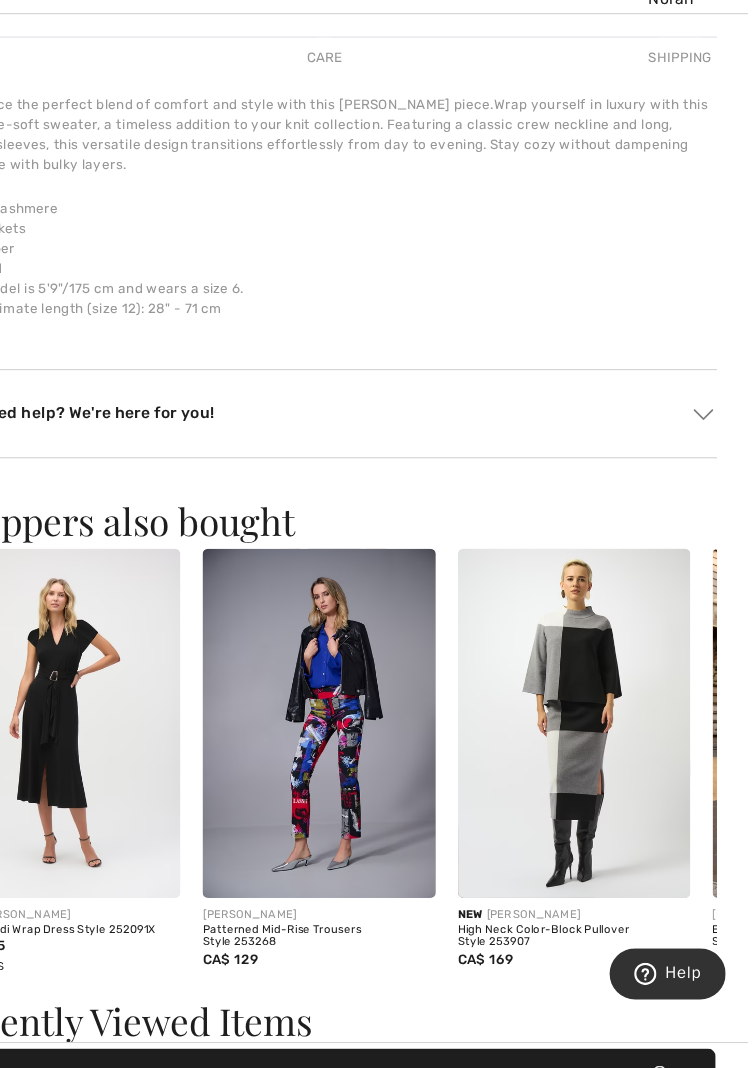 scroll, scrollTop: 1682, scrollLeft: 0, axis: vertical 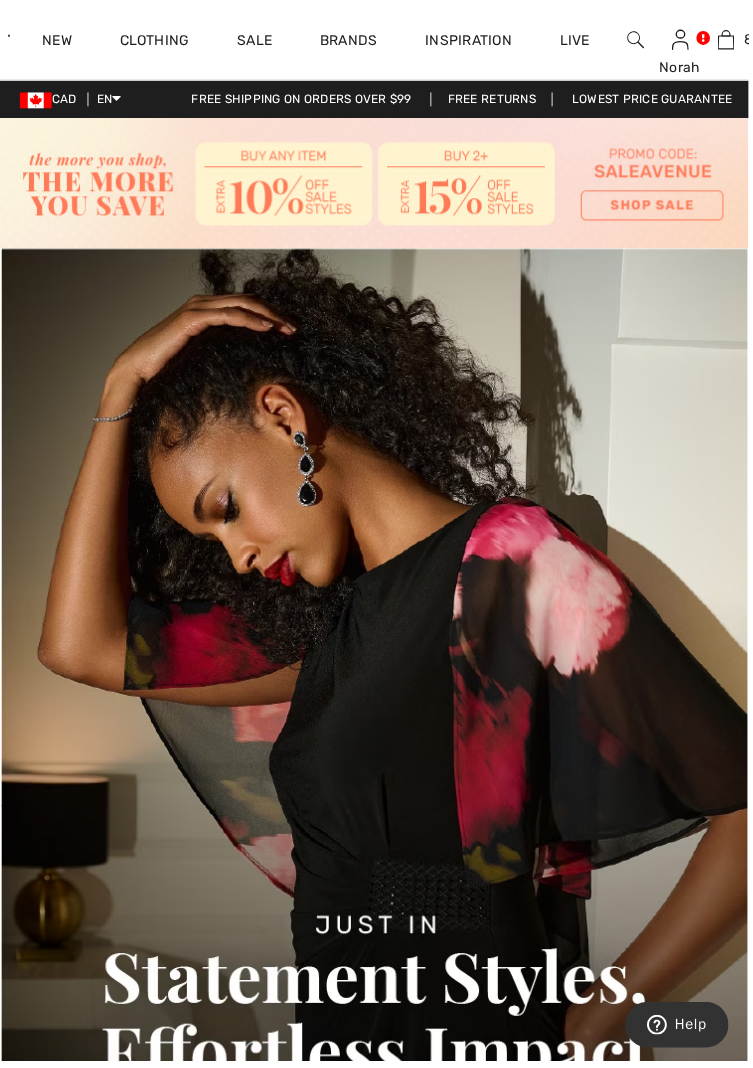 click at bounding box center (639, 40) 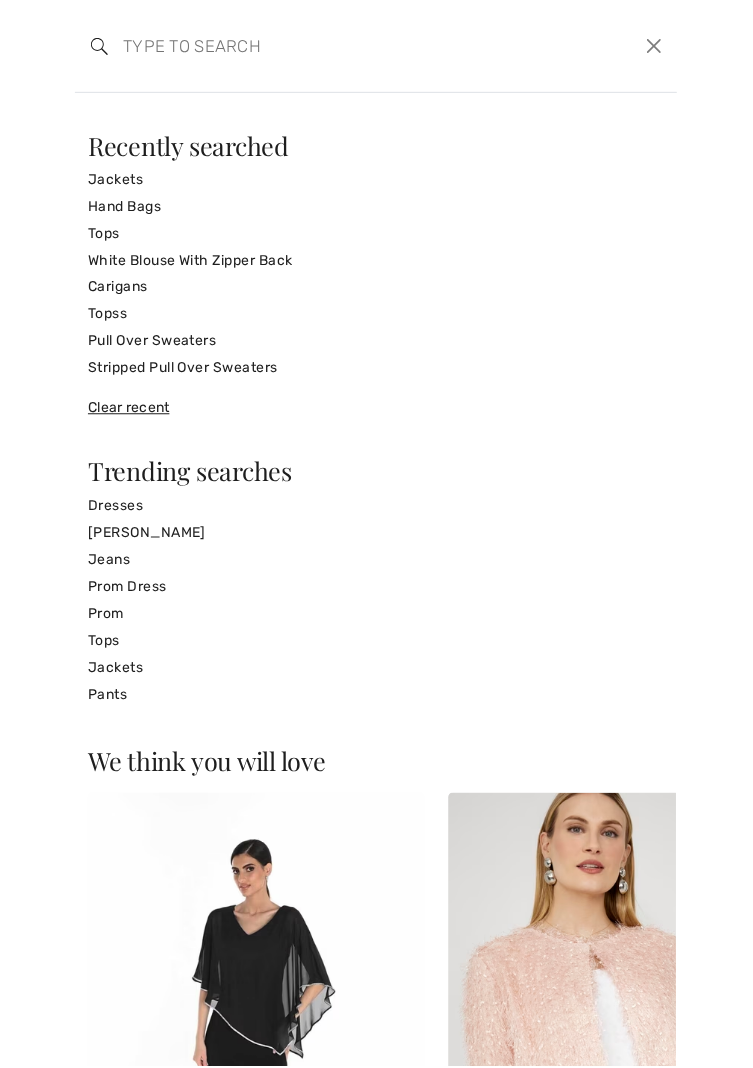 click at bounding box center (314, 46) 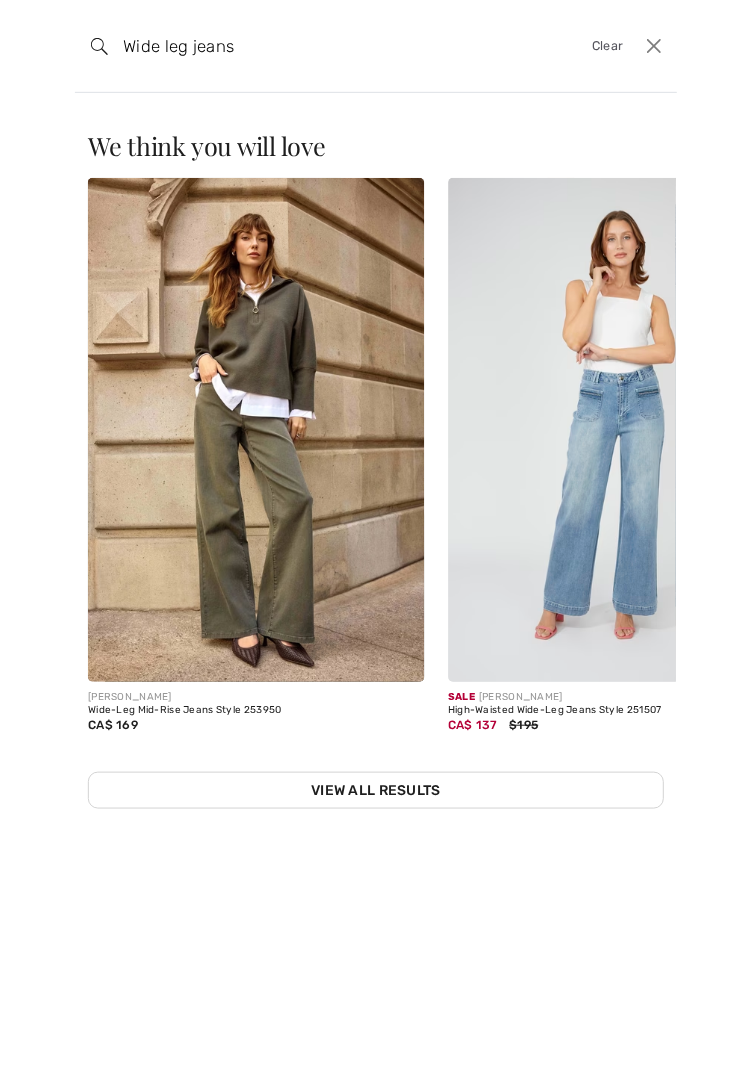 type on "Wide leg jeans" 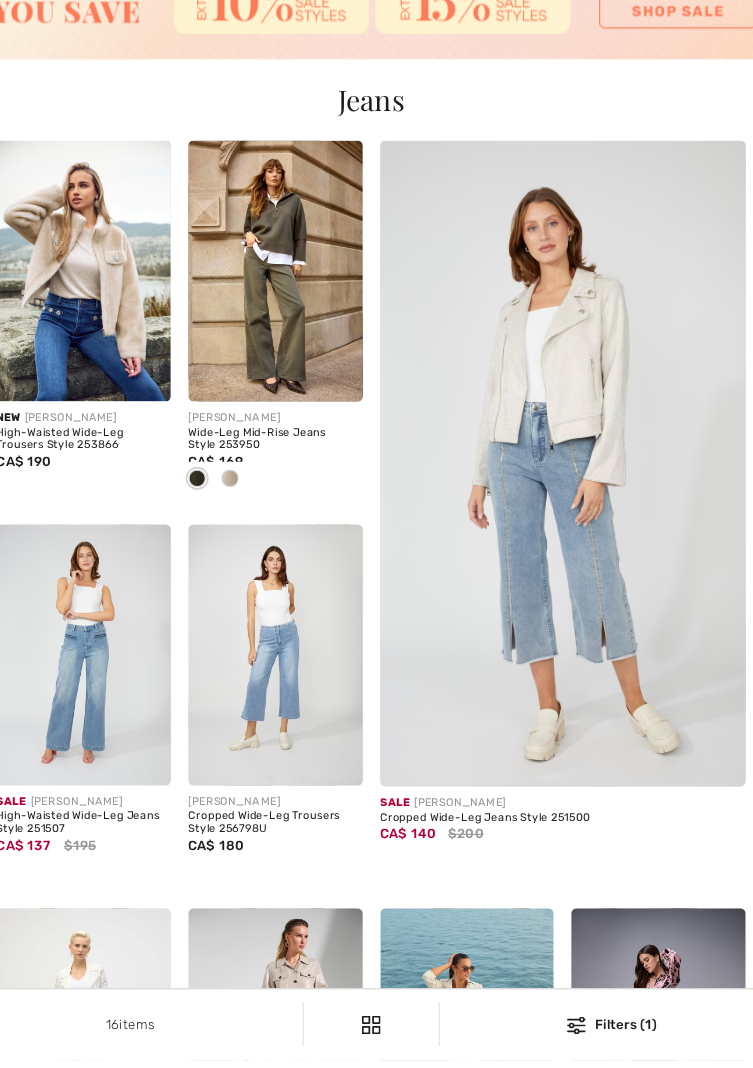 scroll, scrollTop: 119, scrollLeft: 0, axis: vertical 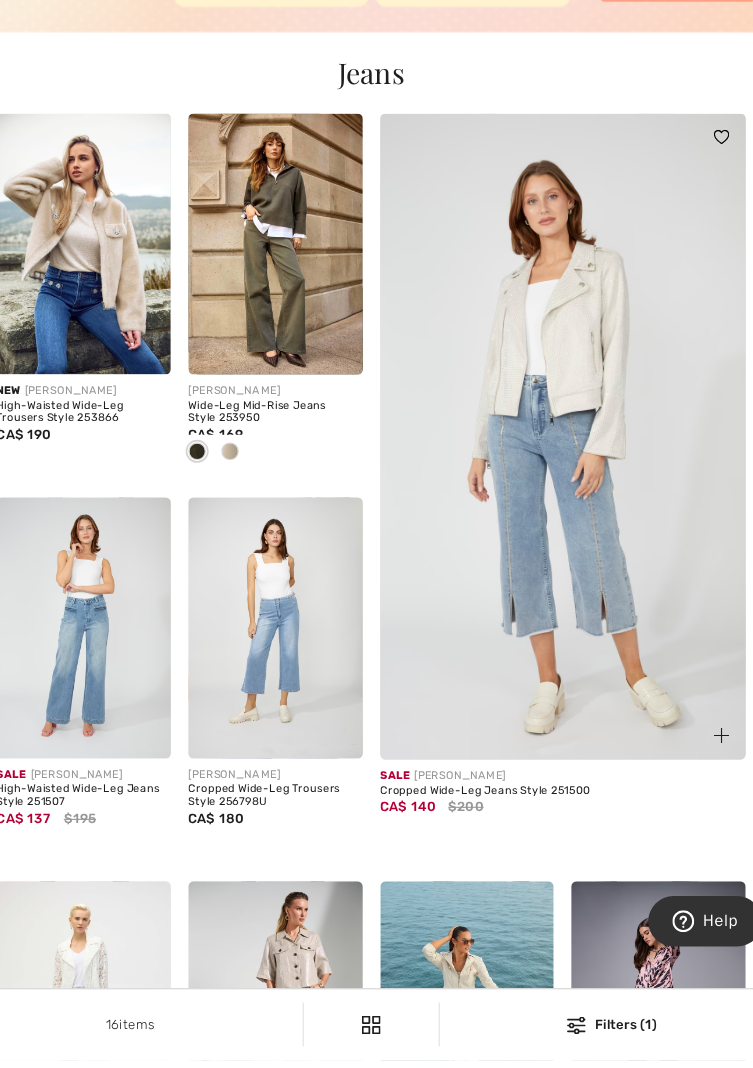 click at bounding box center [551, 505] 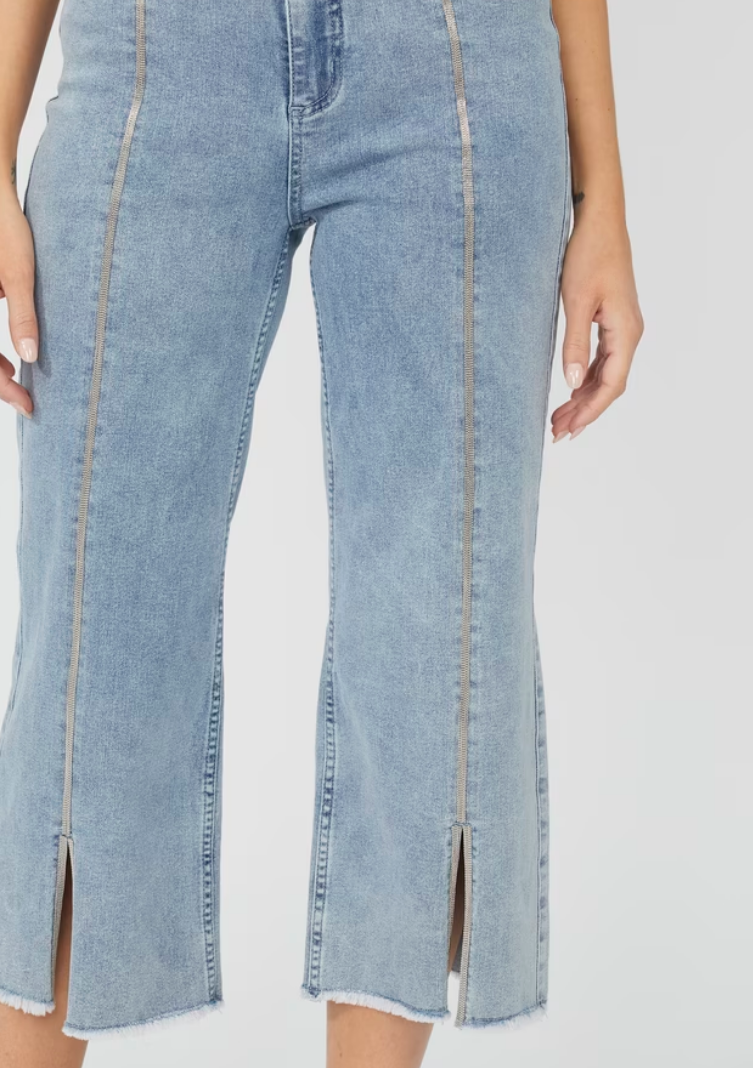 scroll, scrollTop: 119, scrollLeft: 0, axis: vertical 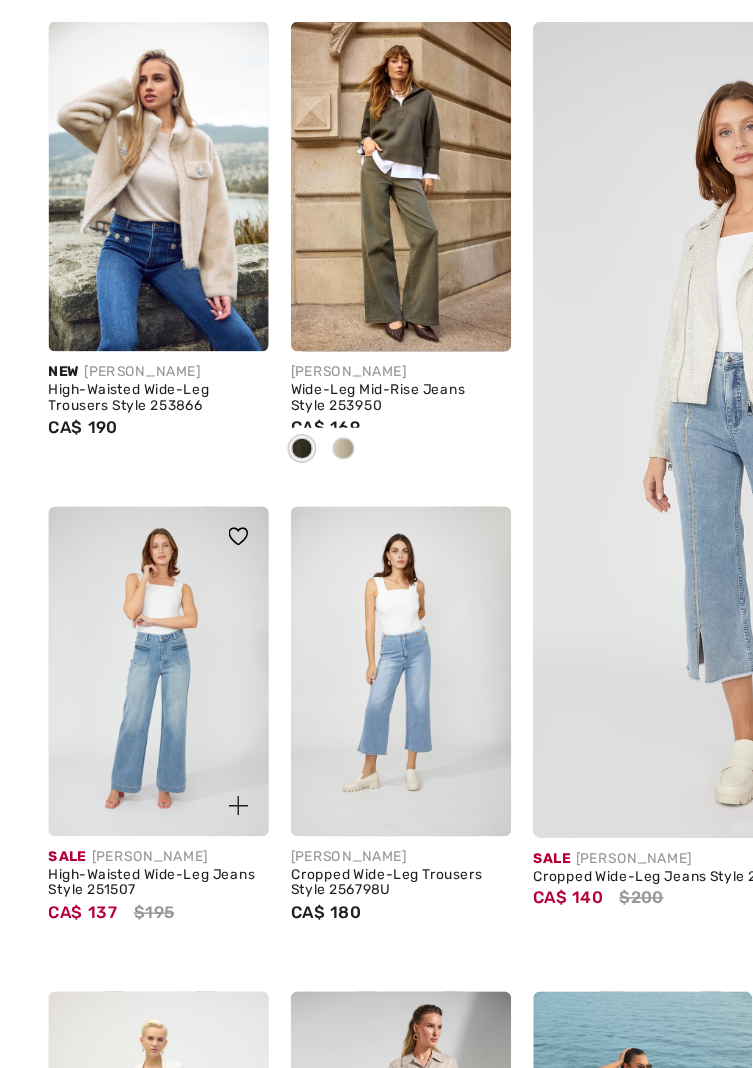 click at bounding box center [114, 674] 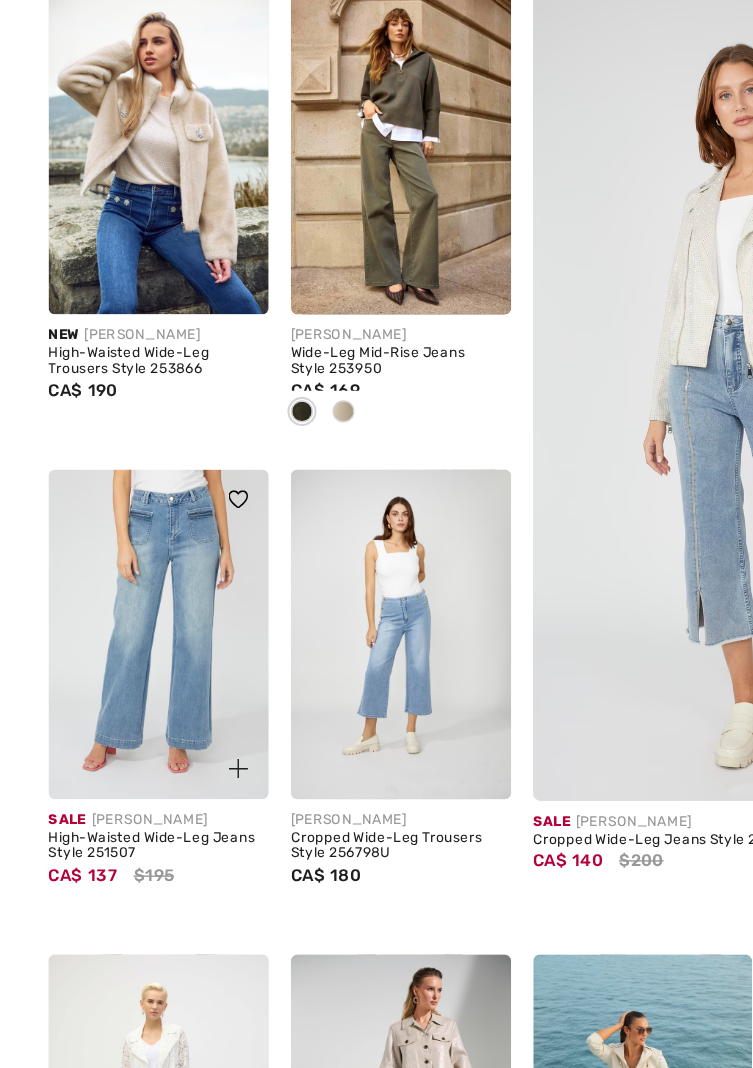 scroll, scrollTop: 119, scrollLeft: 0, axis: vertical 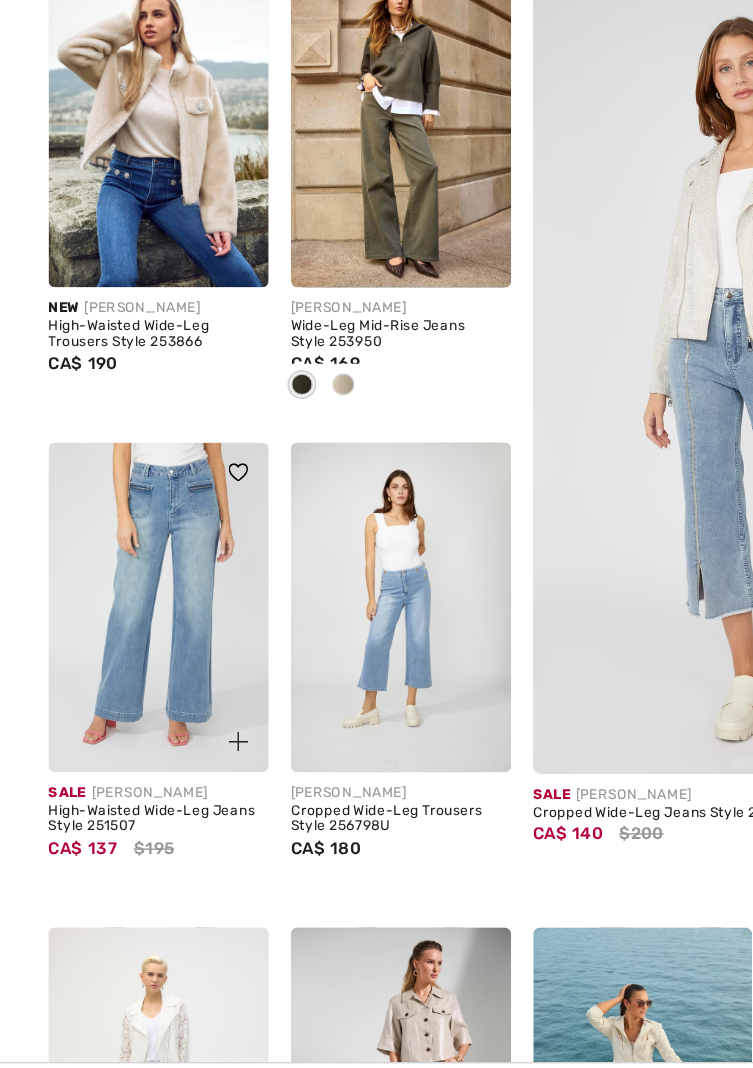 click at bounding box center (114, 674) 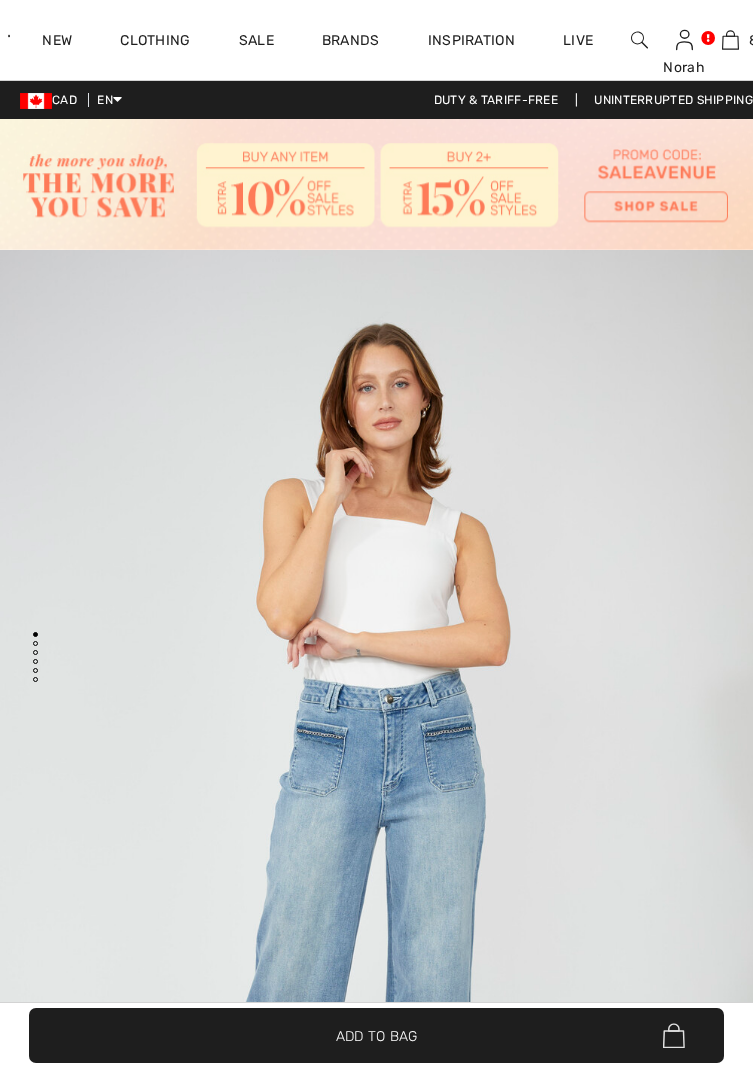 scroll, scrollTop: 85, scrollLeft: 0, axis: vertical 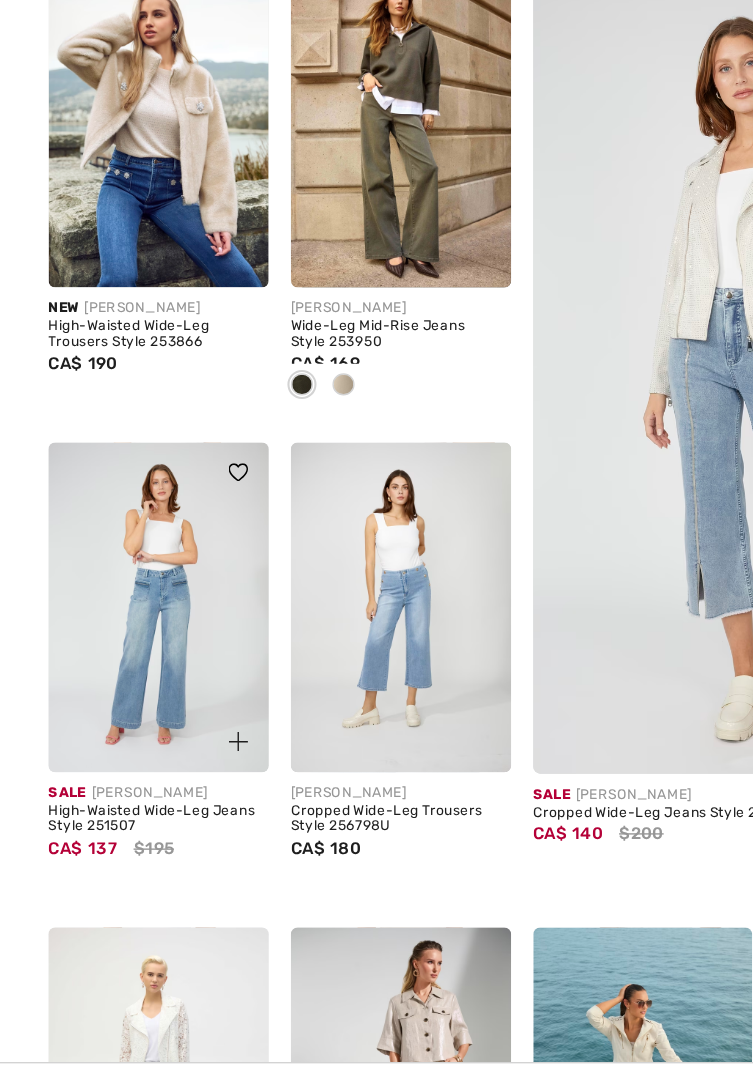 click at bounding box center [114, 674] 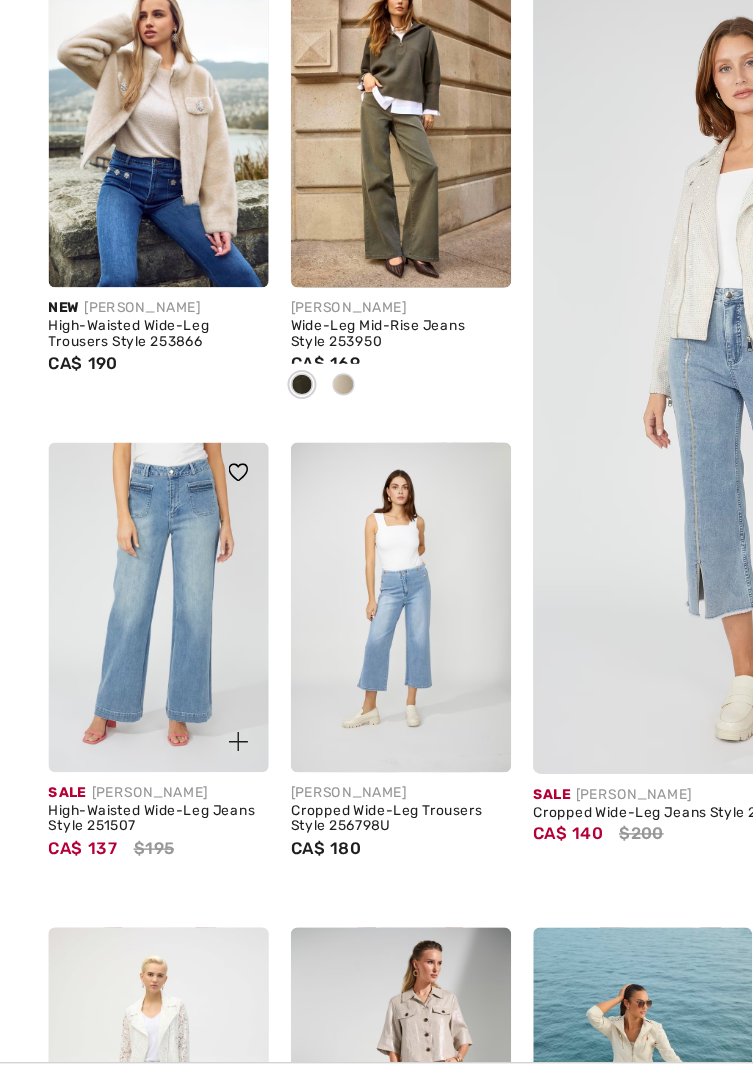 click on "High-Waisted Wide-Leg Jeans Style 251507" at bounding box center [114, 827] 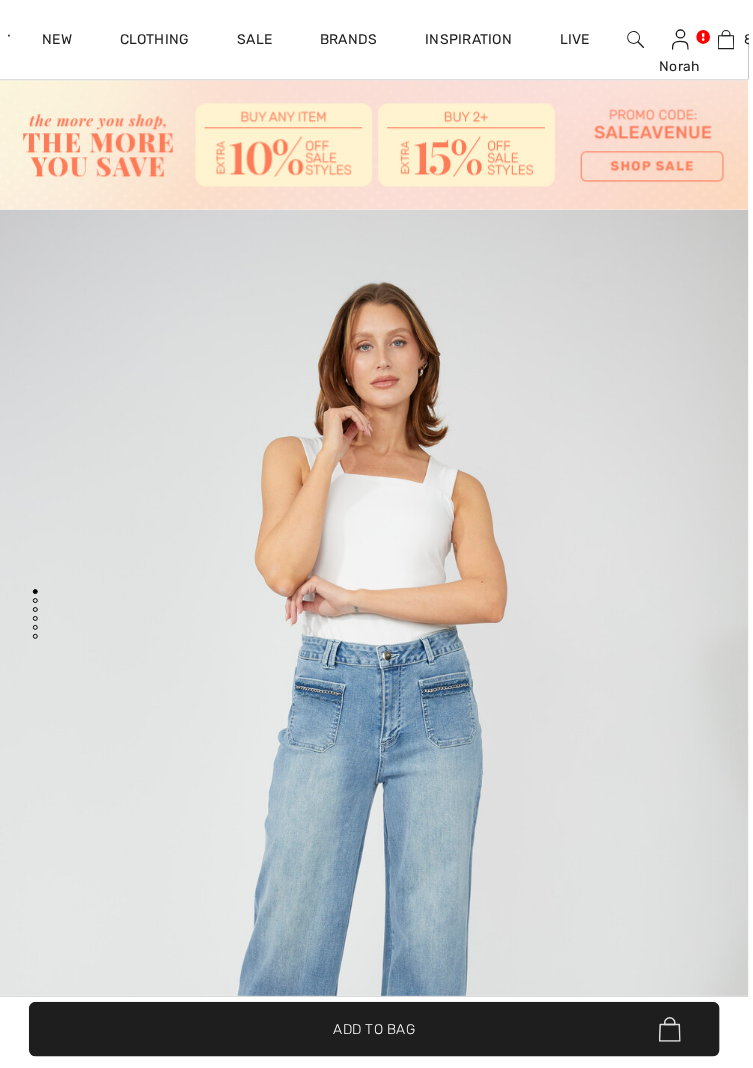 scroll, scrollTop: 752, scrollLeft: 0, axis: vertical 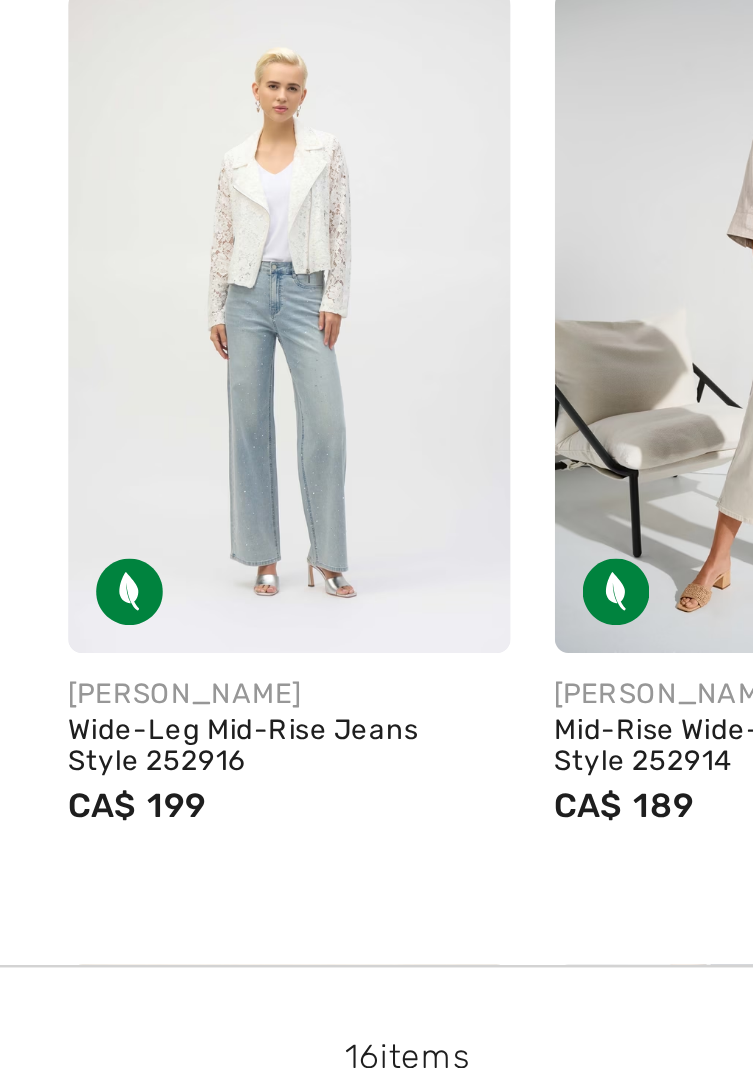 click at bounding box center (289, 771) 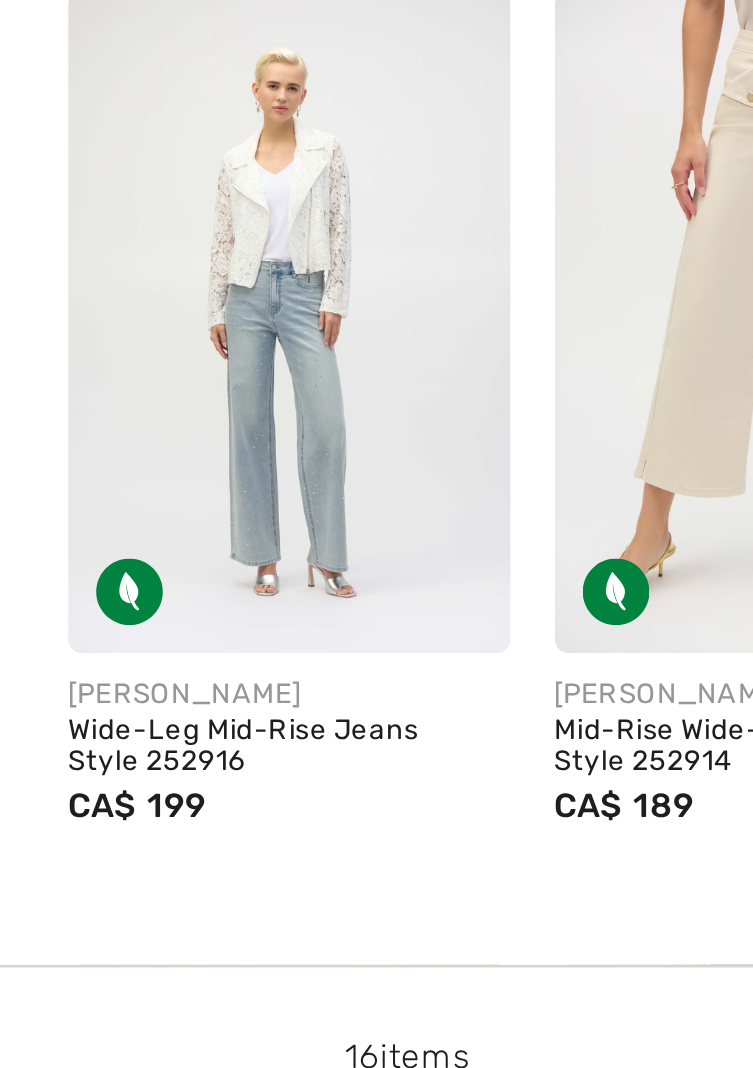 scroll, scrollTop: 372, scrollLeft: 0, axis: vertical 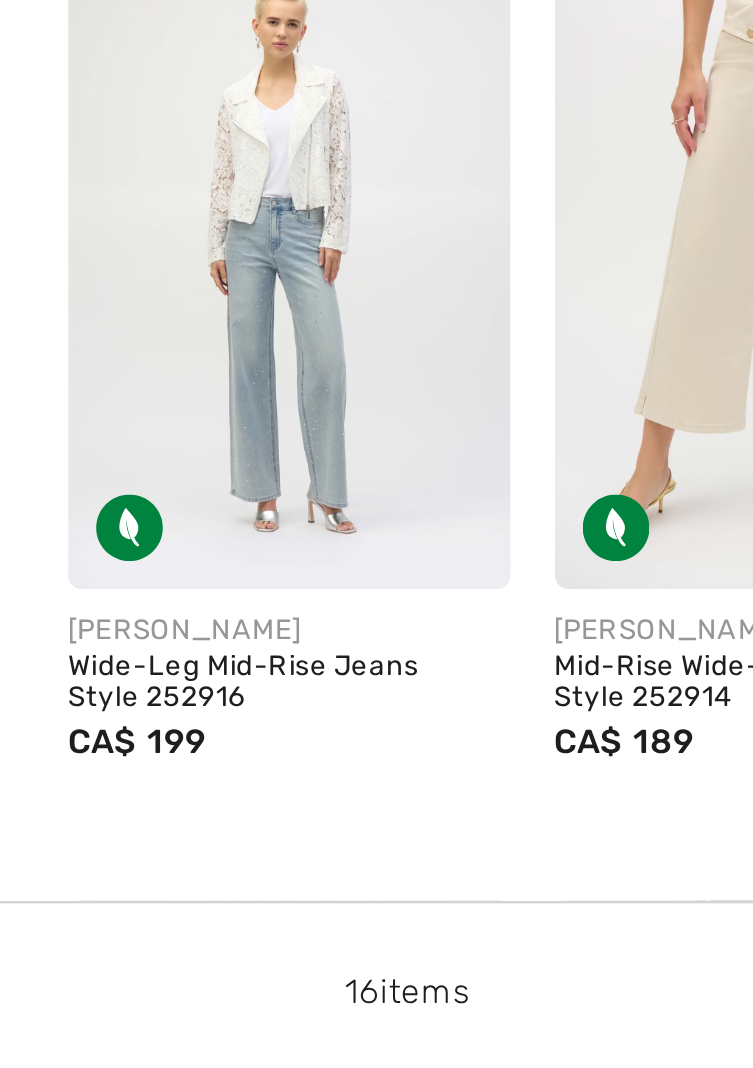 click at bounding box center [289, 771] 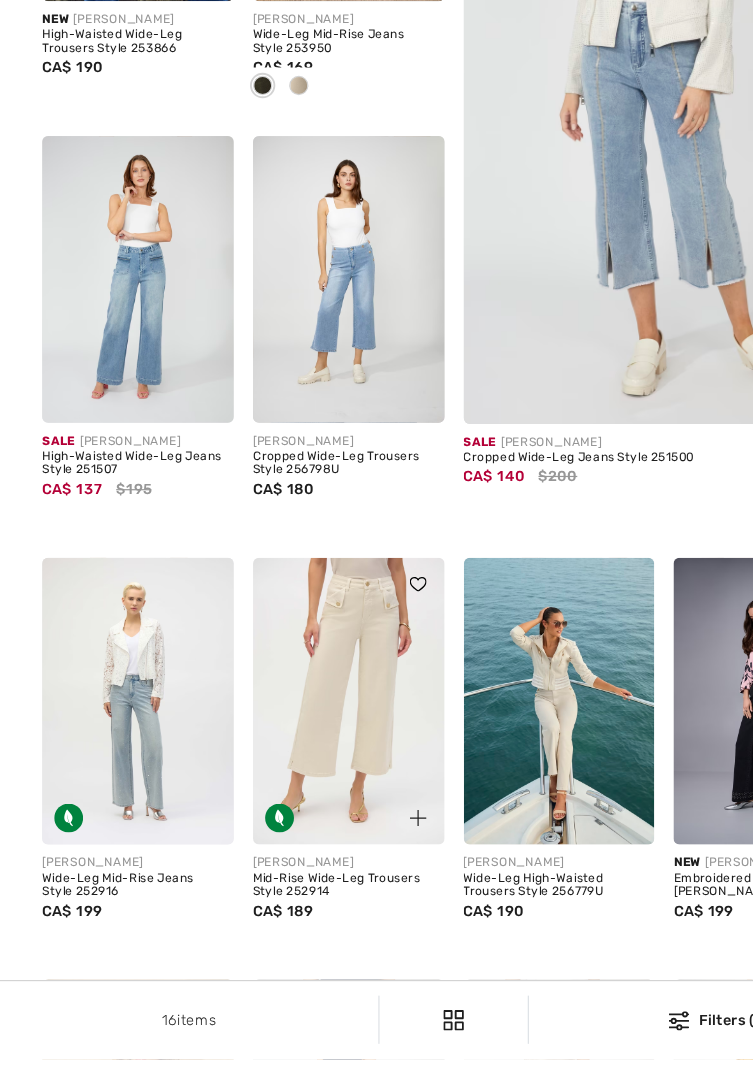 scroll, scrollTop: 372, scrollLeft: 0, axis: vertical 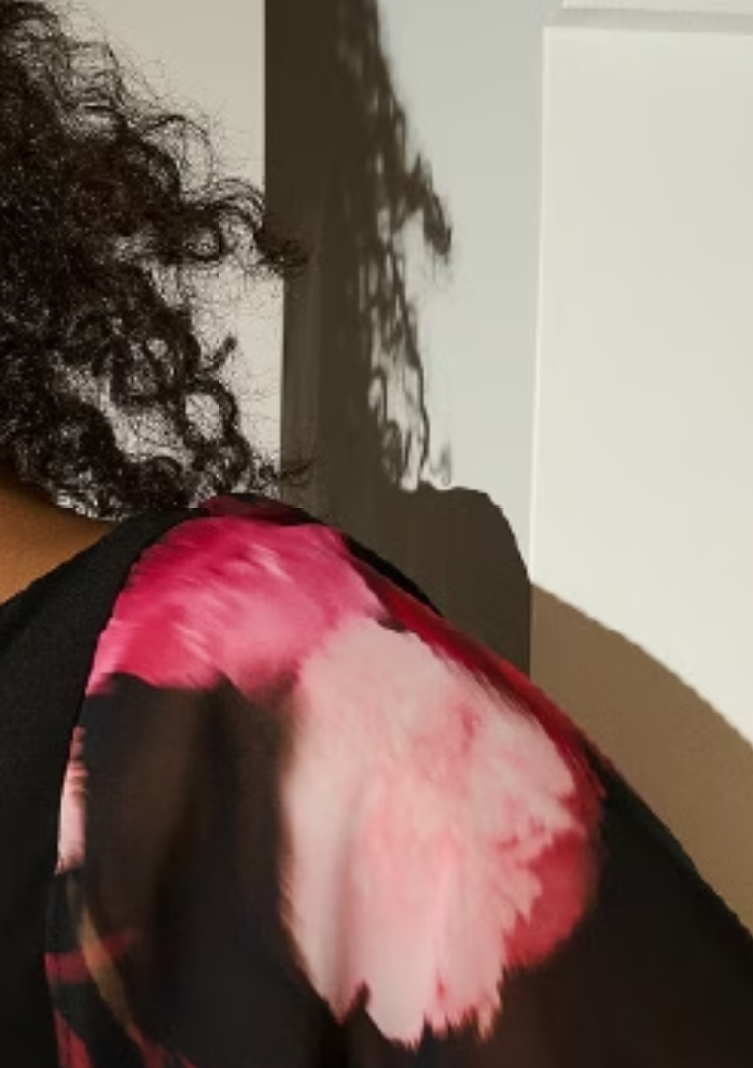 click at bounding box center [376, 838] 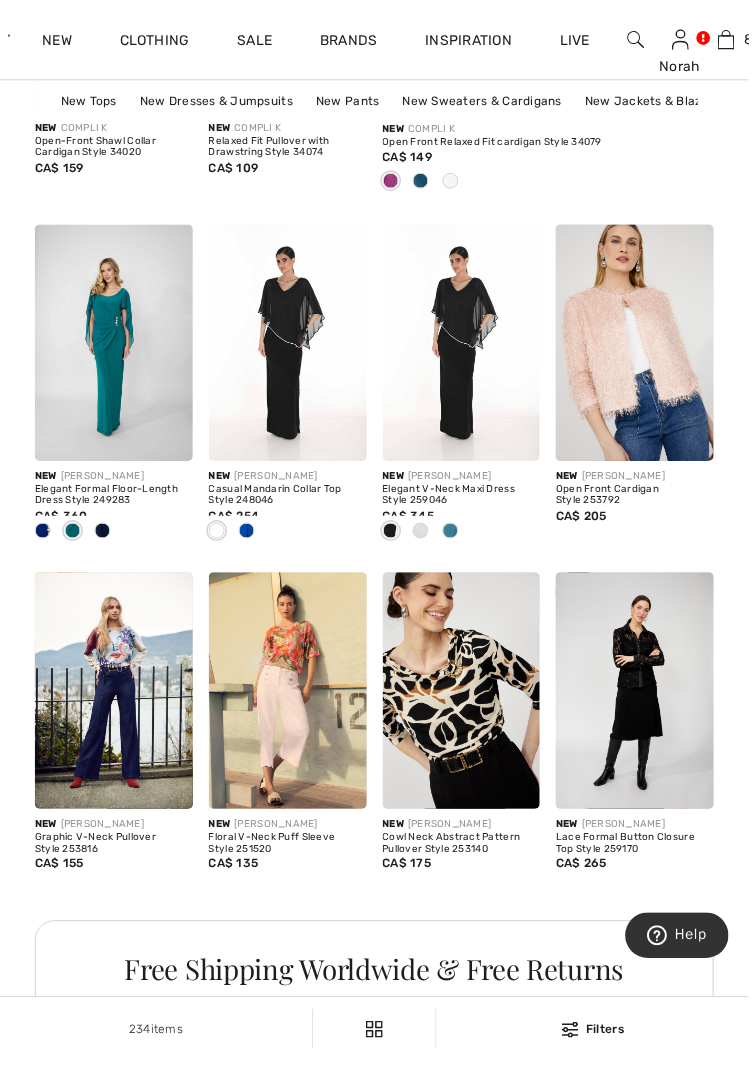 scroll, scrollTop: 849, scrollLeft: 0, axis: vertical 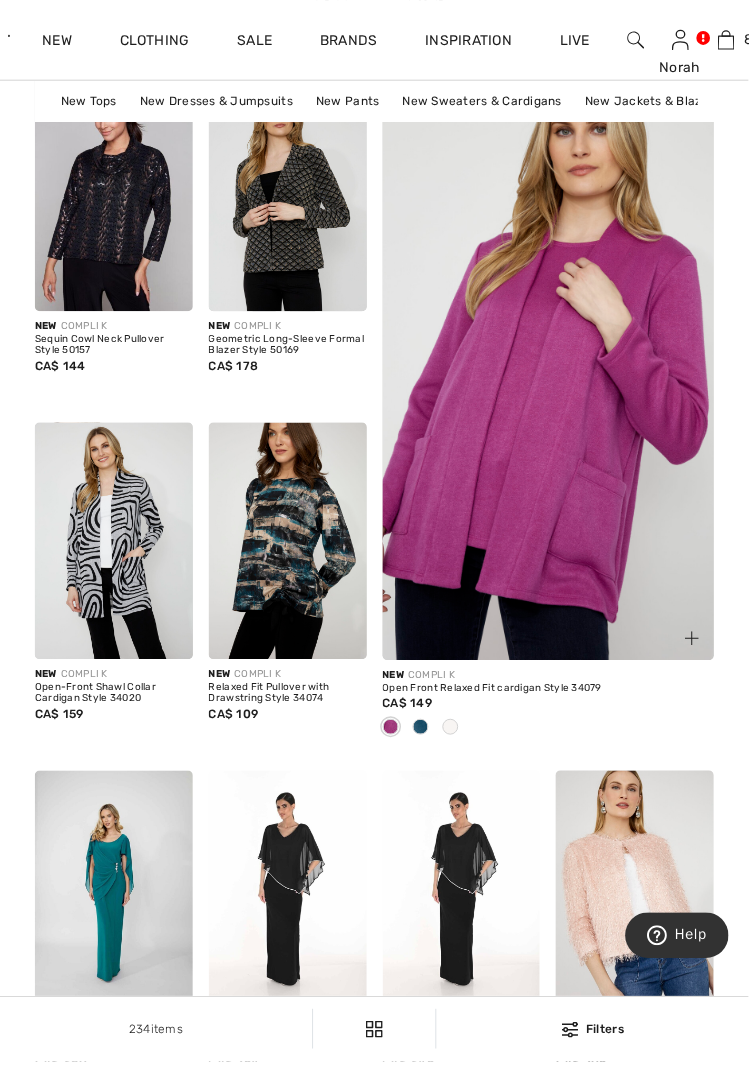 click at bounding box center (684, 630) 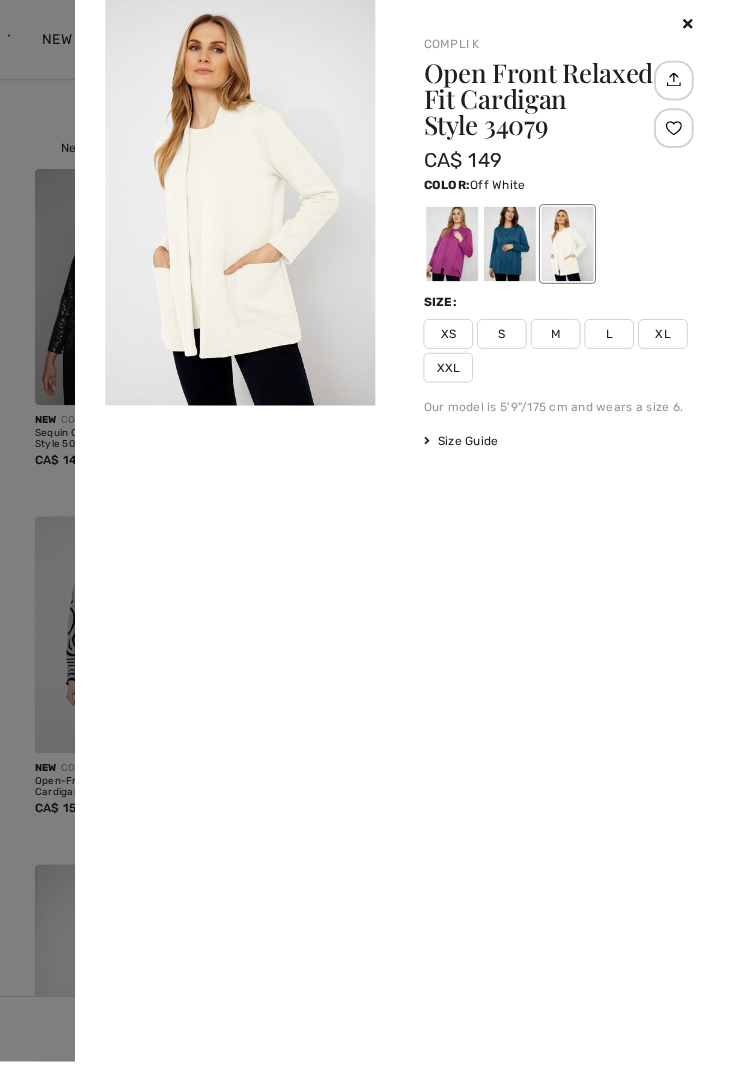 scroll, scrollTop: 0, scrollLeft: 0, axis: both 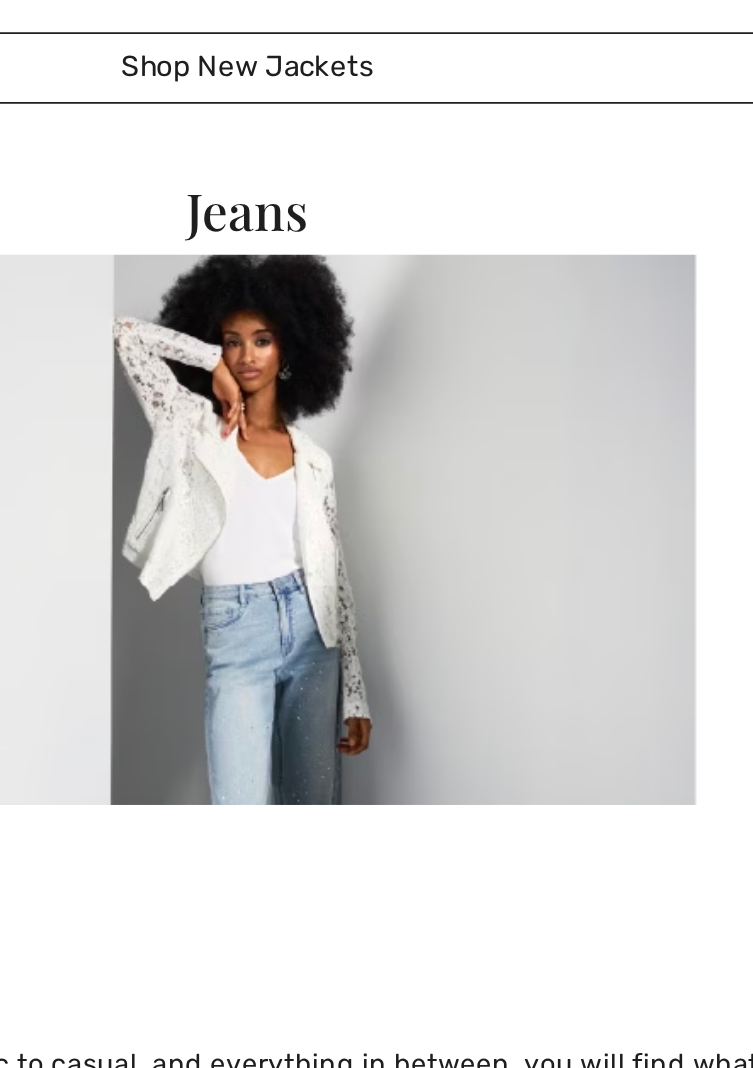 click at bounding box center [376, 461] 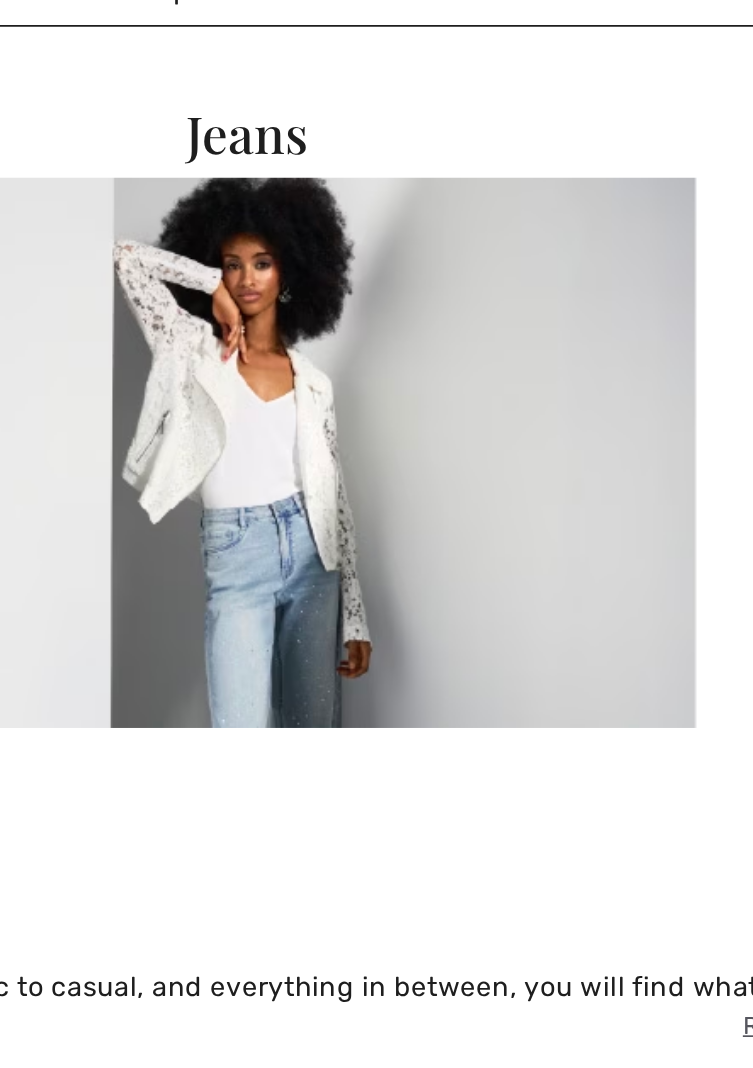 scroll, scrollTop: 5416, scrollLeft: 0, axis: vertical 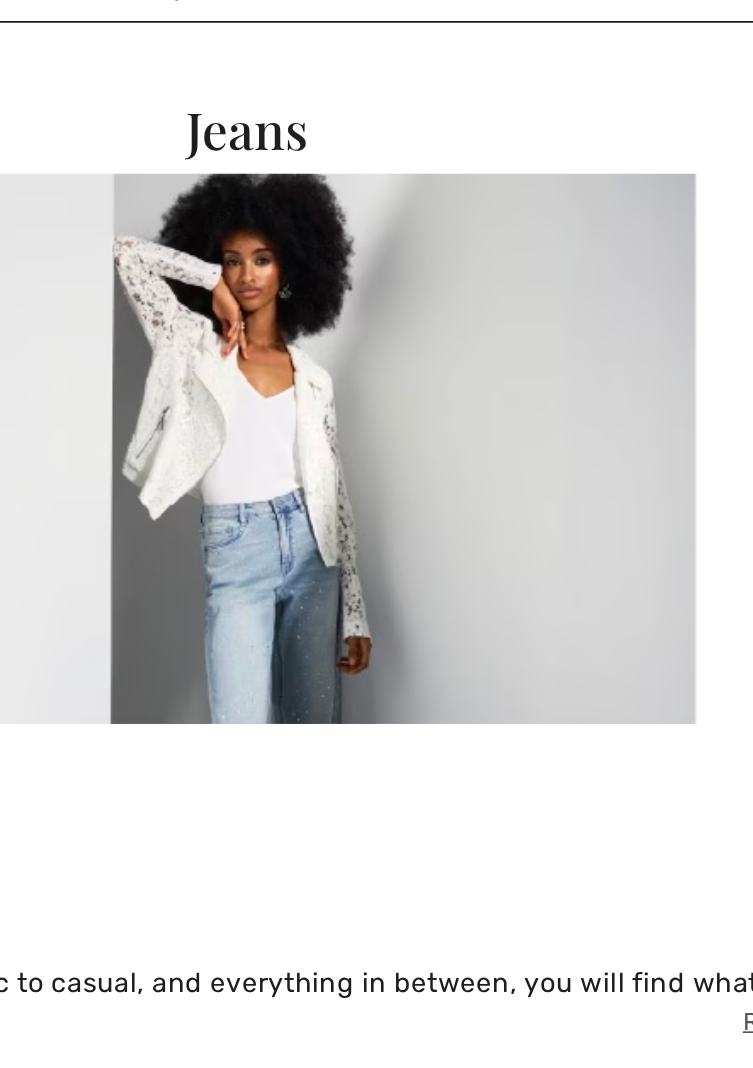 click at bounding box center [376, 461] 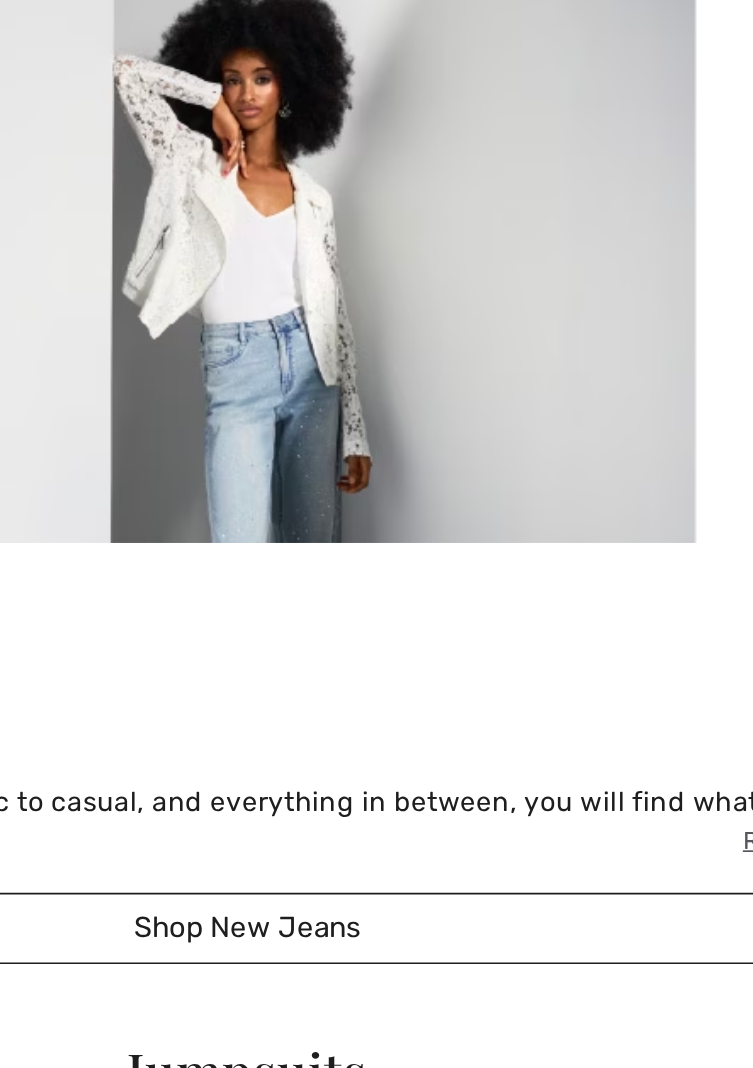 scroll, scrollTop: 5416, scrollLeft: 0, axis: vertical 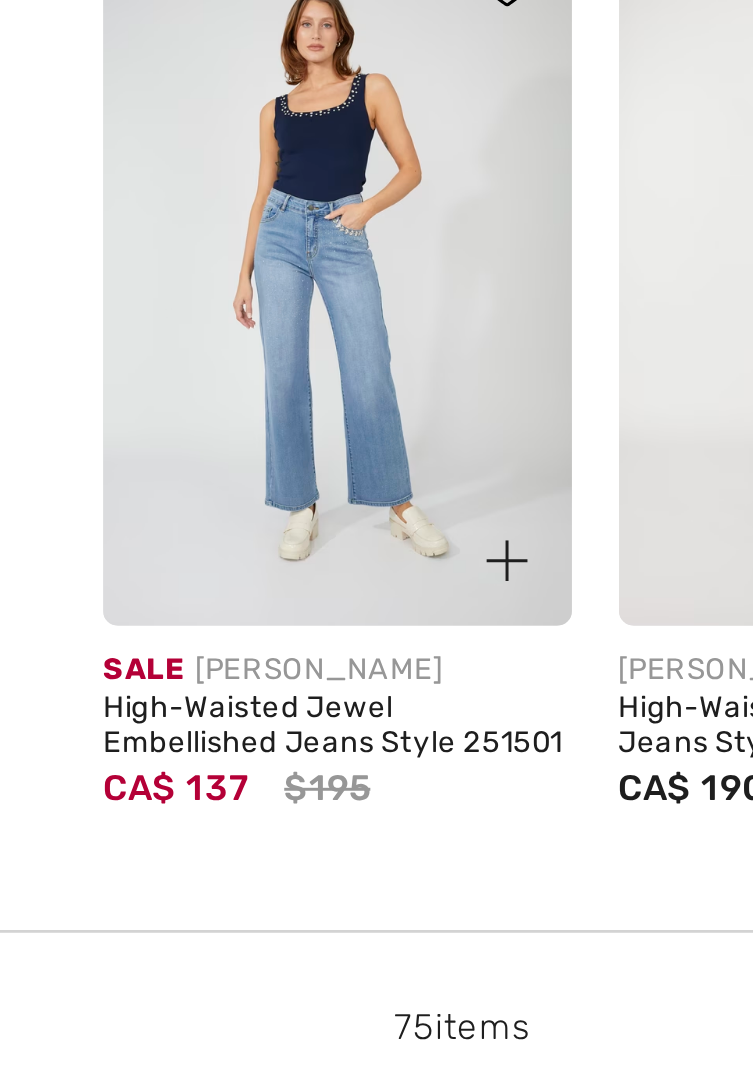 click at bounding box center [114, 780] 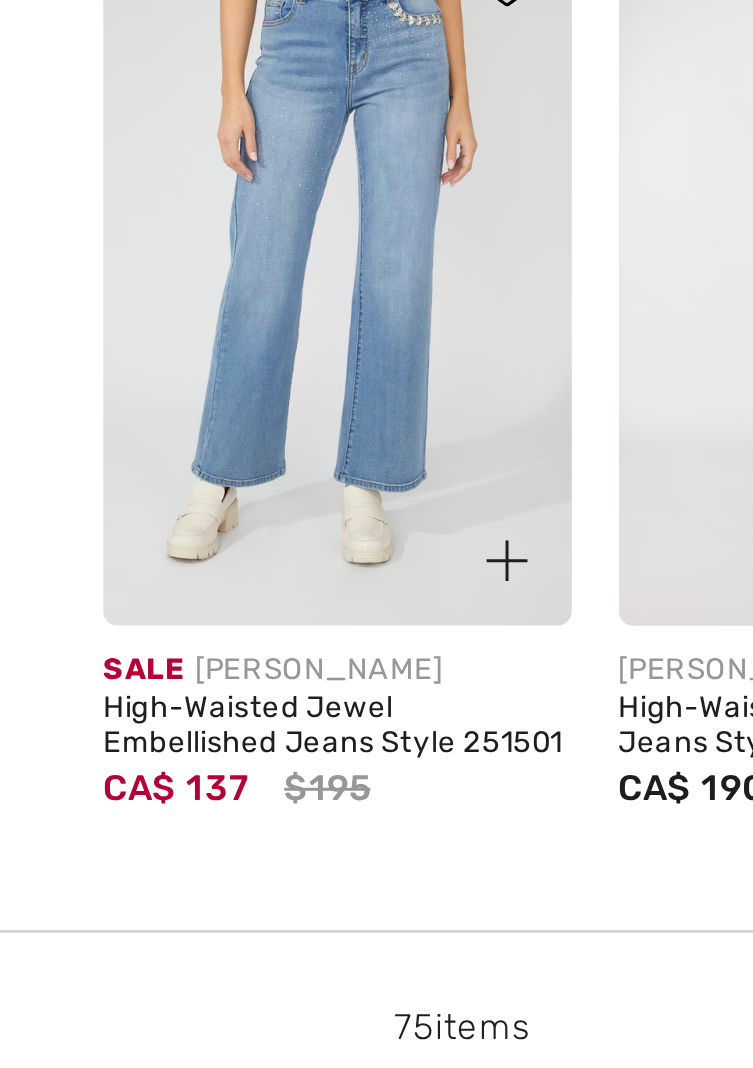 scroll, scrollTop: 1584, scrollLeft: 0, axis: vertical 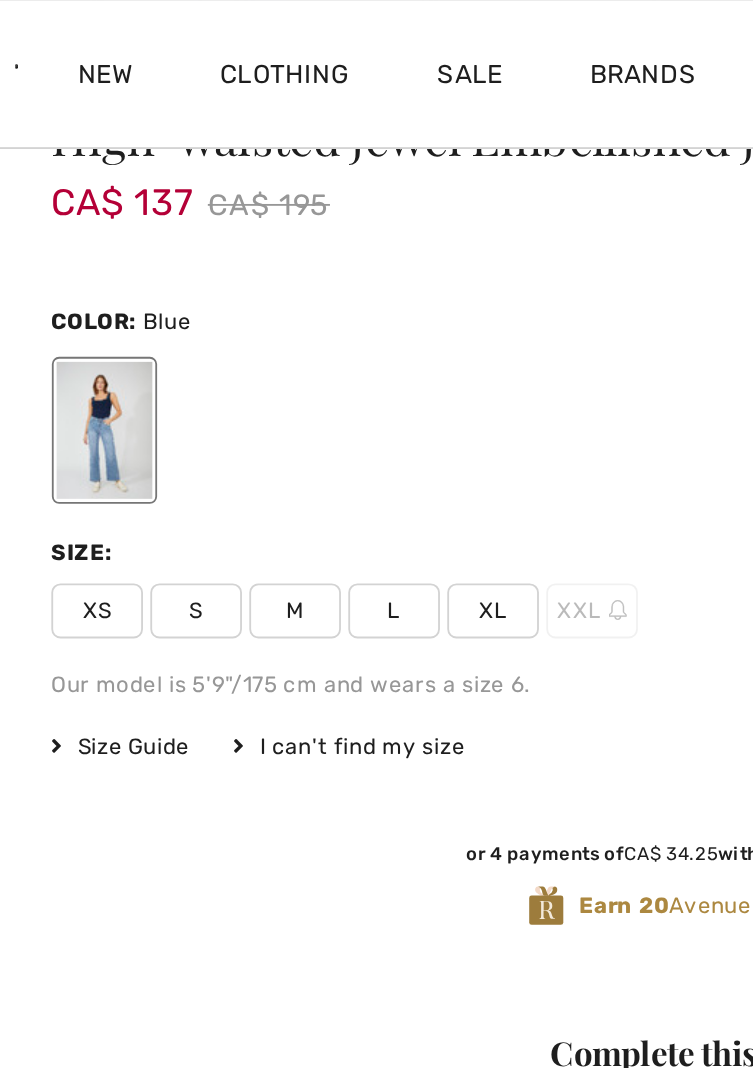 click at bounding box center (57, 234) 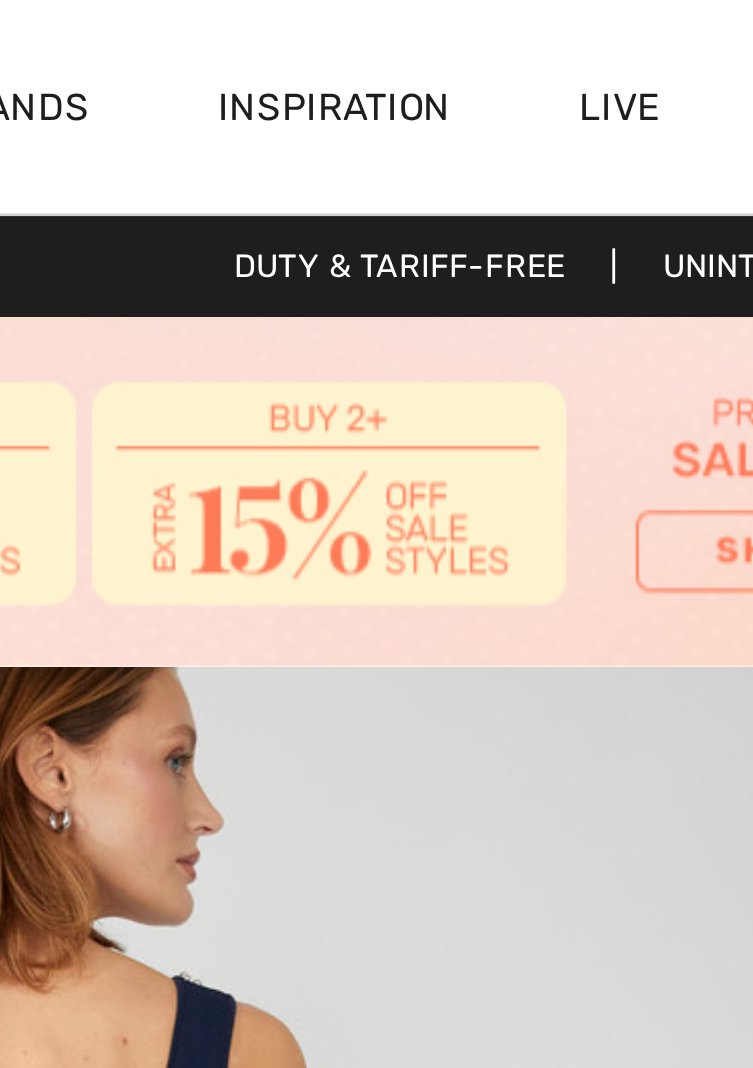 scroll, scrollTop: 0, scrollLeft: 0, axis: both 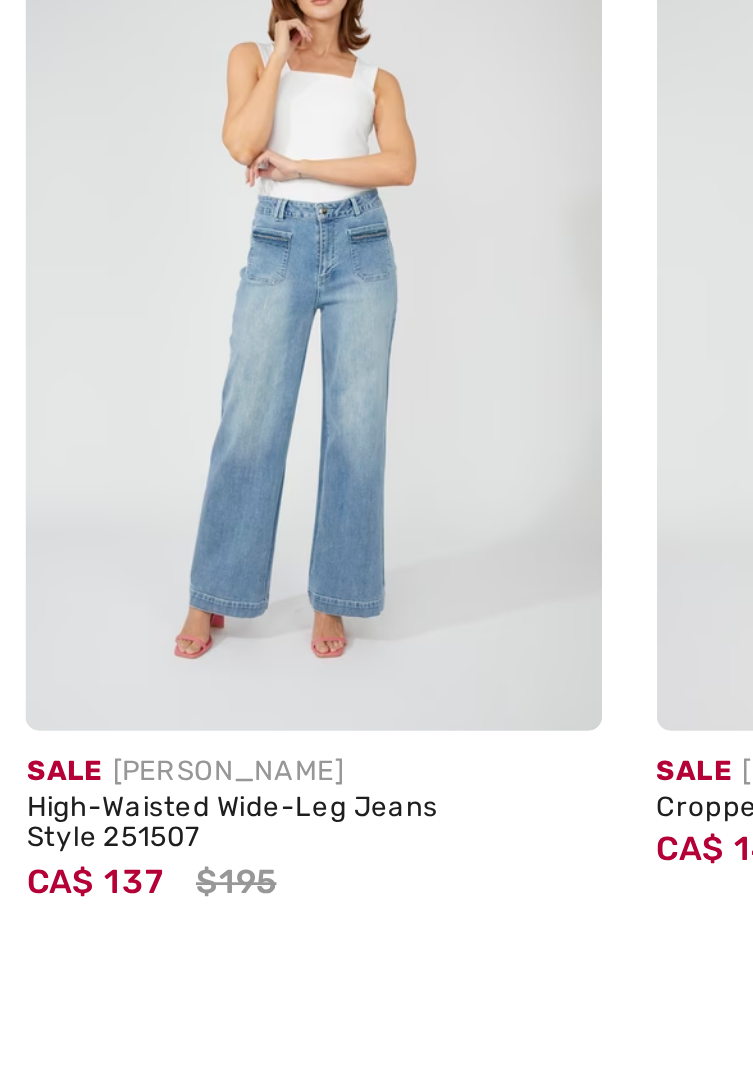 click at bounding box center (365, 565) 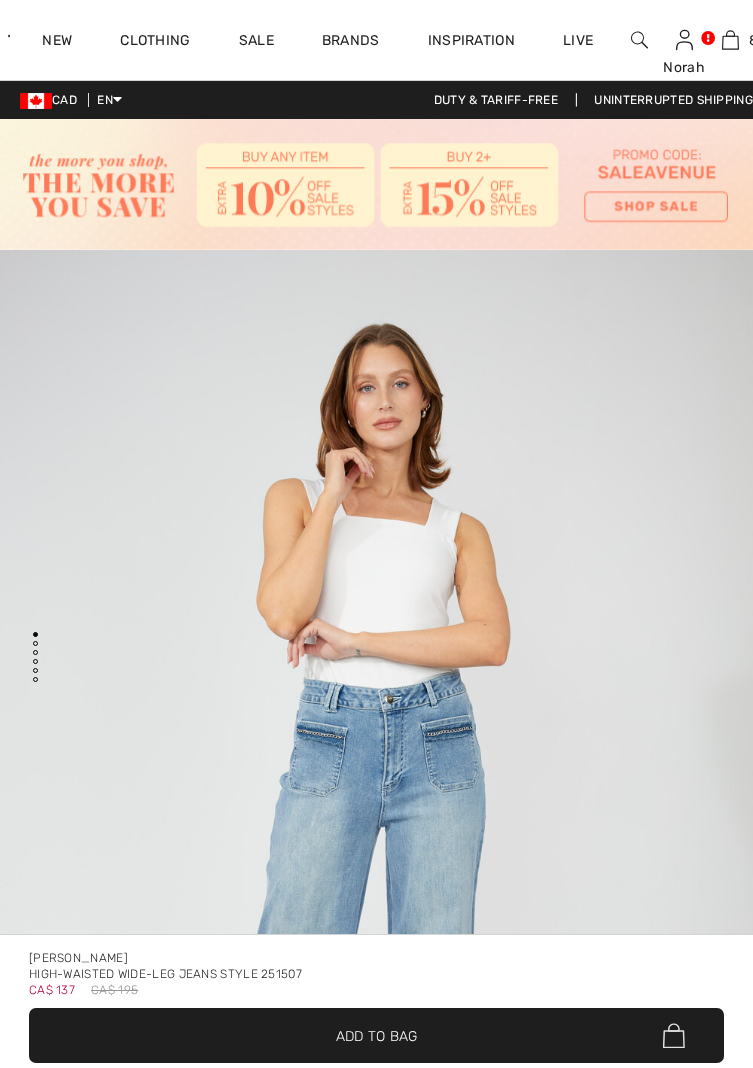 scroll, scrollTop: 0, scrollLeft: 0, axis: both 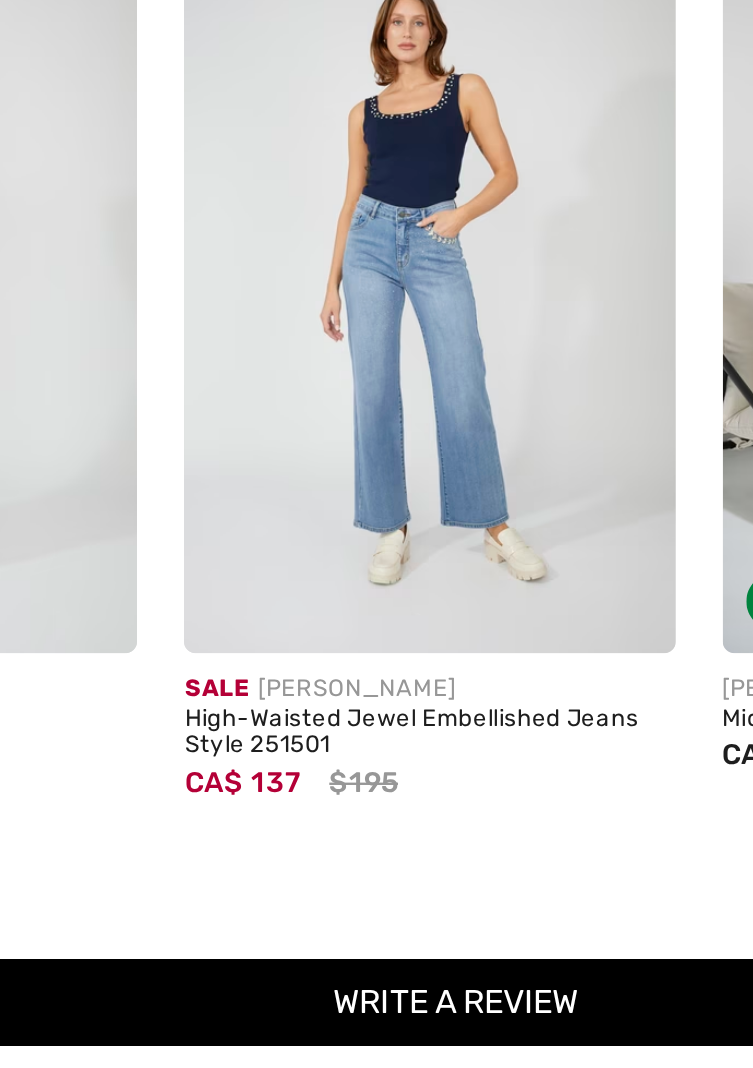 click at bounding box center [365, 560] 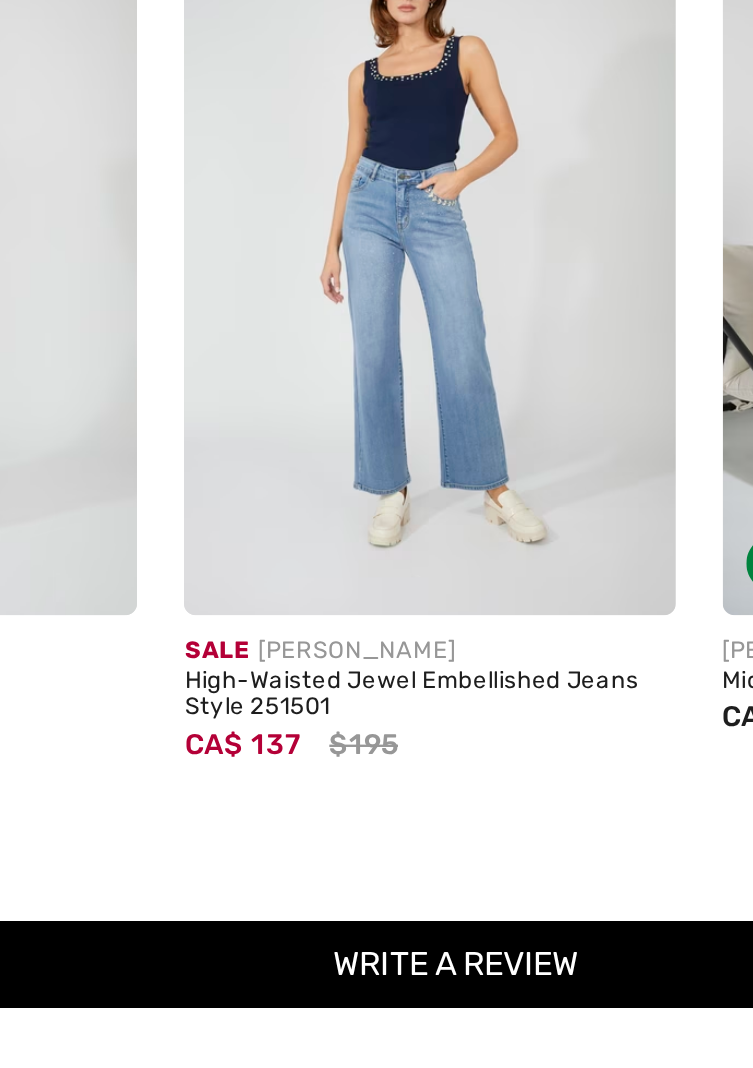 scroll, scrollTop: 3098, scrollLeft: 0, axis: vertical 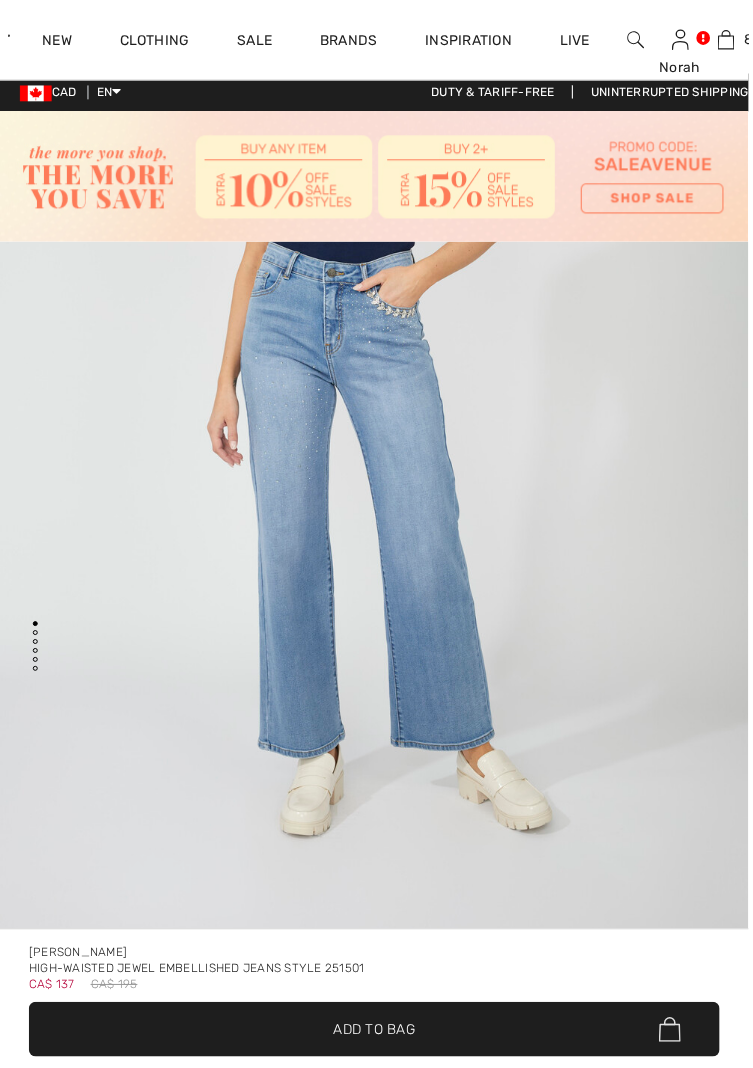 checkbox on "true" 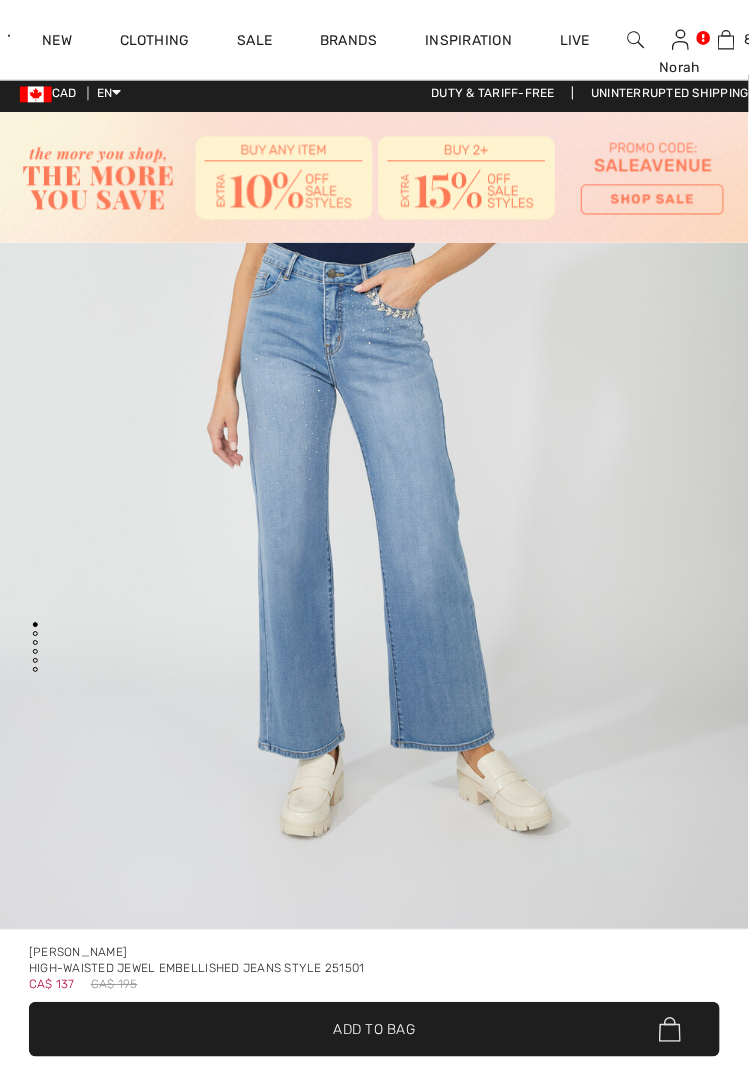 scroll, scrollTop: 0, scrollLeft: 0, axis: both 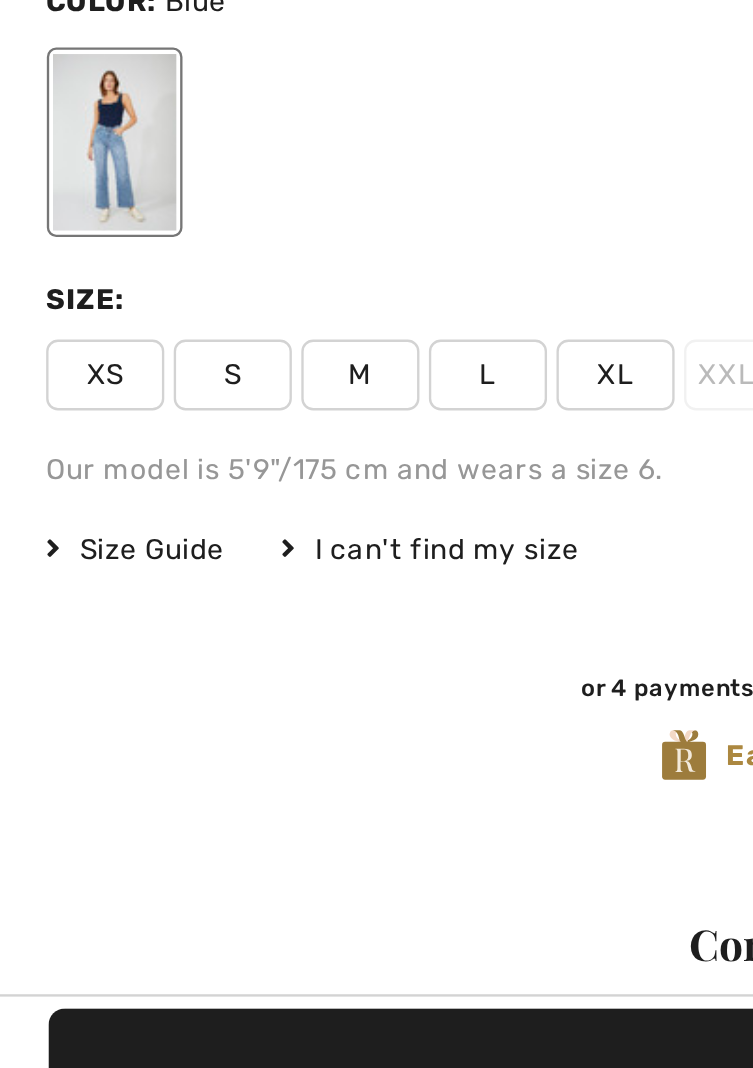 click on "Size Guide" at bounding box center (65, 814) 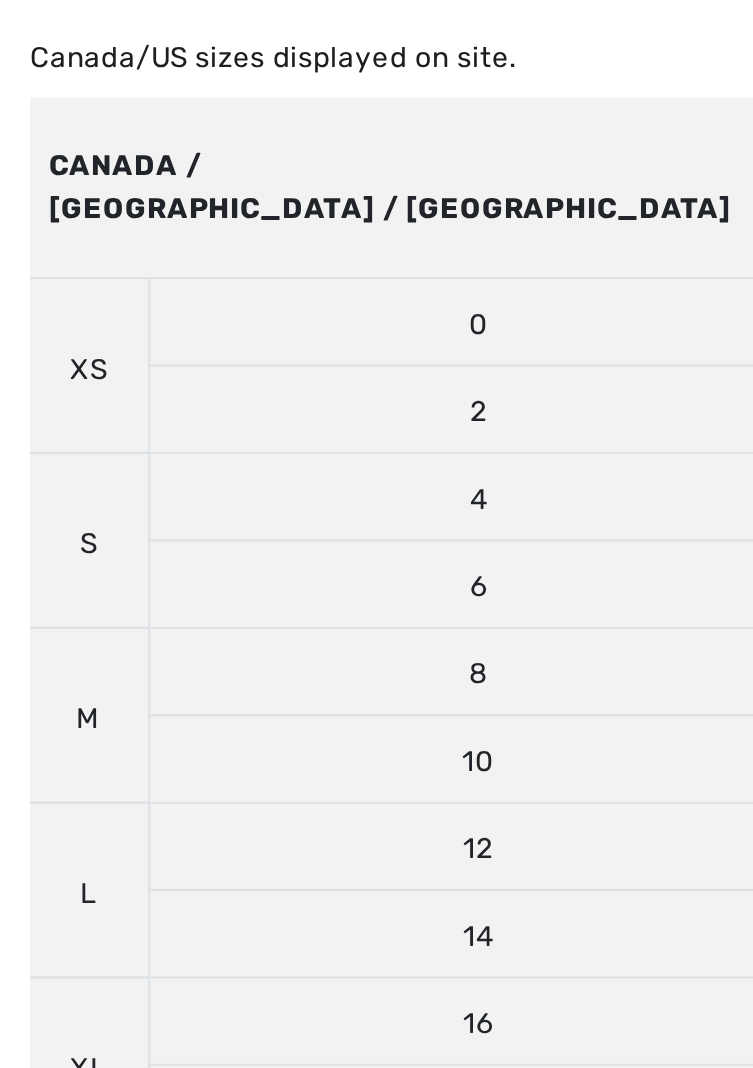 scroll, scrollTop: 854, scrollLeft: 0, axis: vertical 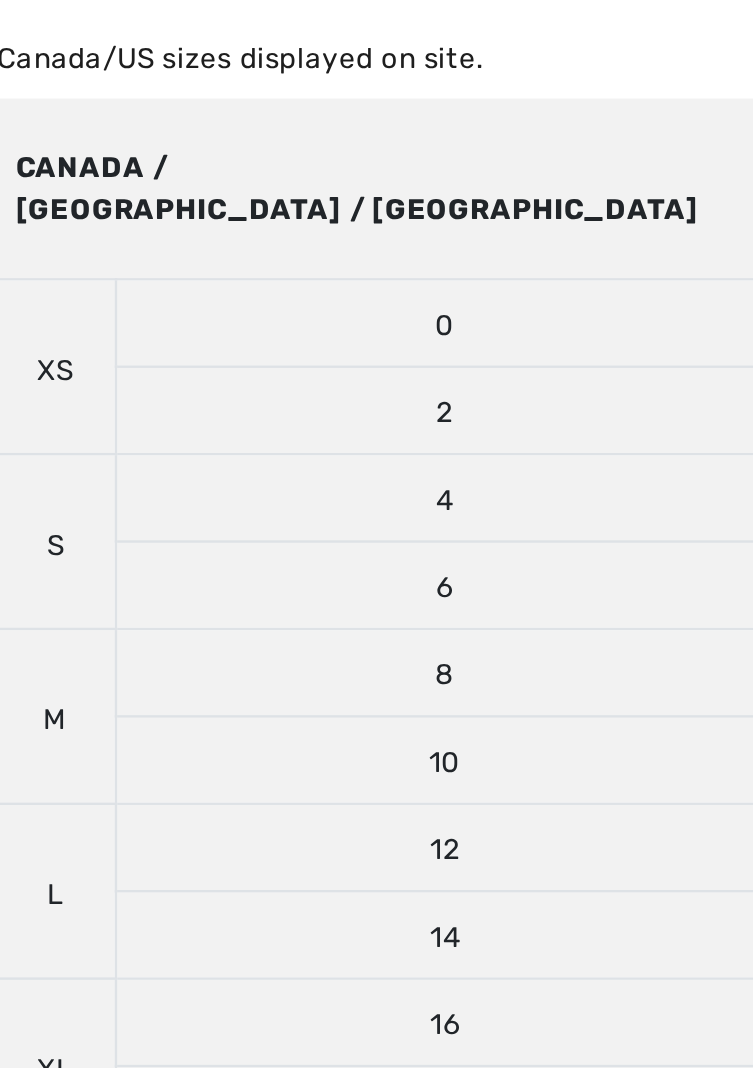 click on "S" at bounding box center (65, 377) 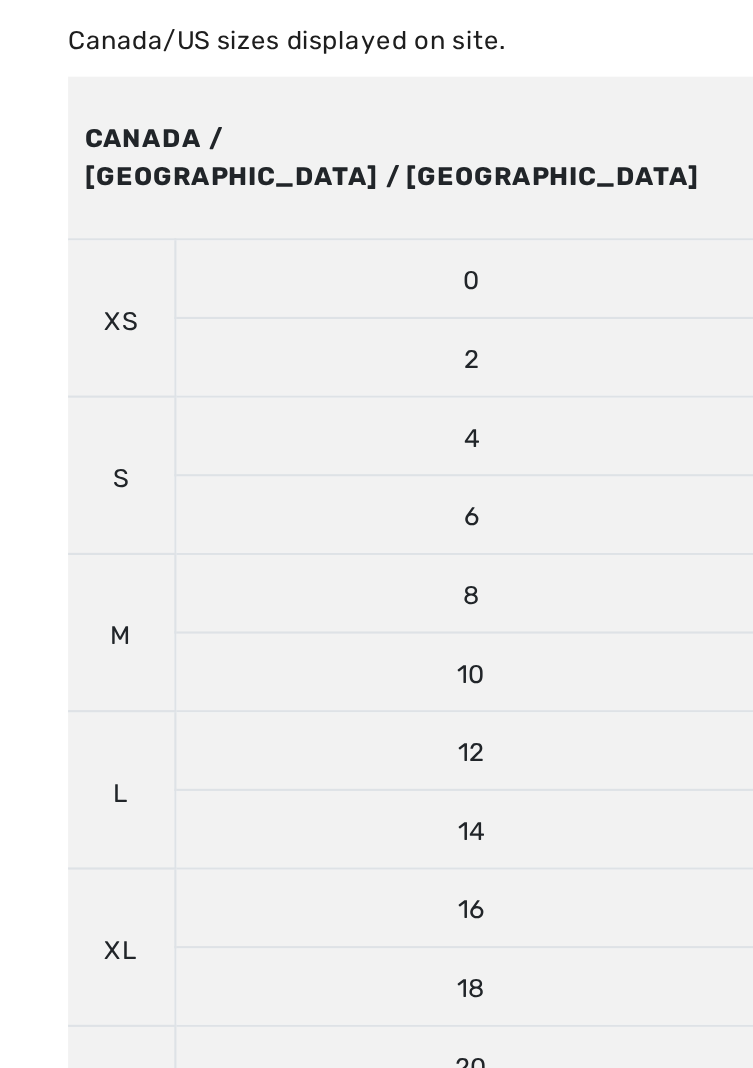 scroll, scrollTop: 854, scrollLeft: 0, axis: vertical 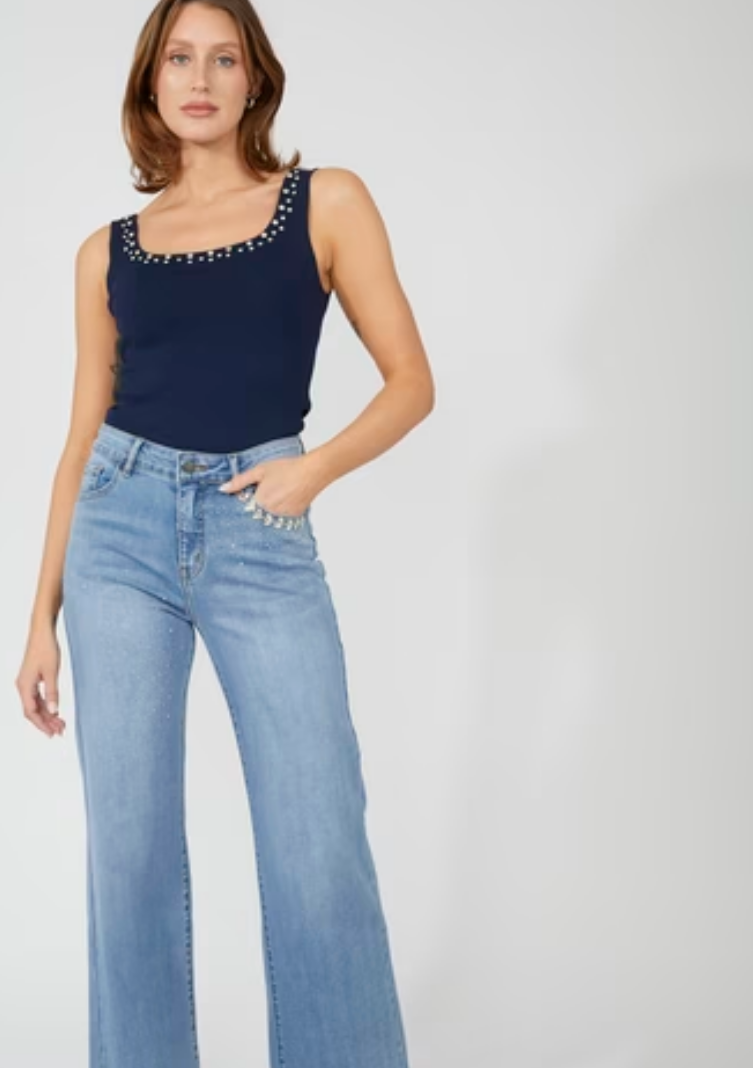click at bounding box center (138, 753) 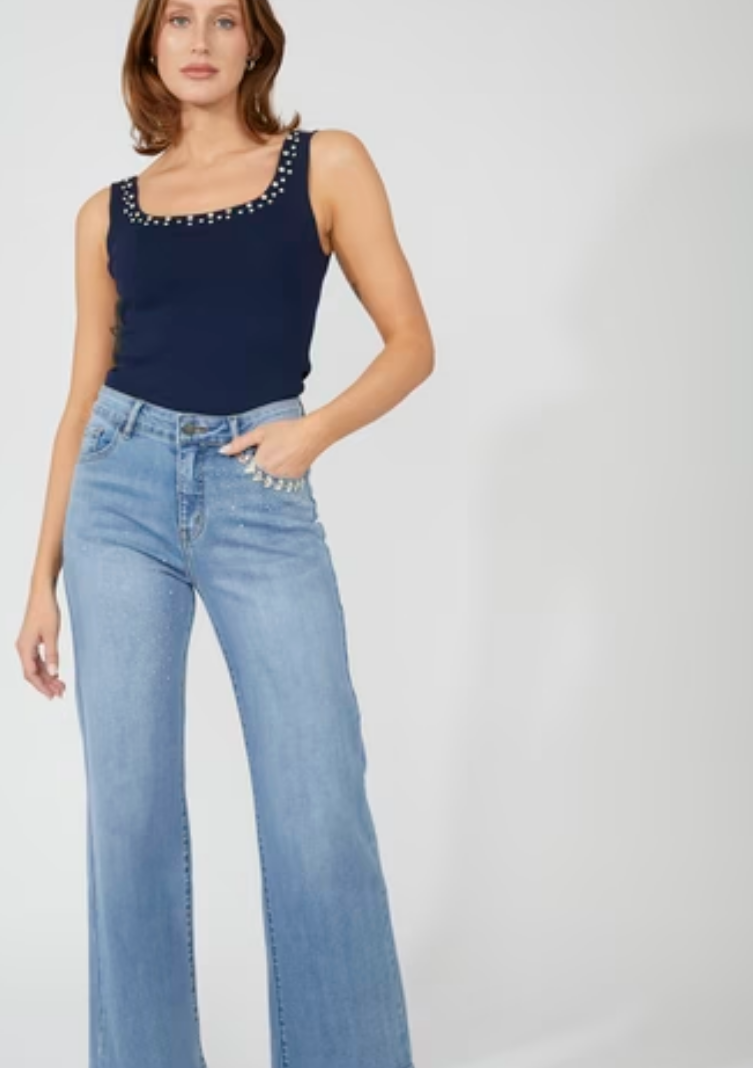 scroll, scrollTop: 2905, scrollLeft: 0, axis: vertical 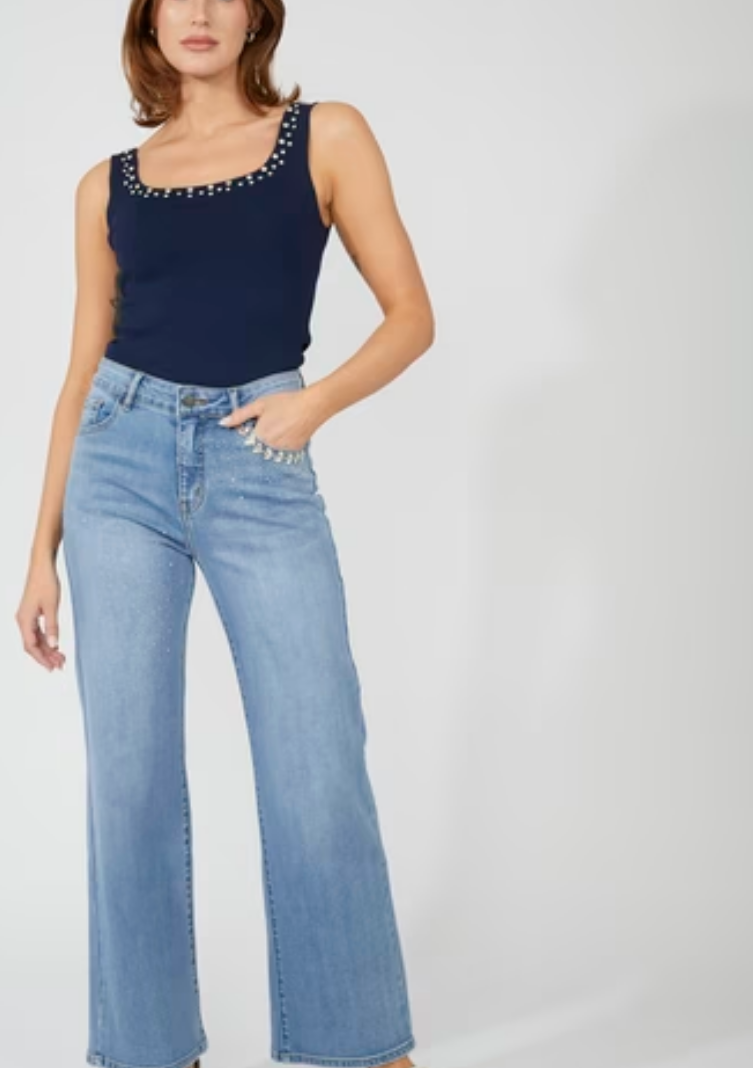 click at bounding box center (138, 753) 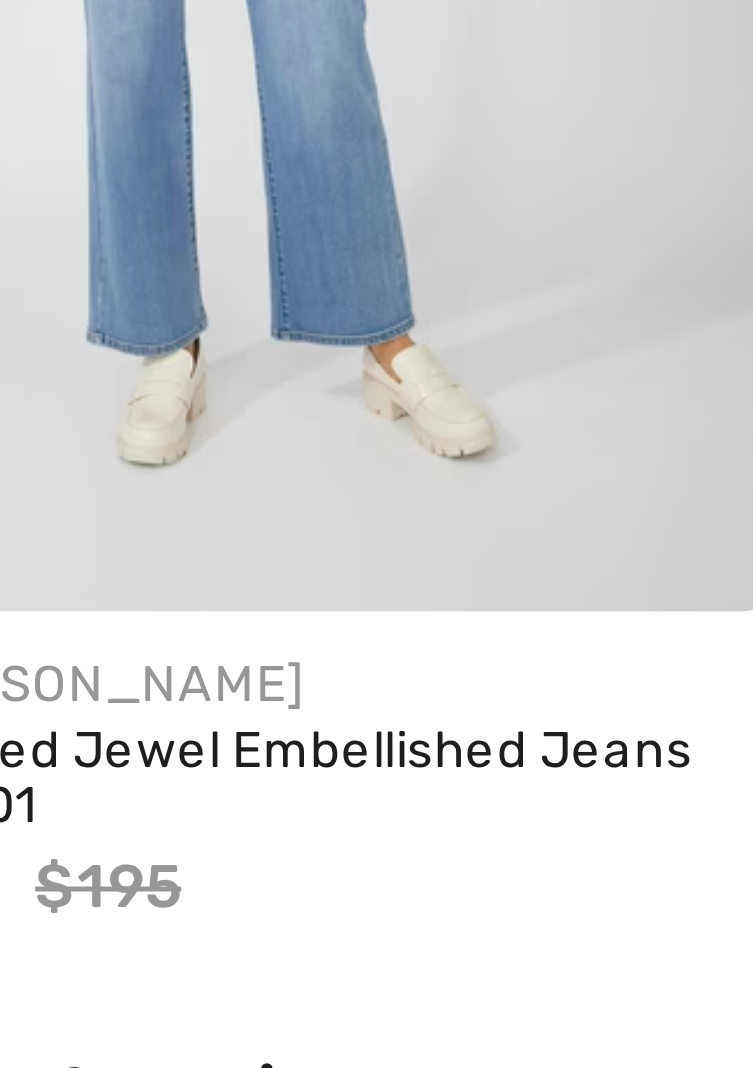 scroll, scrollTop: 2905, scrollLeft: 0, axis: vertical 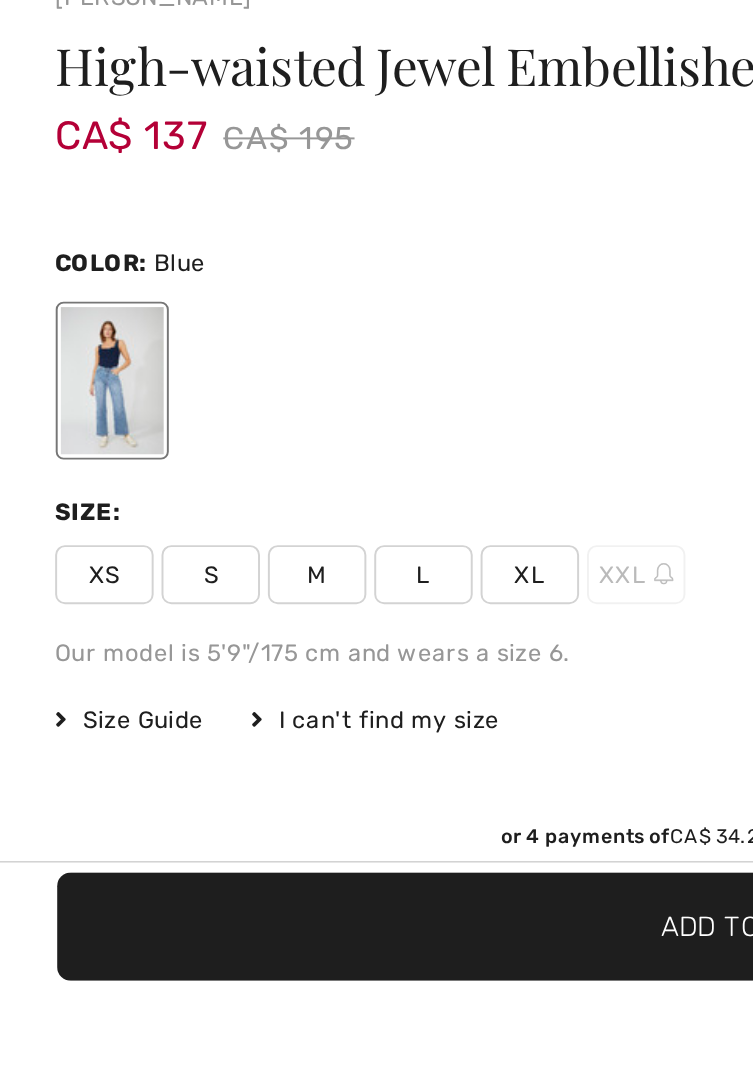 click on "Size Guide" at bounding box center [65, 931] 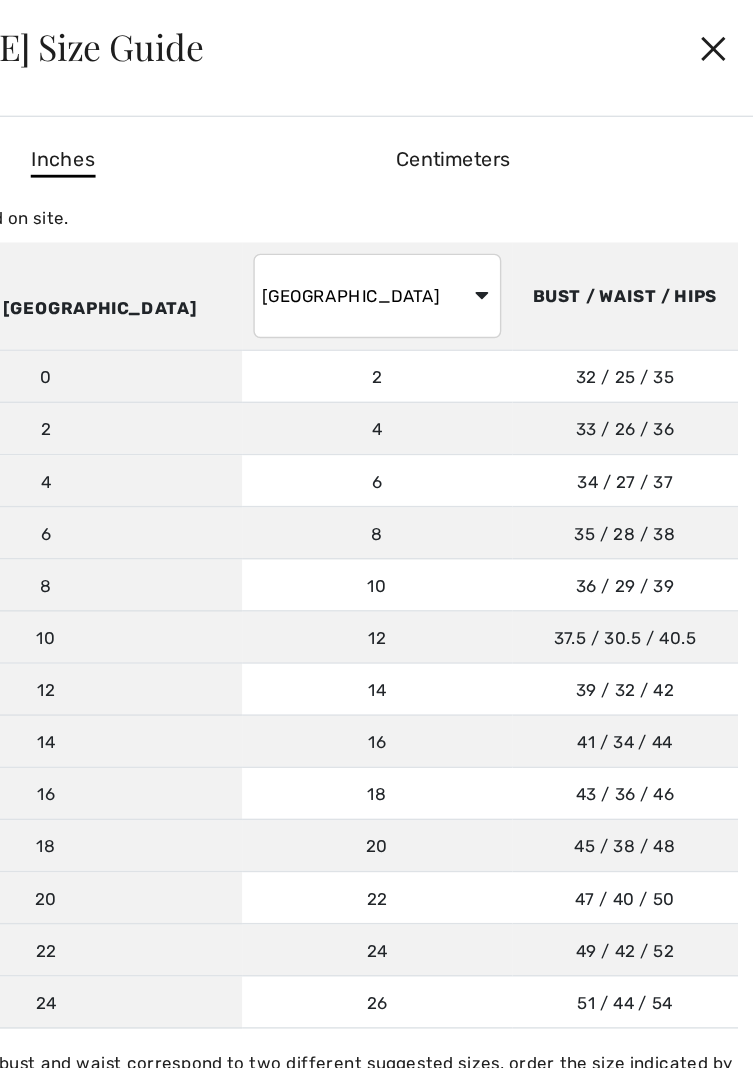 scroll, scrollTop: 768, scrollLeft: 0, axis: vertical 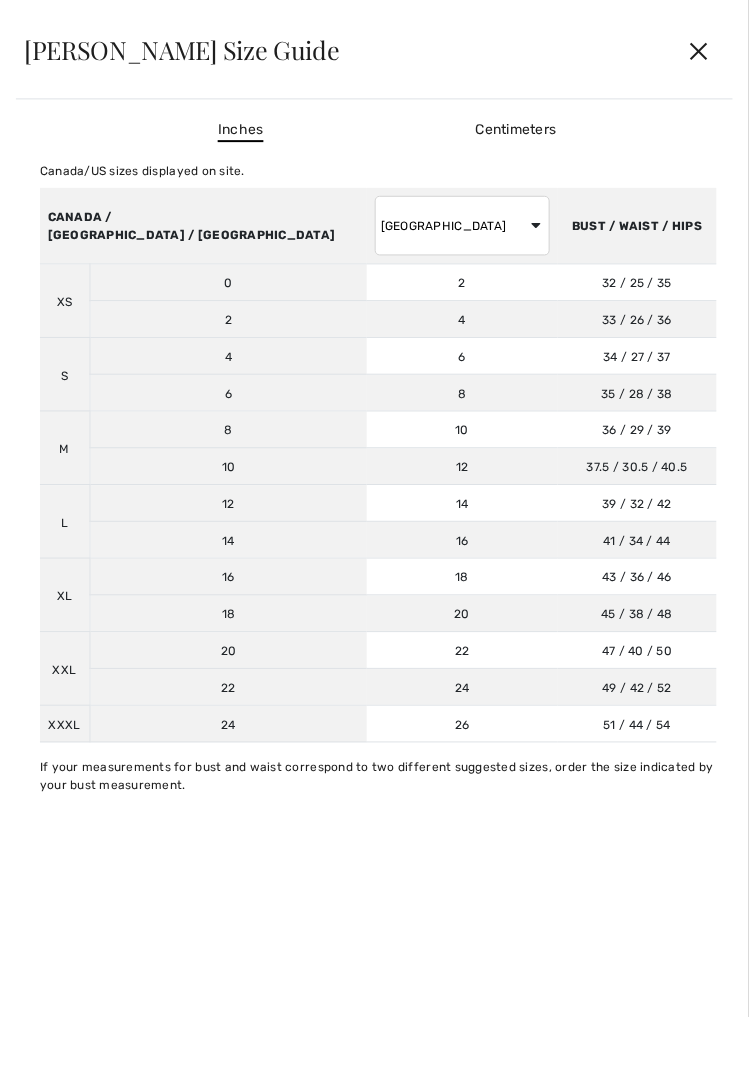 click on "Frank Lyman Size Guide ✕
Inches
Centimeters
Canada/US sizes displayed on site.
Sizes
XS S M L XL XXL XXXL
0 2 4 6 8 10 12 14 16 18 20 22 24
CANADA/US/Mexico
0 2
4
6
8
10
12
14
16
18
20 22 24
UK/AUSTRALIA
2 4
6
8
10
12
14
16
18
20
22 24 26
Germany
28 30
32
34
36
38 40 3" at bounding box center [376, 534] 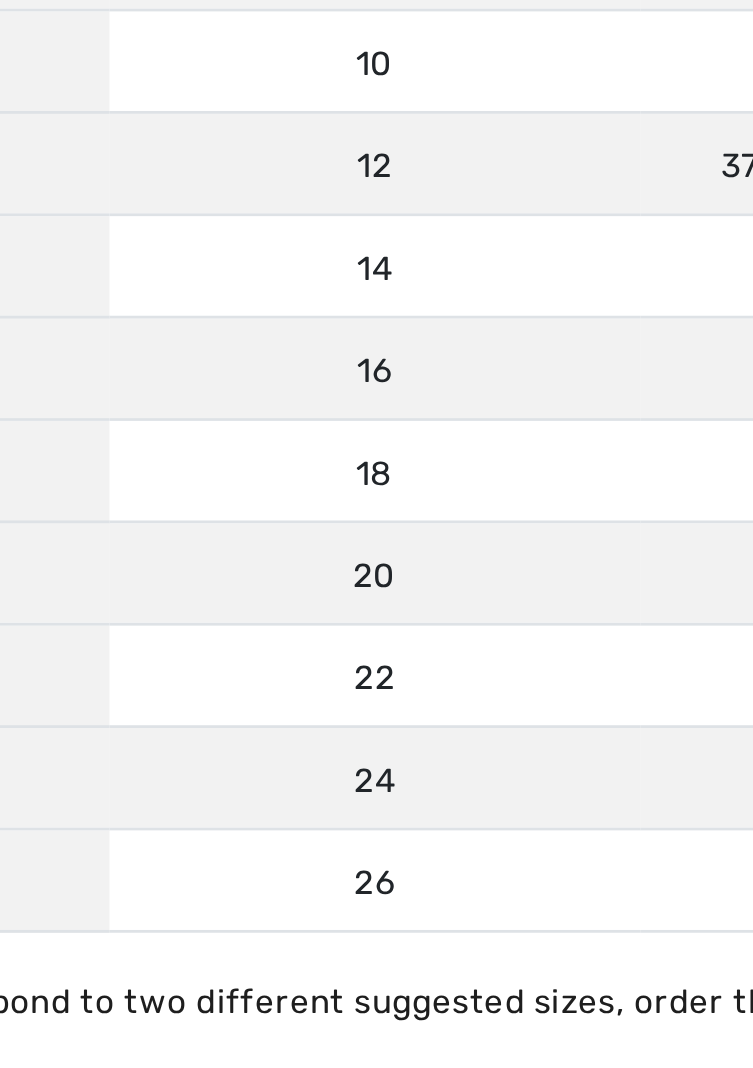 scroll, scrollTop: 768, scrollLeft: 0, axis: vertical 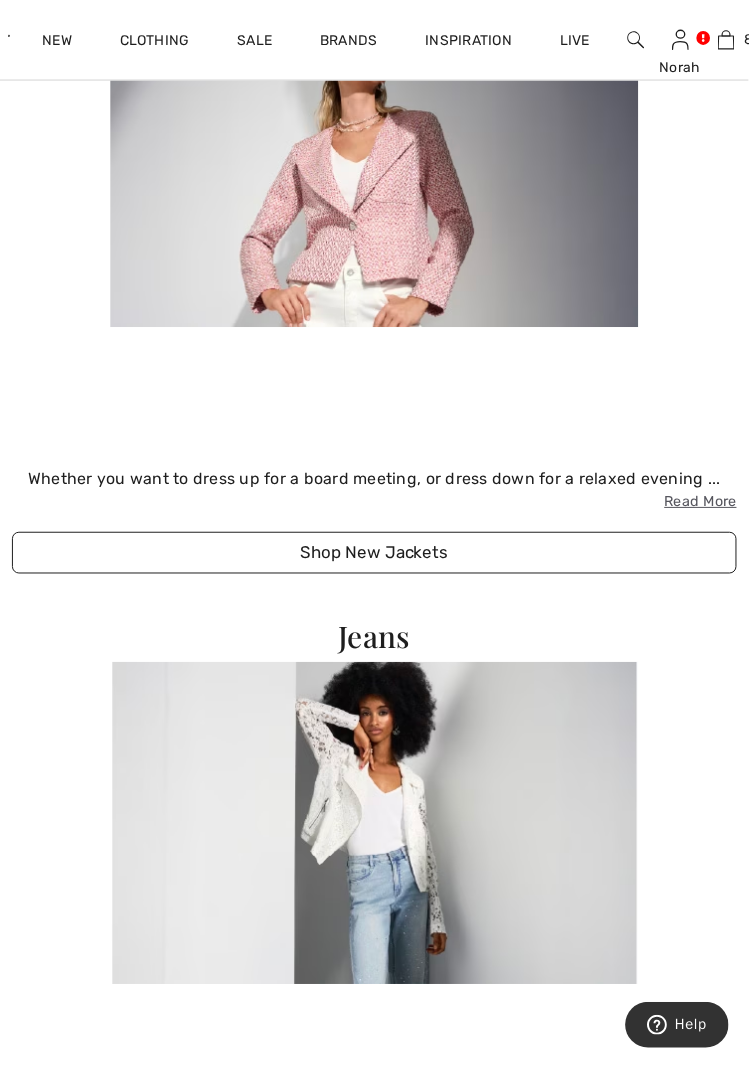 click at bounding box center [376, 828] 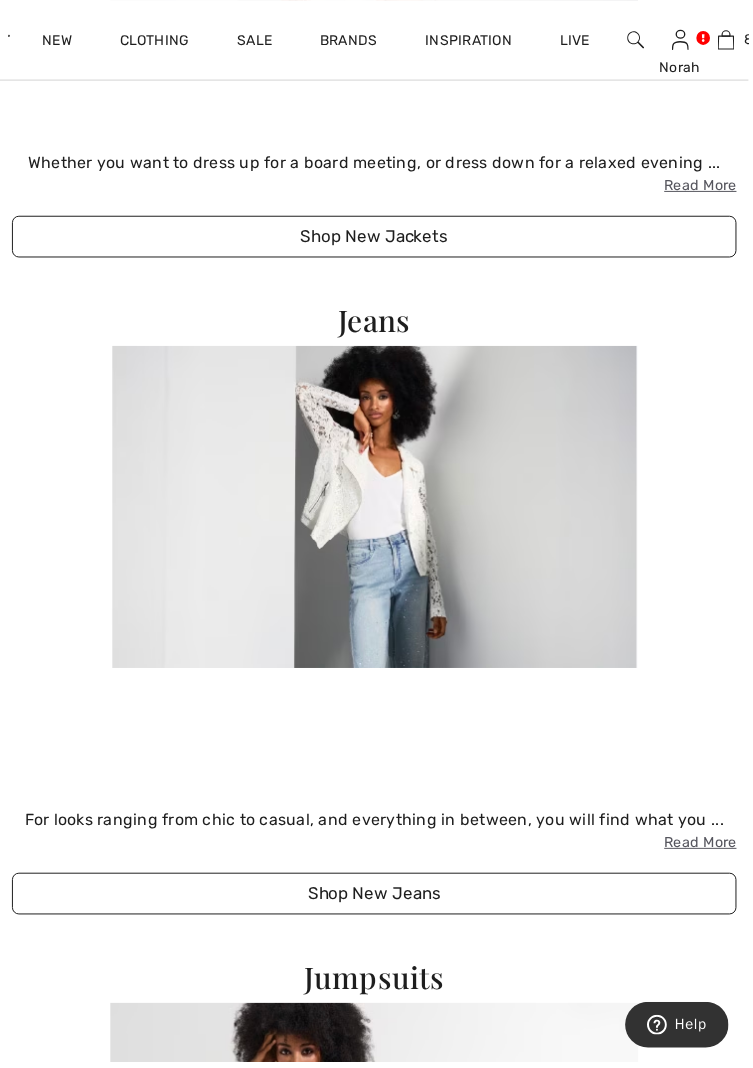 scroll, scrollTop: 5376, scrollLeft: 0, axis: vertical 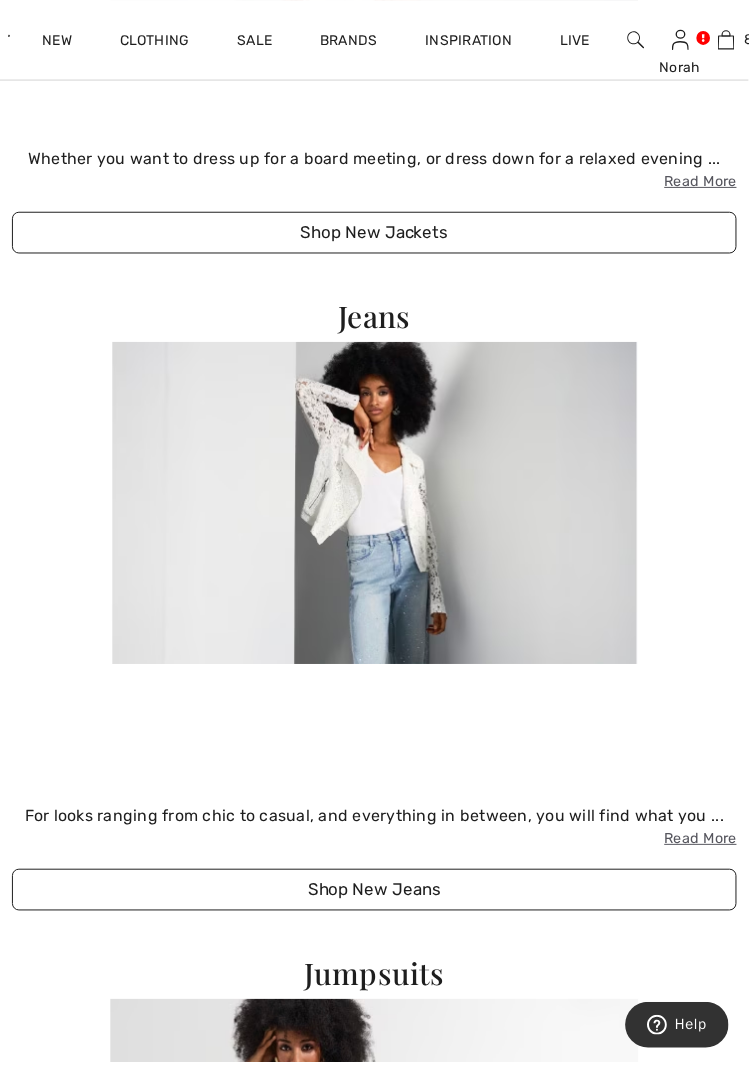 click at bounding box center [376, 506] 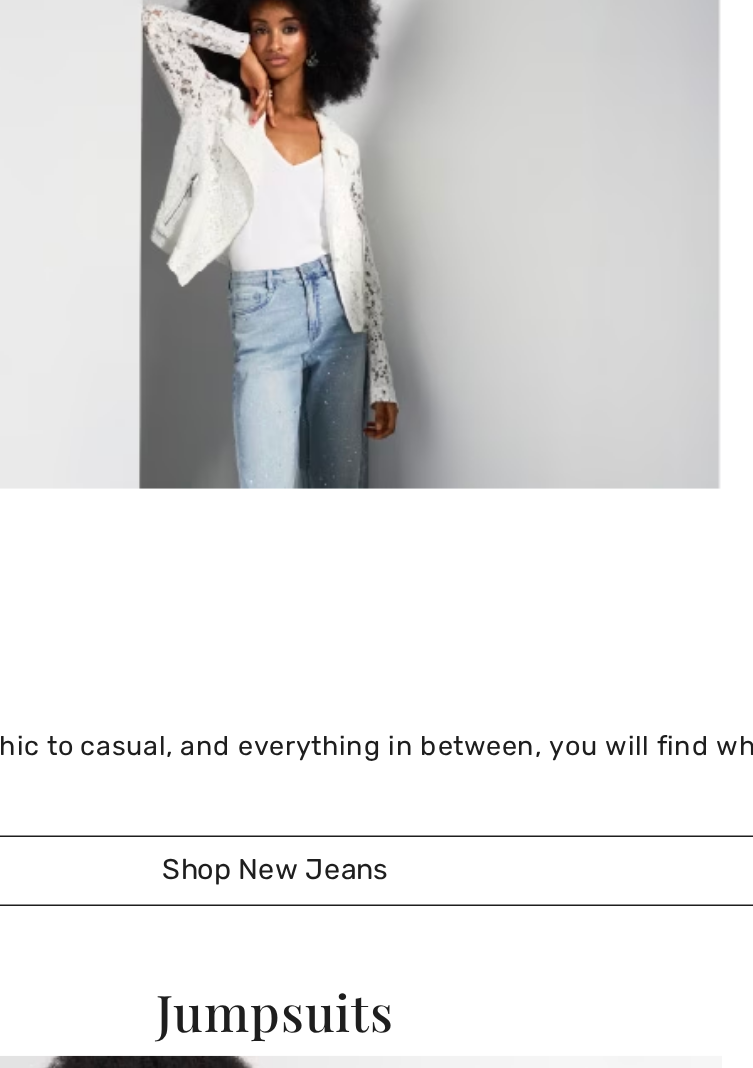 scroll, scrollTop: 5378, scrollLeft: 0, axis: vertical 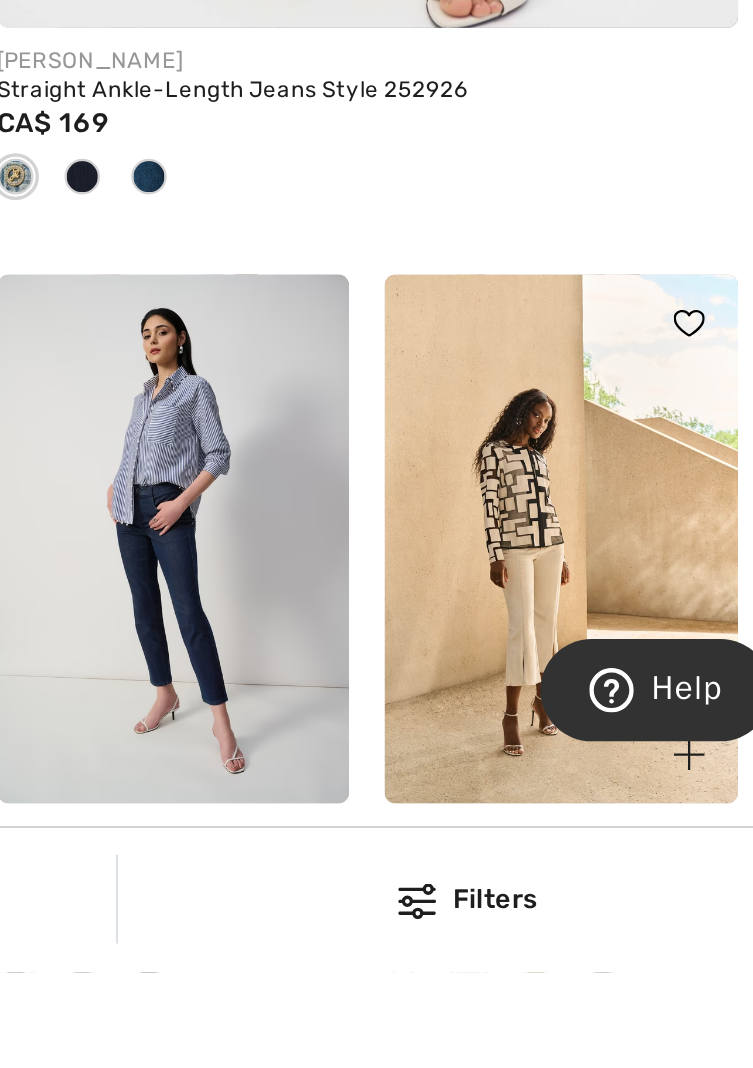 click at bounding box center [657, 1062] 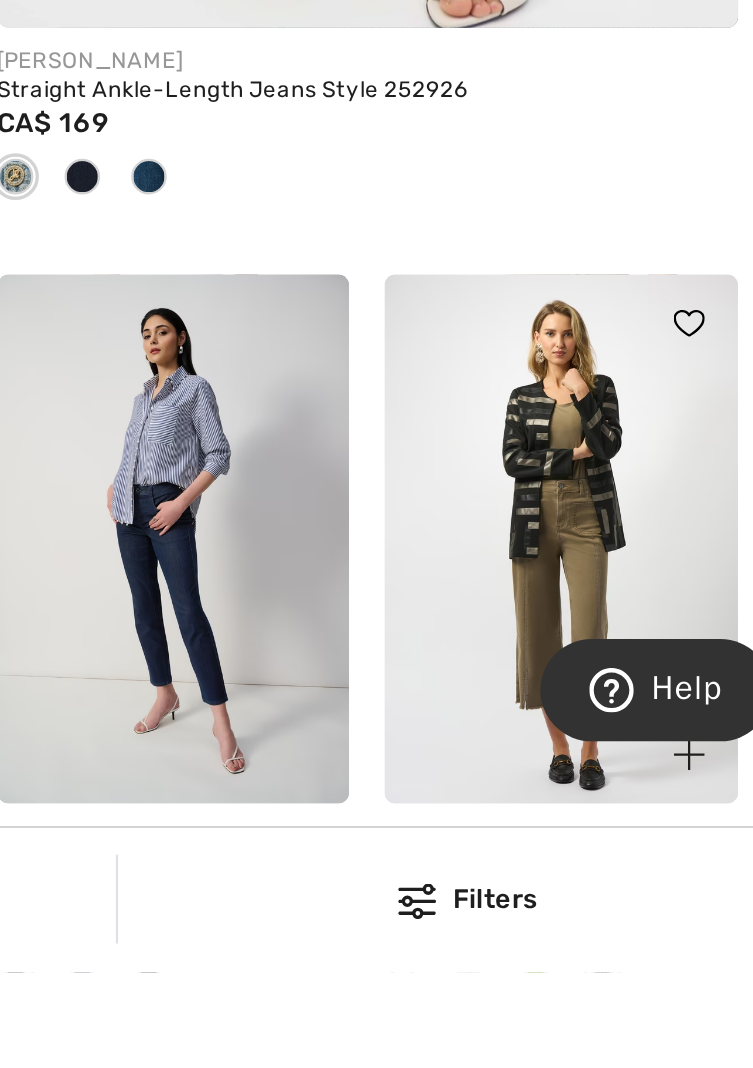 click at bounding box center (627, 1063) 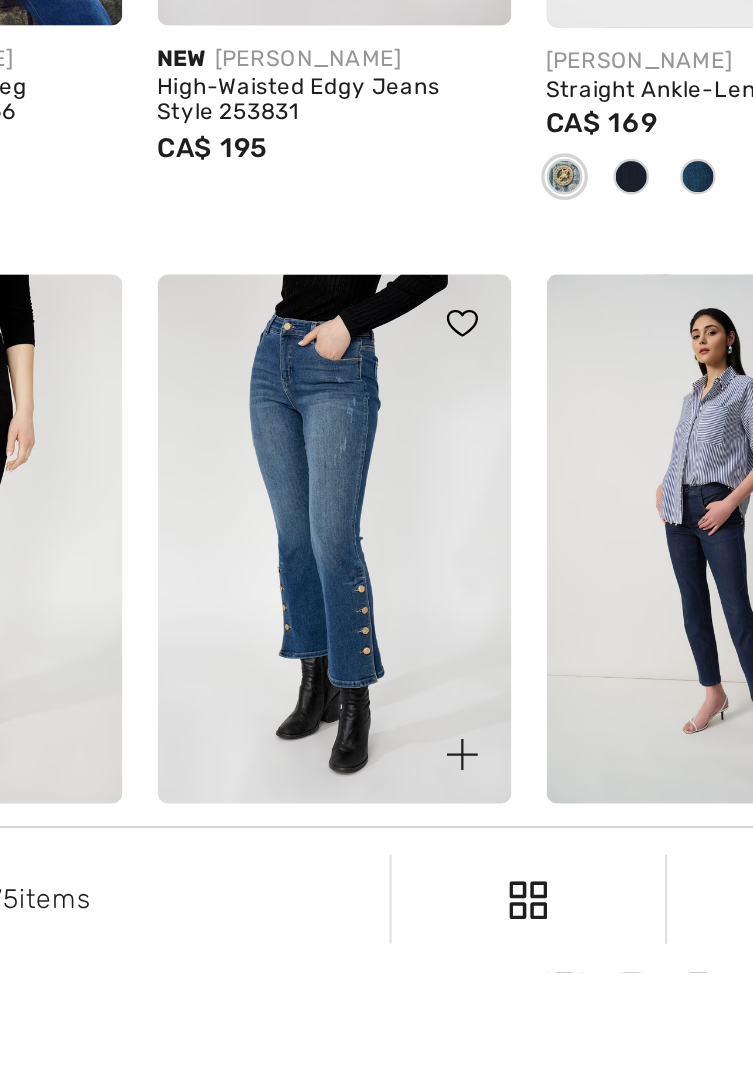 click at bounding box center [289, 873] 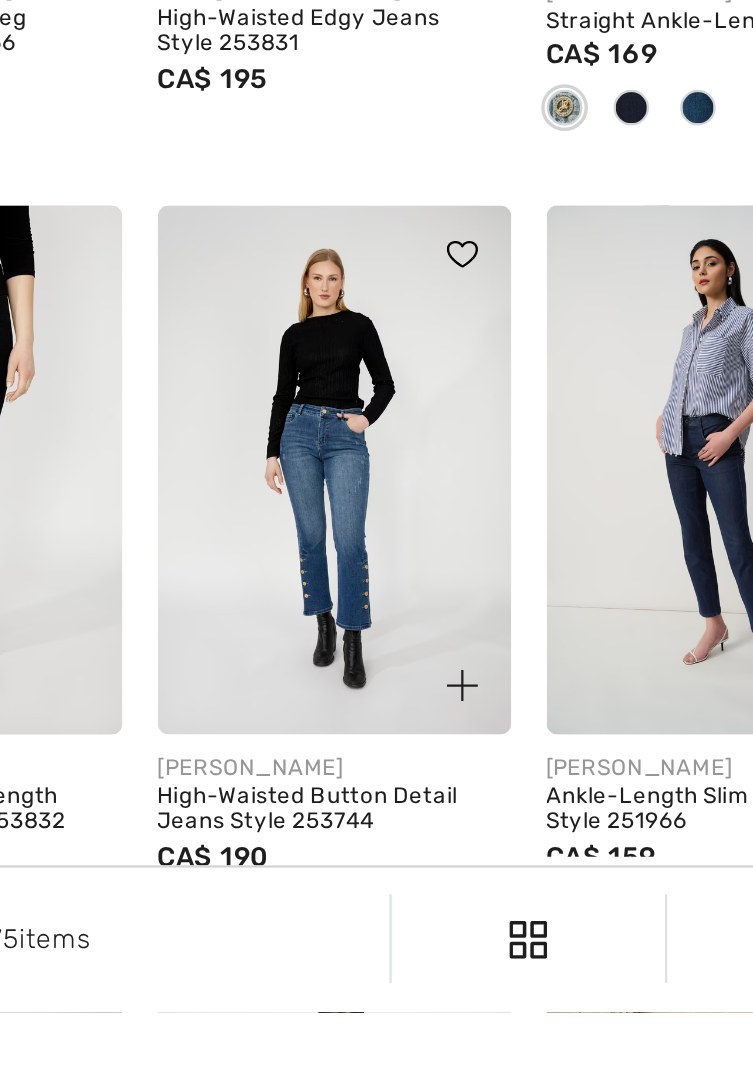 scroll, scrollTop: 397, scrollLeft: 0, axis: vertical 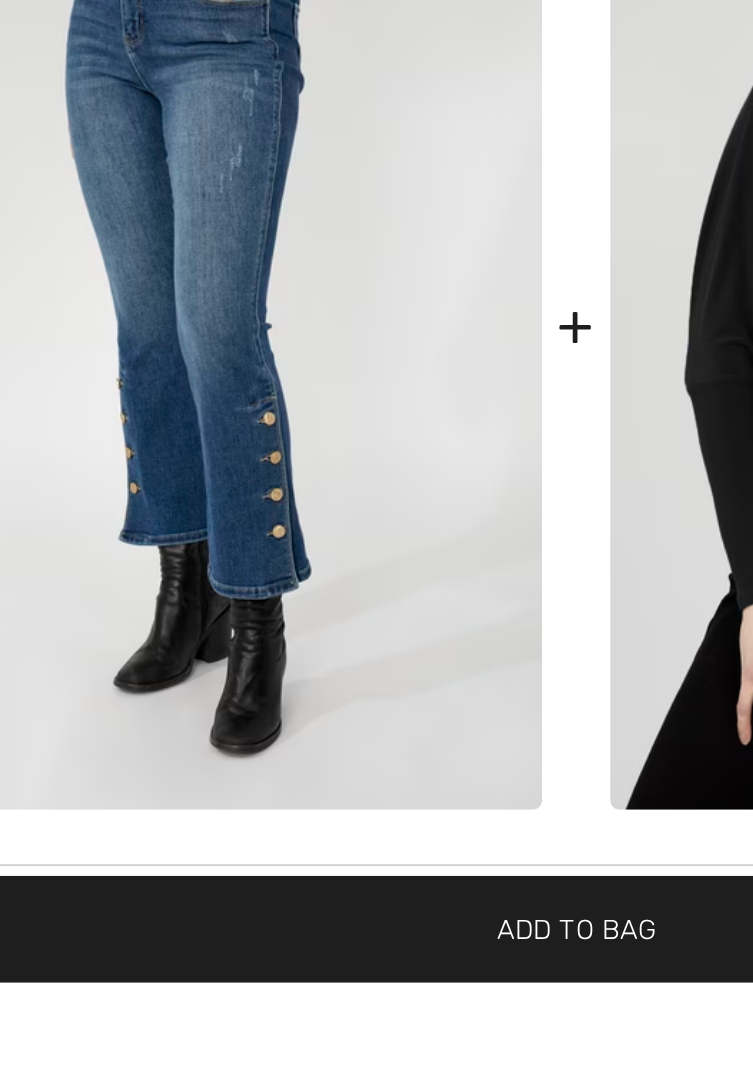 click at bounding box center [193, 726] 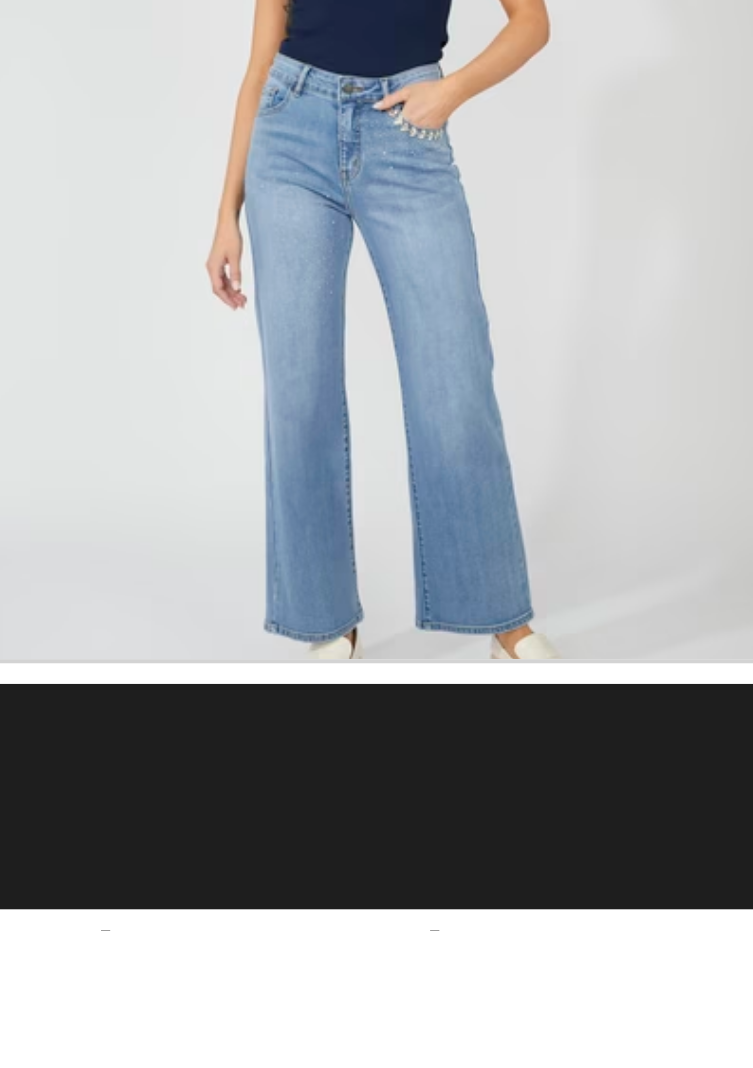 scroll, scrollTop: 2578, scrollLeft: 0, axis: vertical 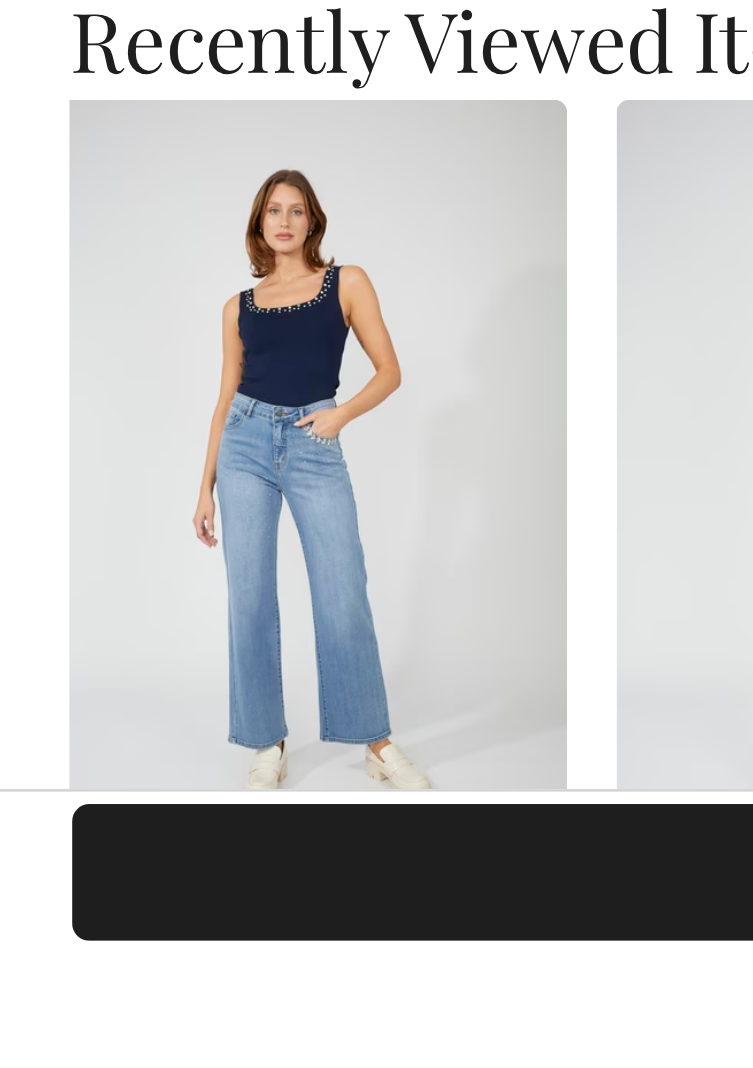 click at bounding box center (124, 881) 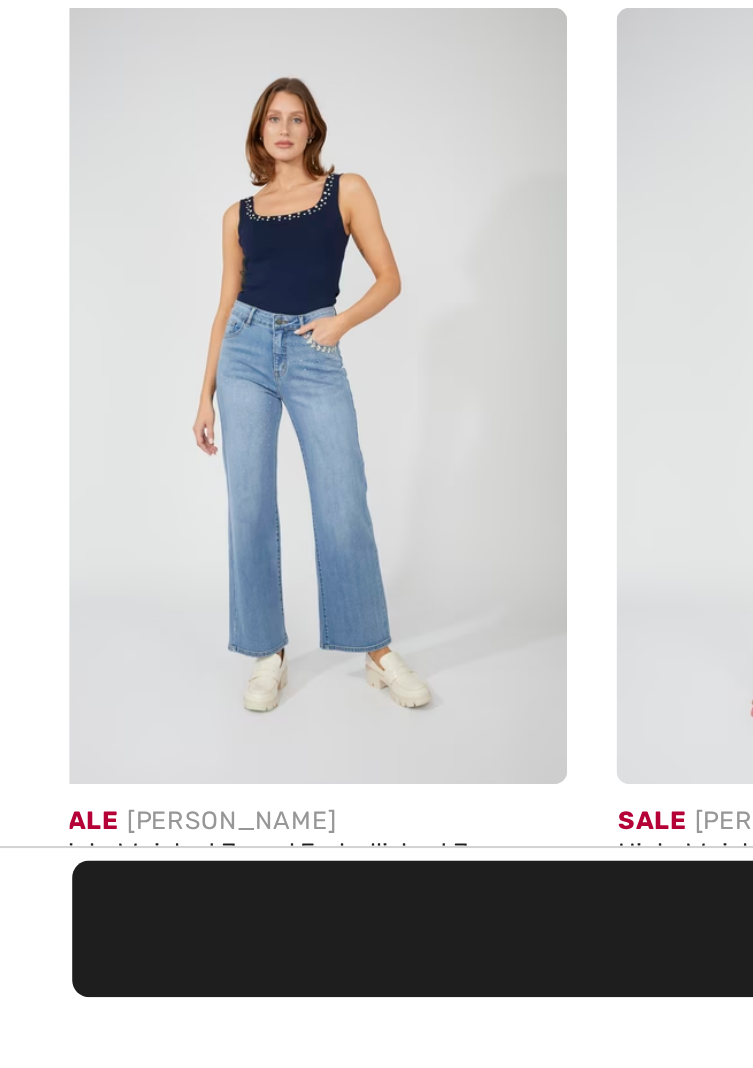 scroll, scrollTop: 2761, scrollLeft: 0, axis: vertical 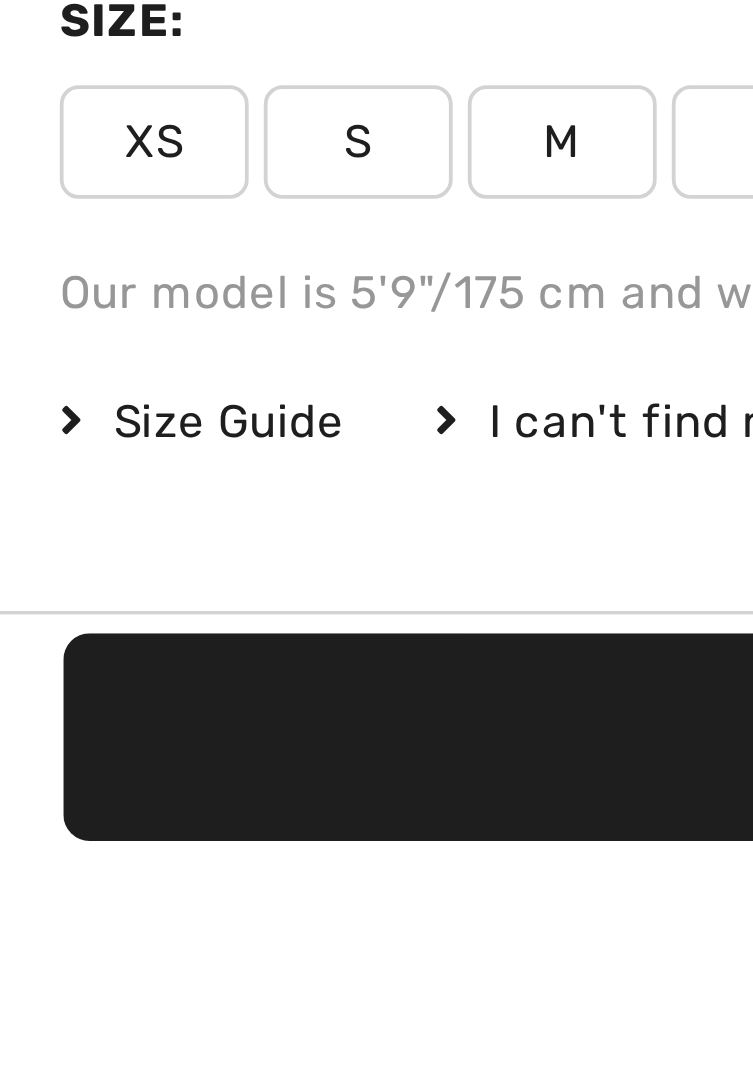 click on "Size Guide" at bounding box center (65, 952) 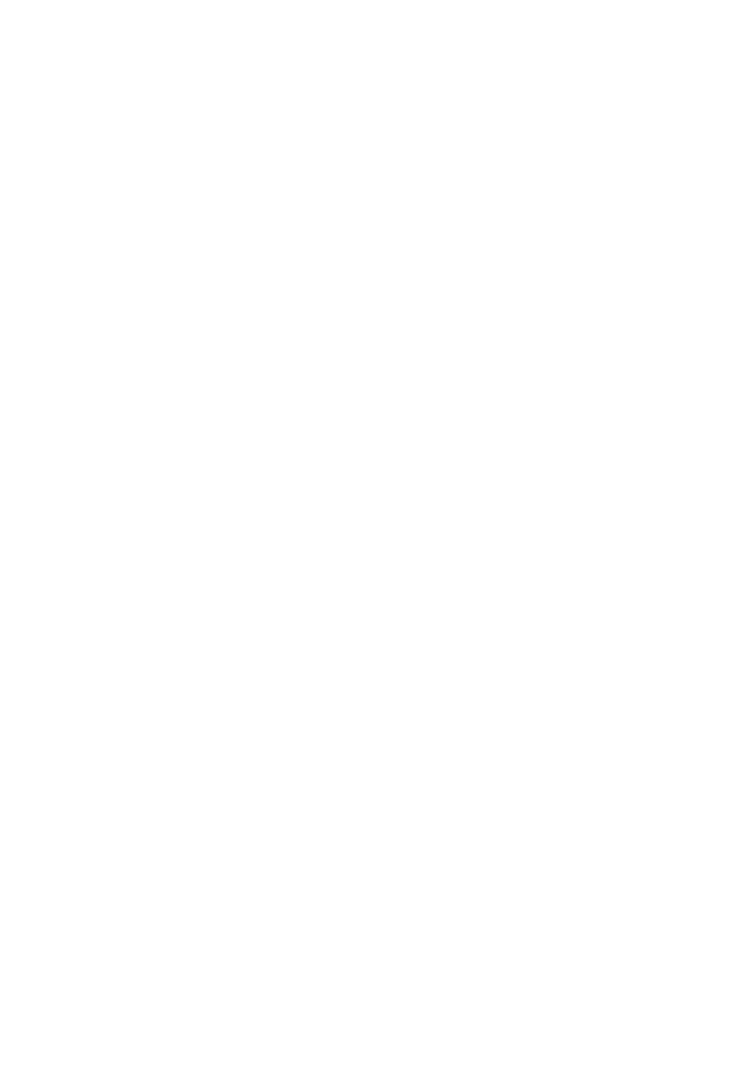 scroll, scrollTop: 763, scrollLeft: 0, axis: vertical 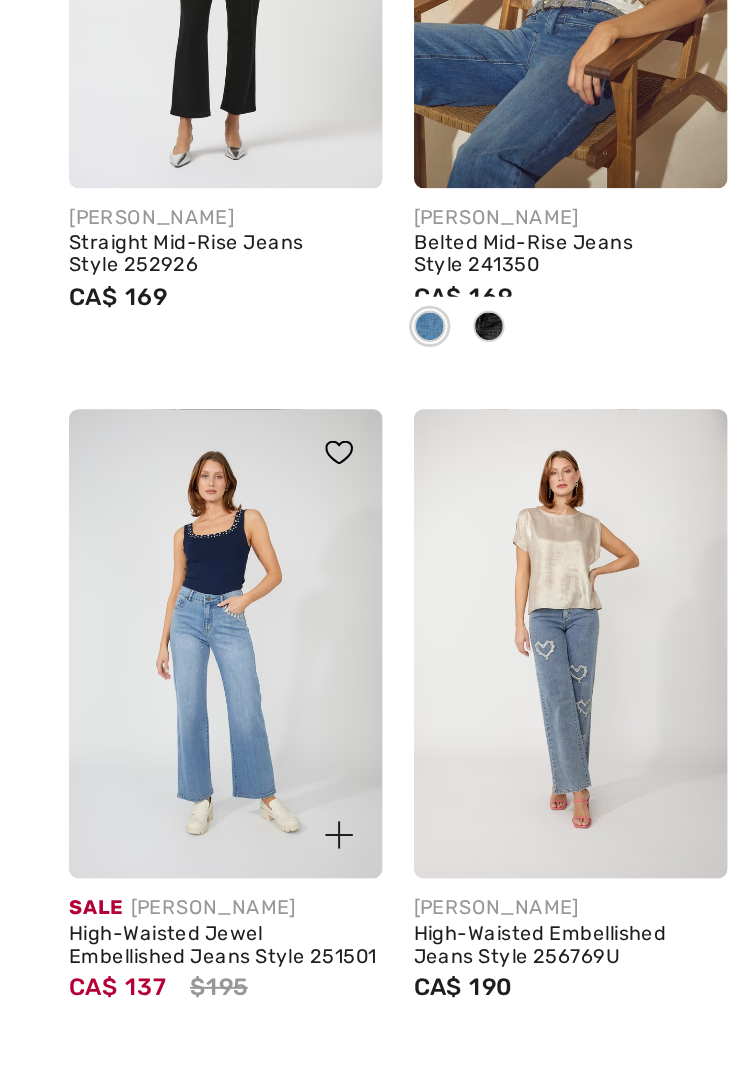click at bounding box center (114, 555) 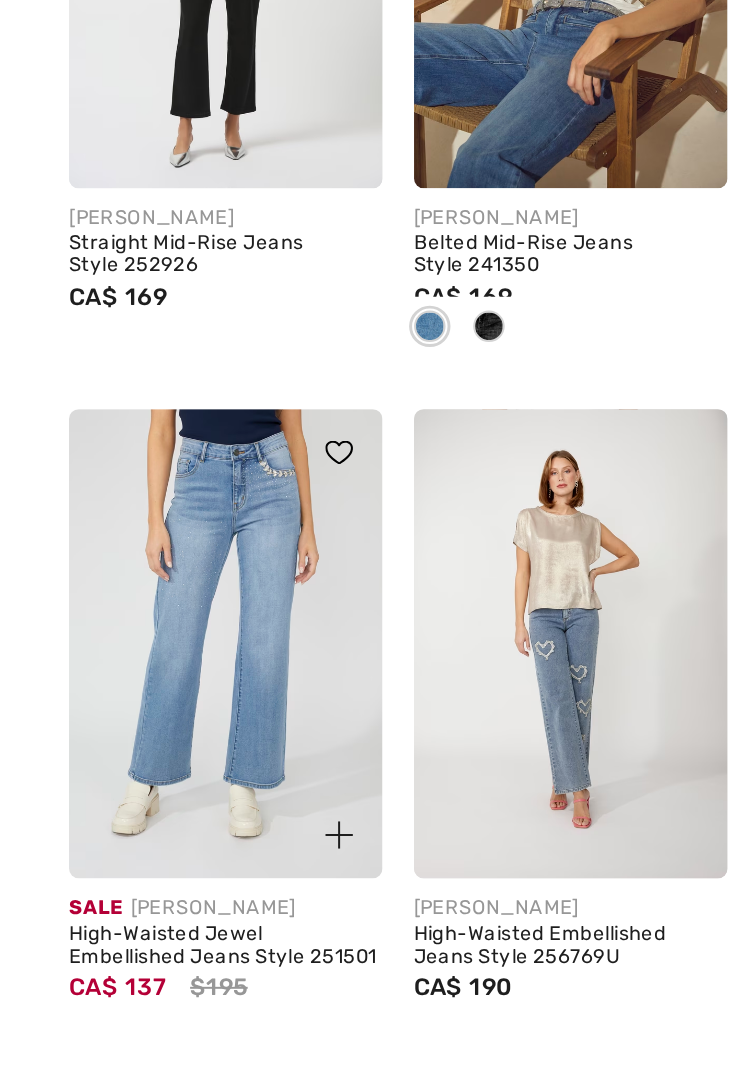 click at bounding box center [114, 555] 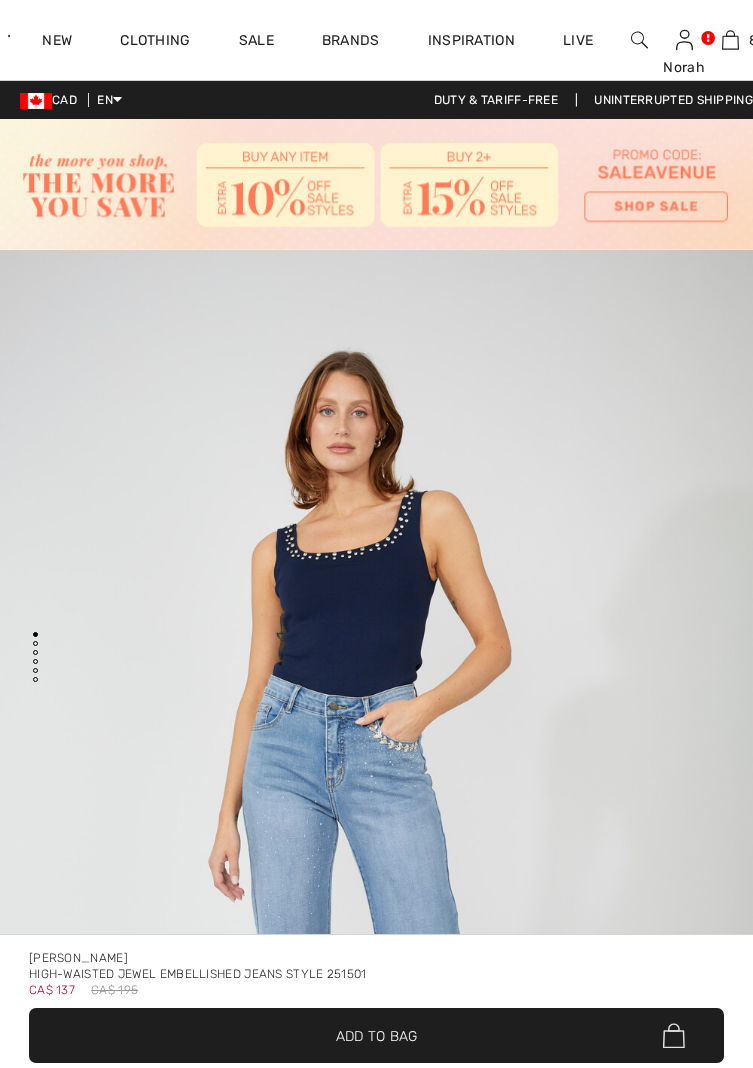 scroll, scrollTop: 0, scrollLeft: 0, axis: both 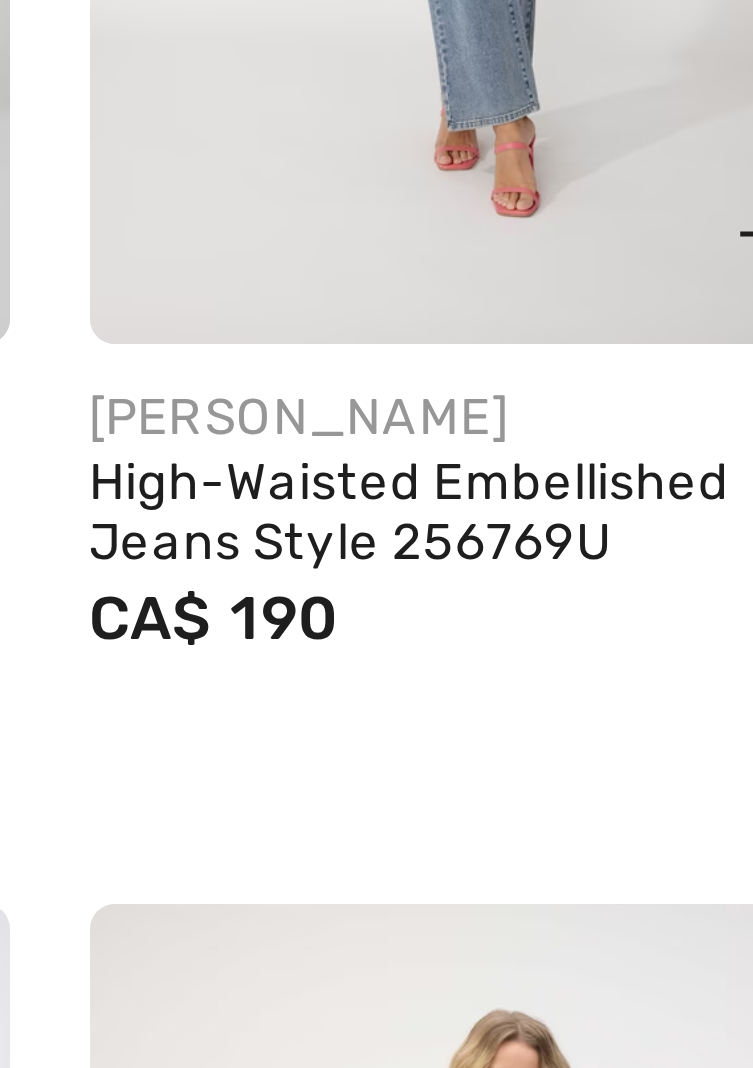 click at bounding box center (289, 555) 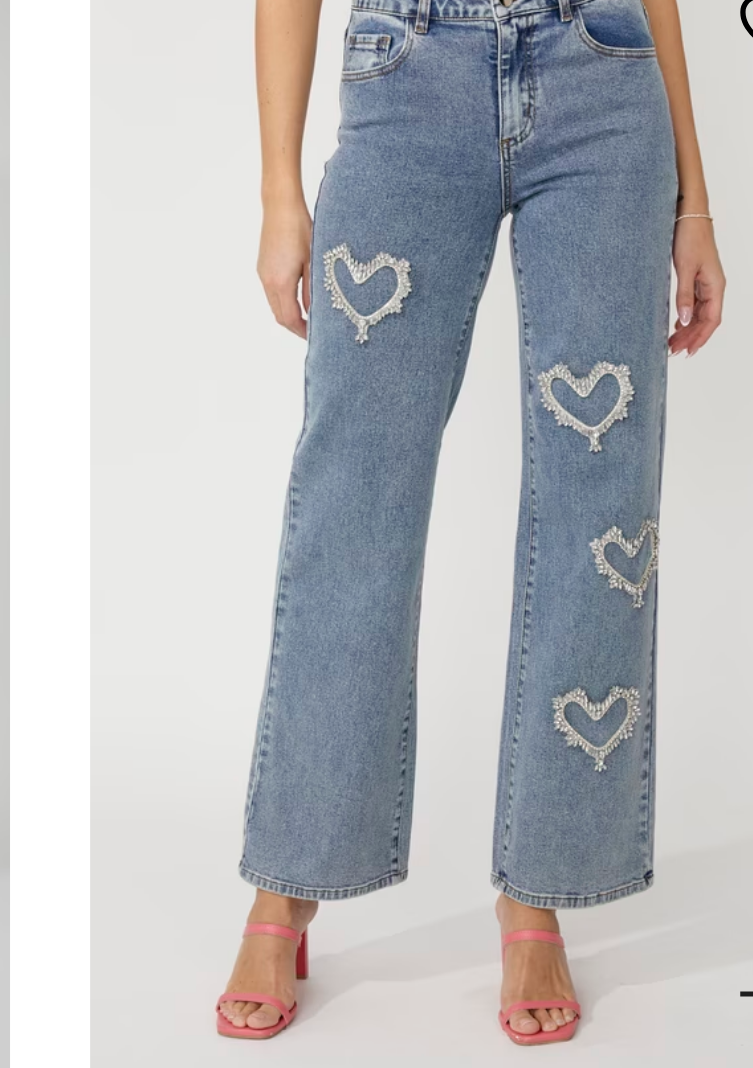 scroll, scrollTop: 1809, scrollLeft: 0, axis: vertical 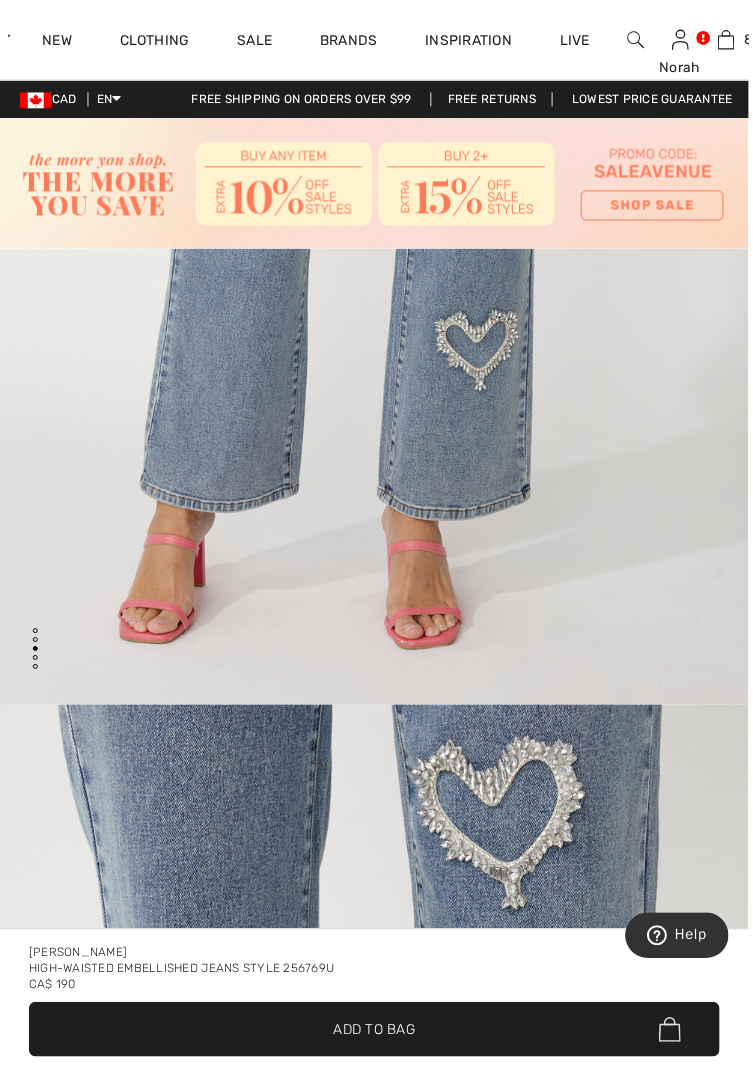 click at bounding box center [376, 1274] 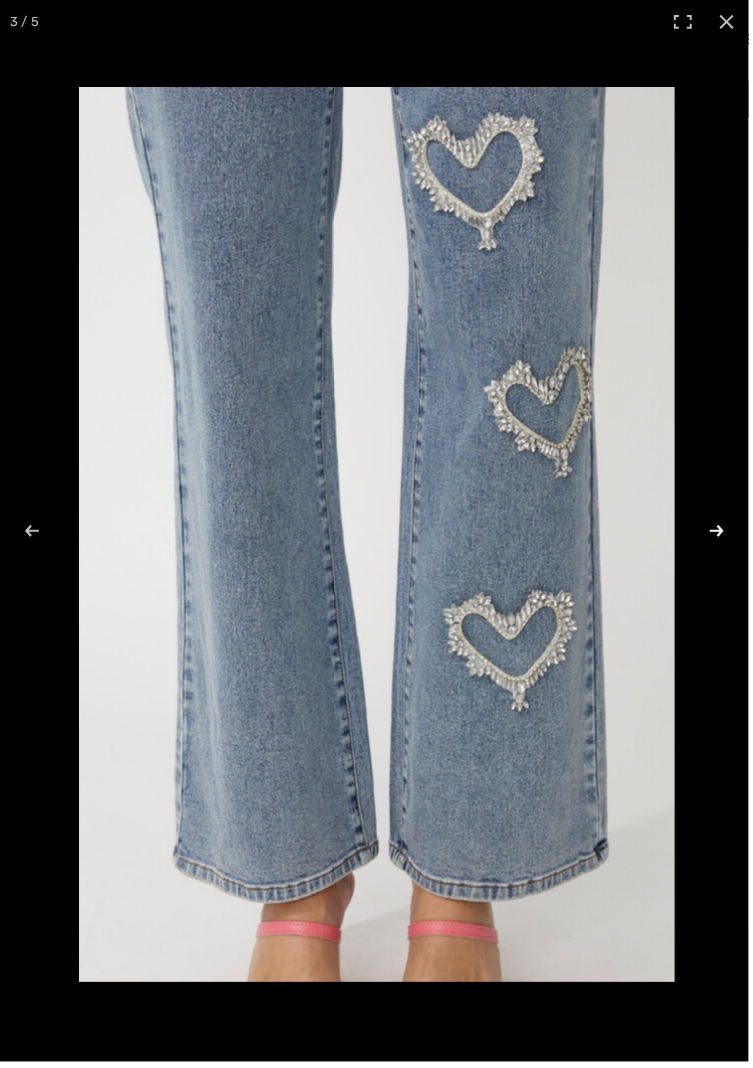 click at bounding box center [708, 534] 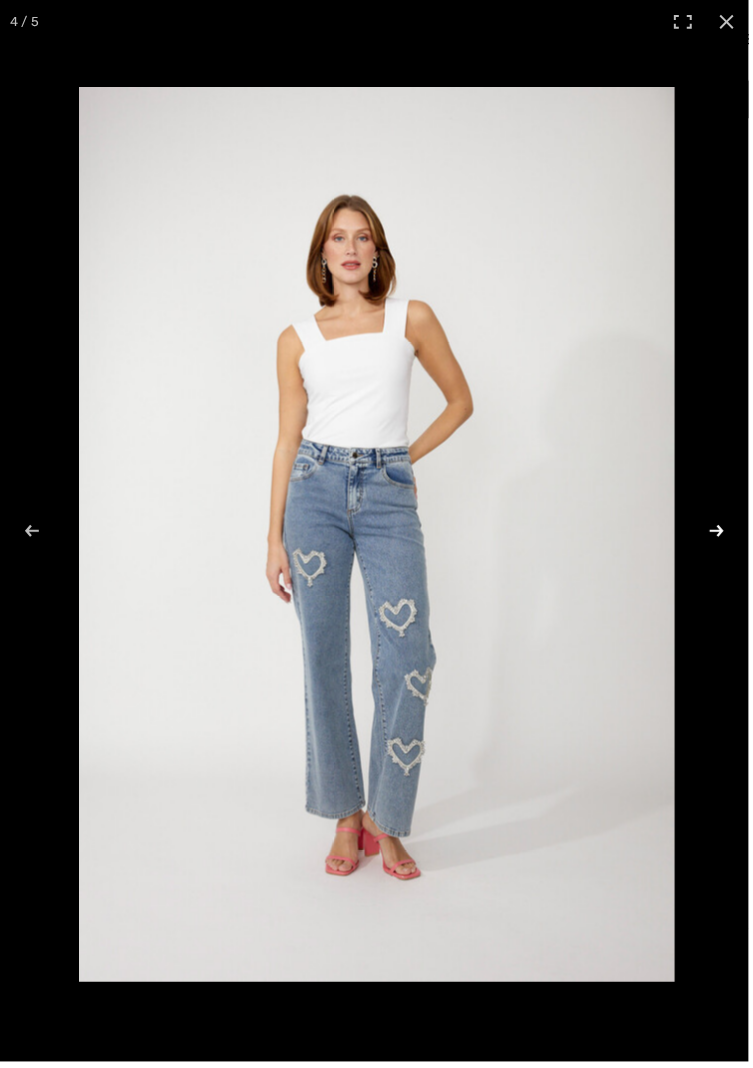 click at bounding box center [708, 534] 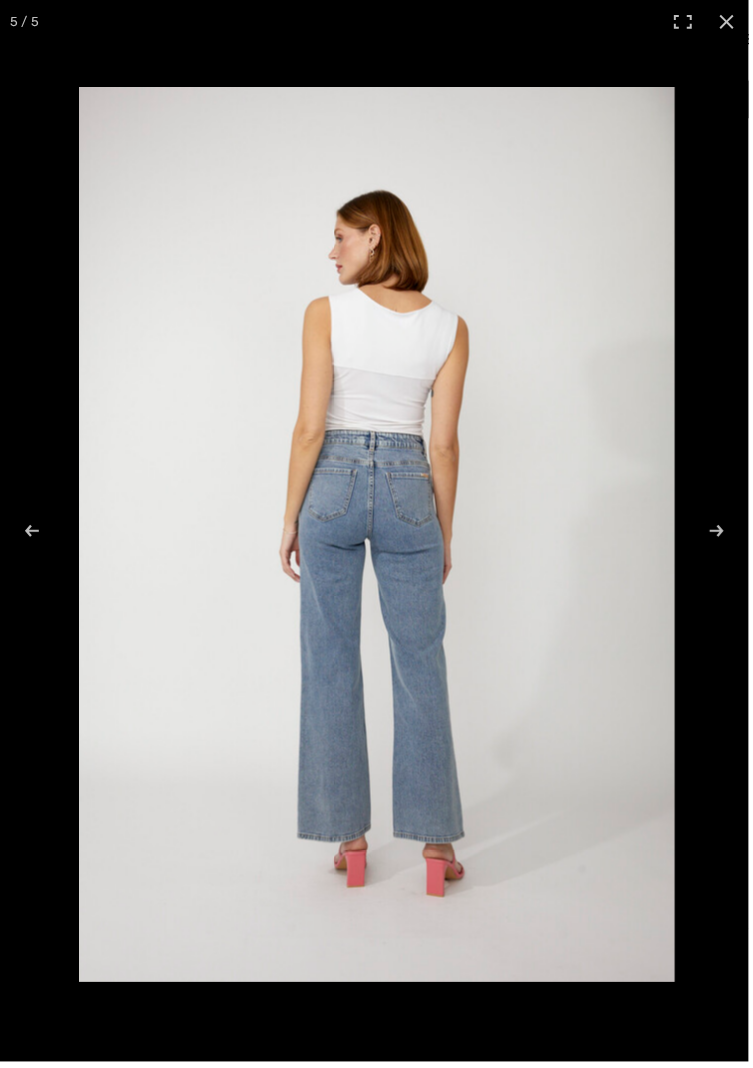click at bounding box center (376, 534) 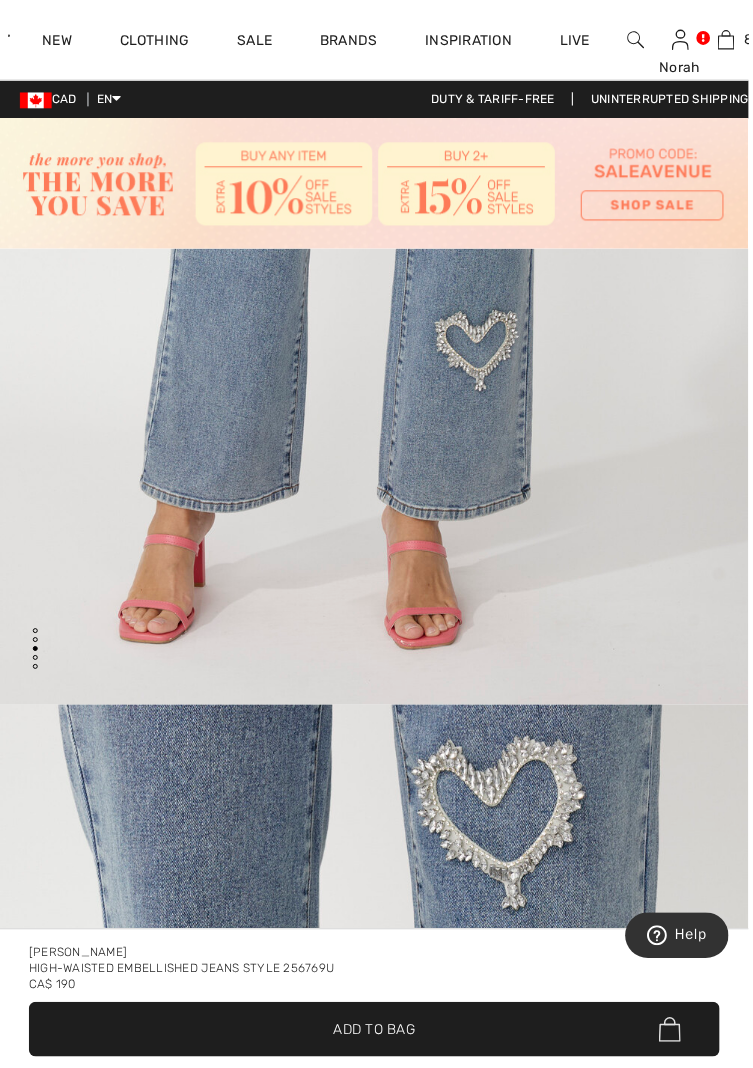 click at bounding box center [376, 144] 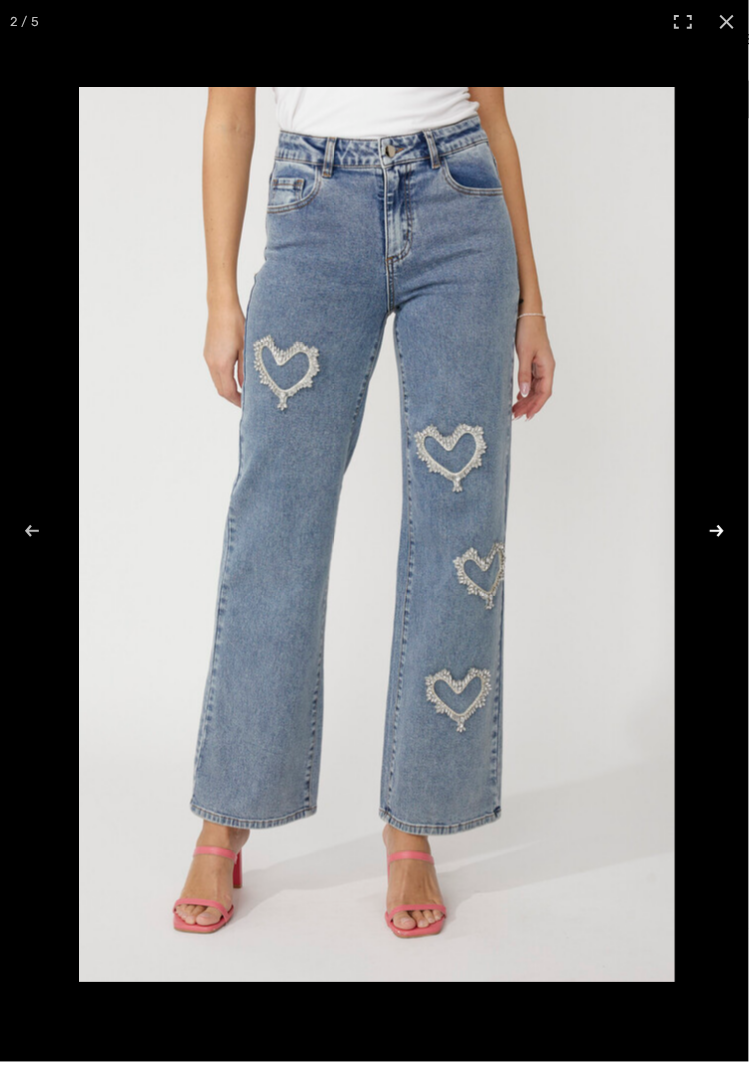 click at bounding box center (708, 534) 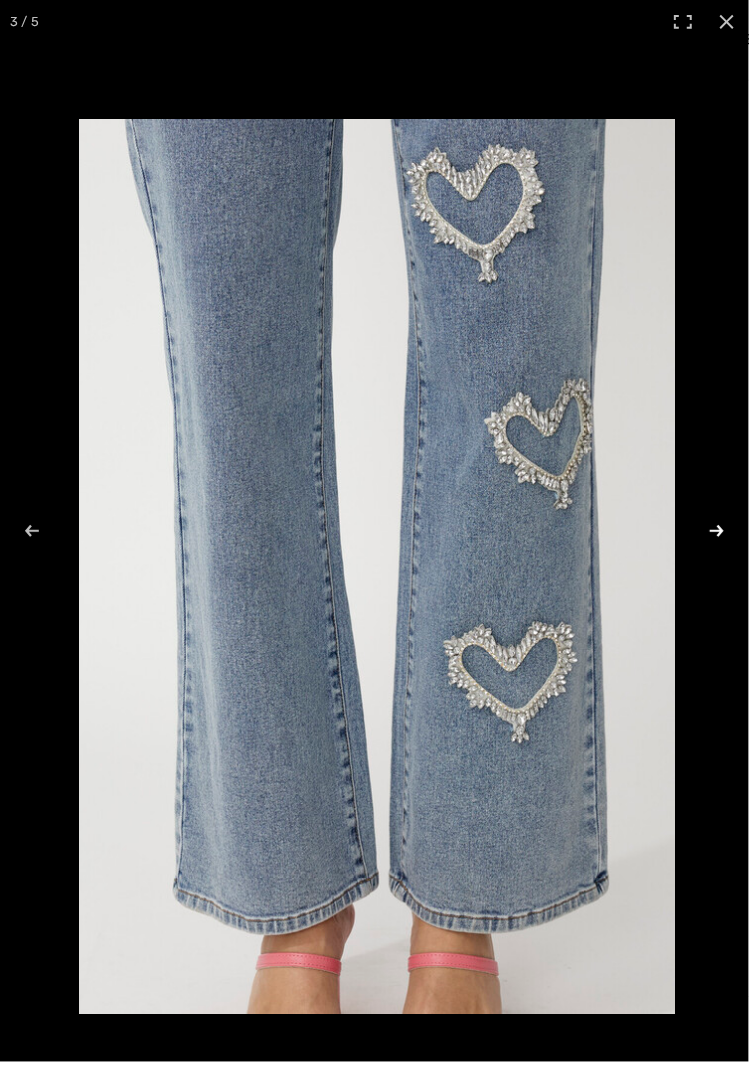 click at bounding box center (708, 534) 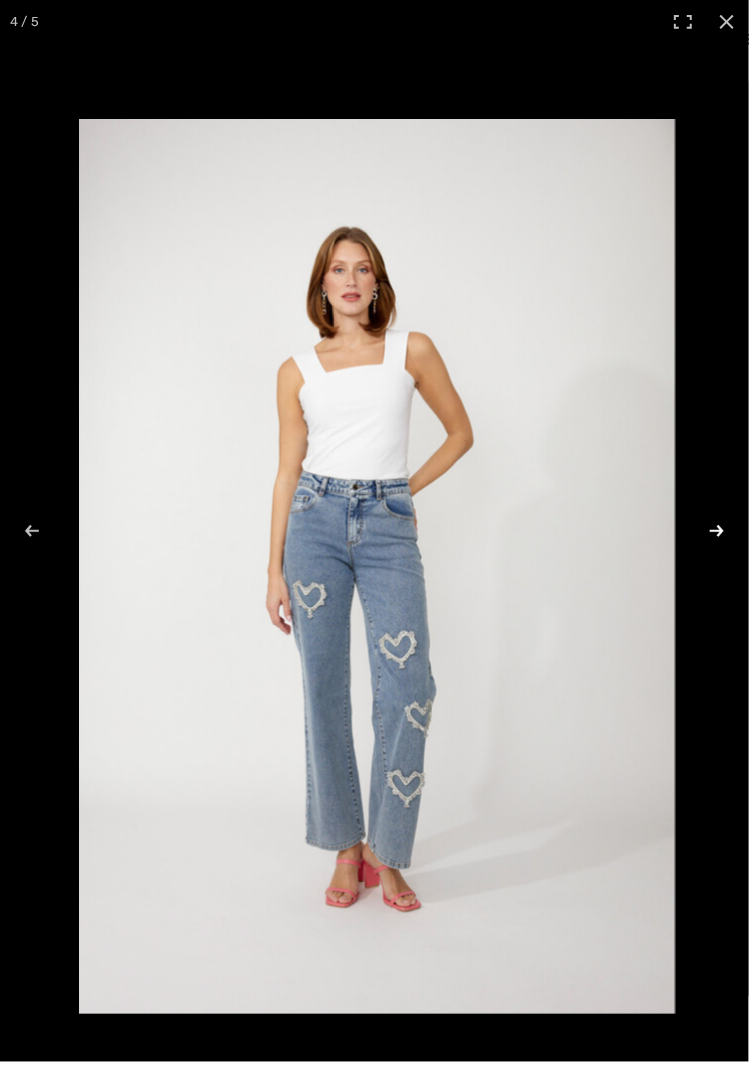 scroll, scrollTop: 5244, scrollLeft: 0, axis: vertical 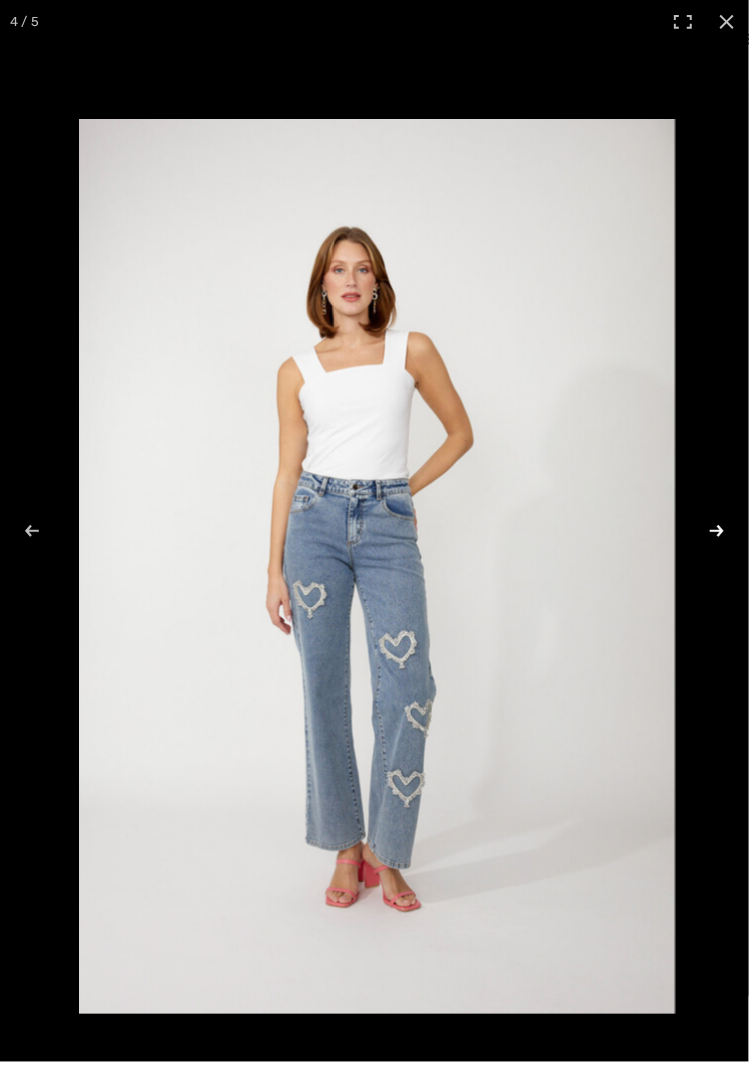 click at bounding box center (708, 534) 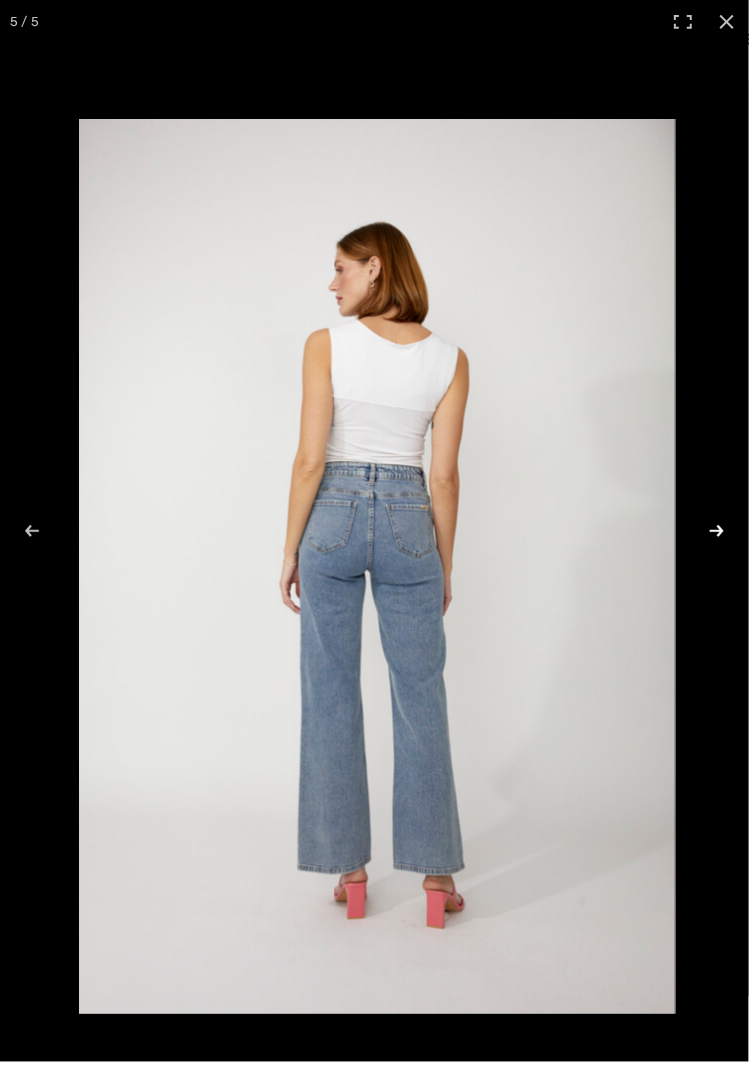 click at bounding box center (708, 534) 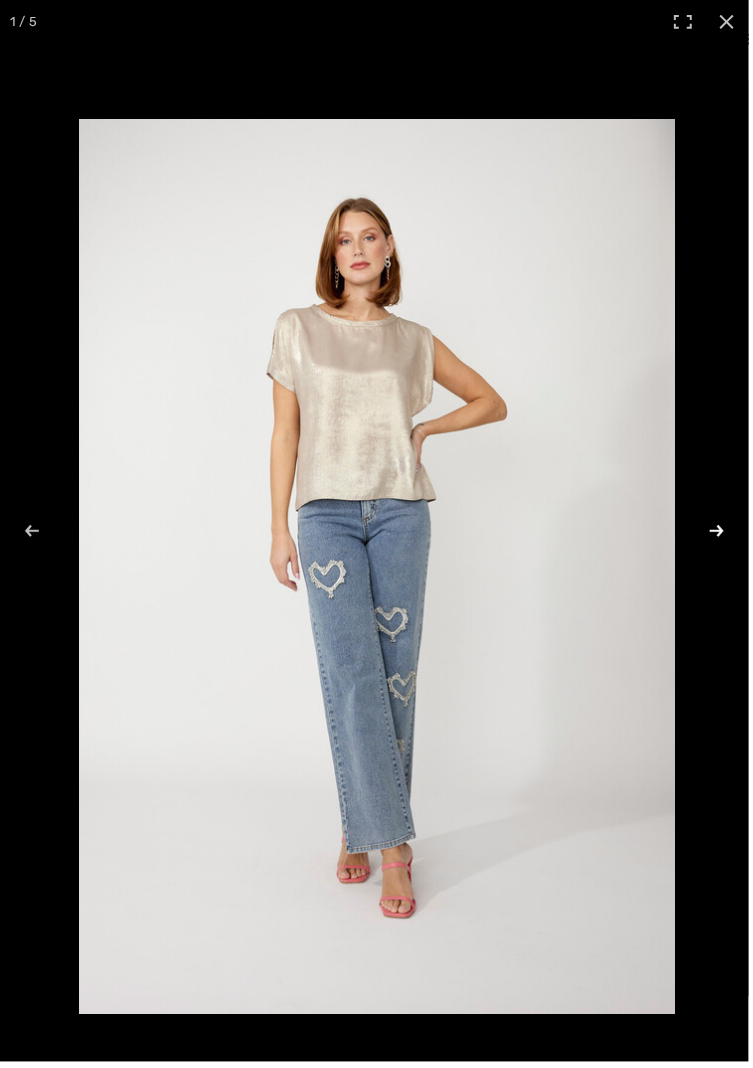 click at bounding box center (708, 534) 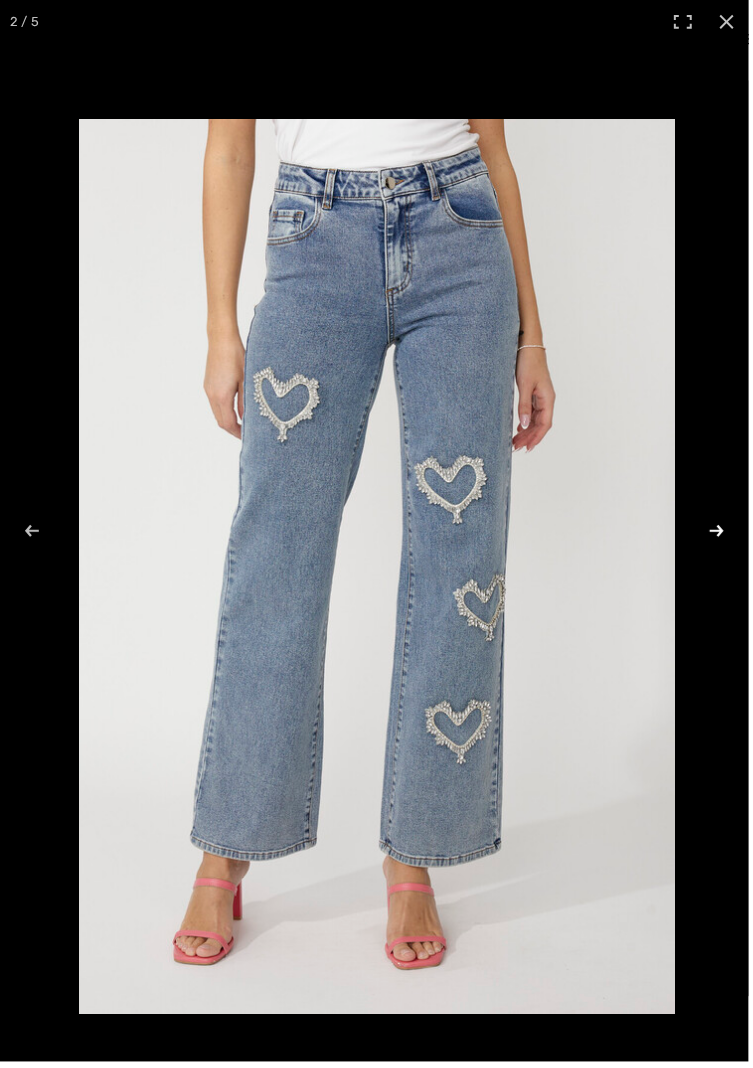 scroll, scrollTop: 5239, scrollLeft: 0, axis: vertical 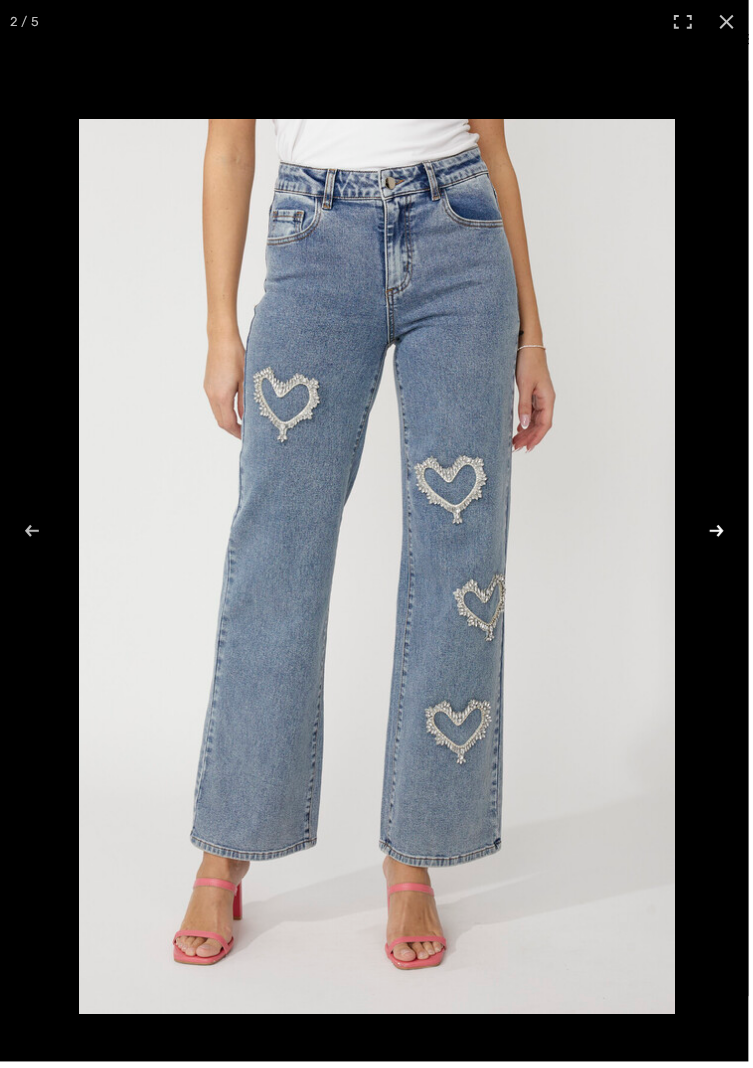 click at bounding box center [708, 534] 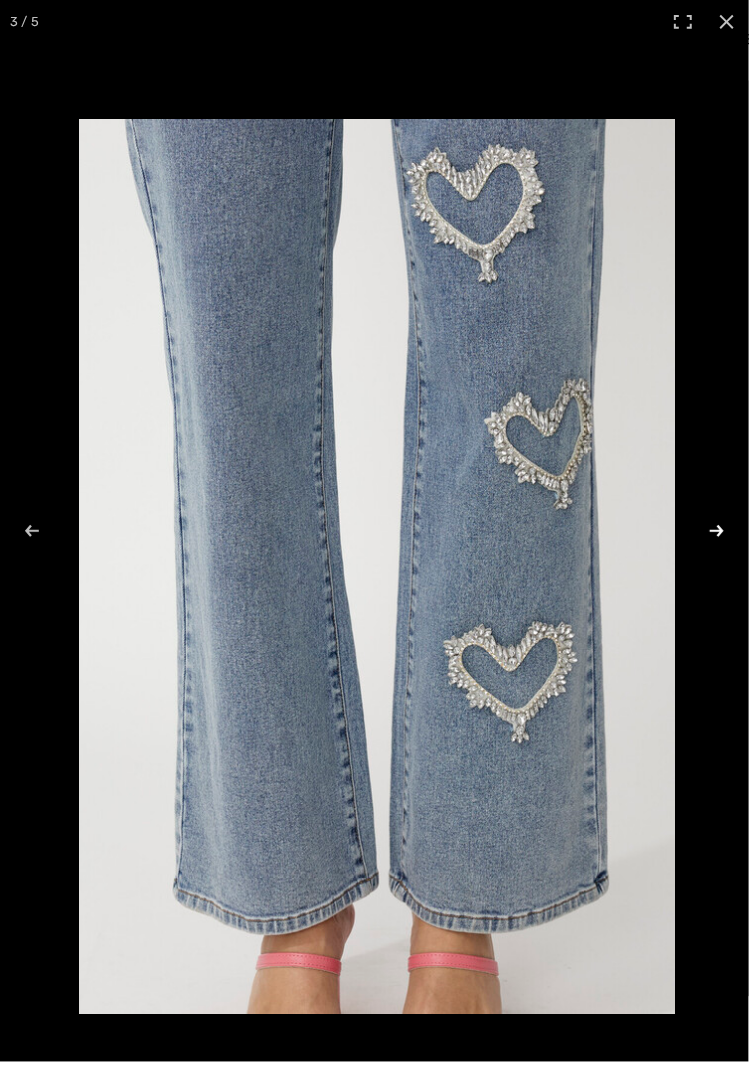 click at bounding box center [708, 534] 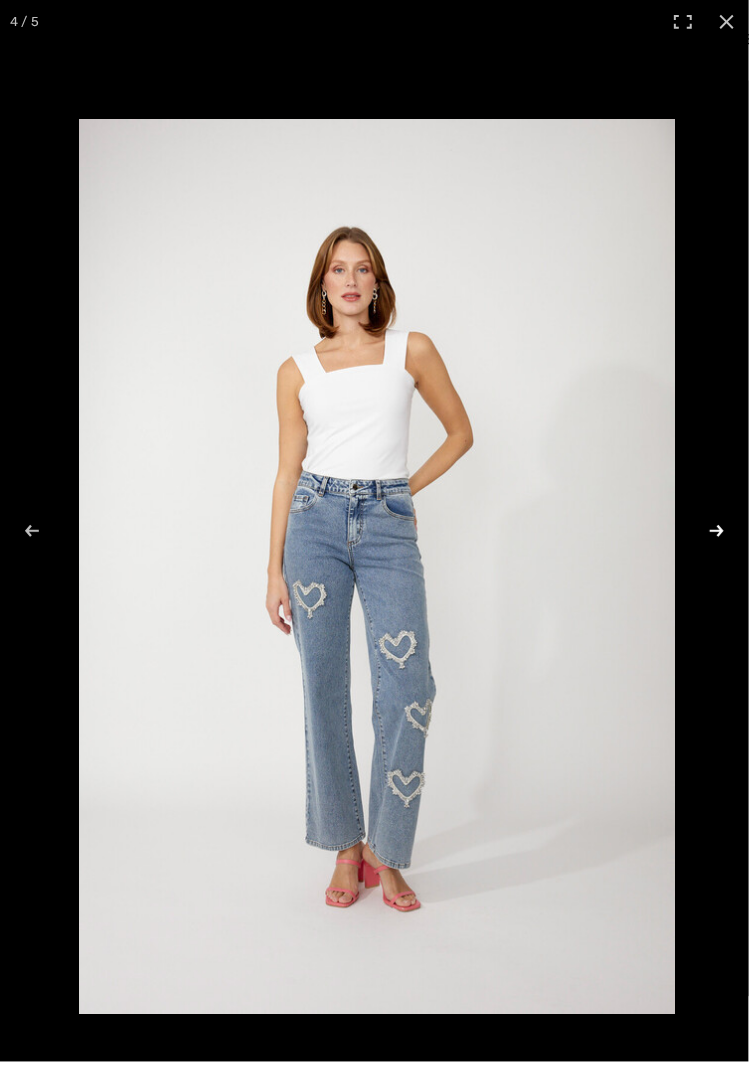 click at bounding box center (708, 534) 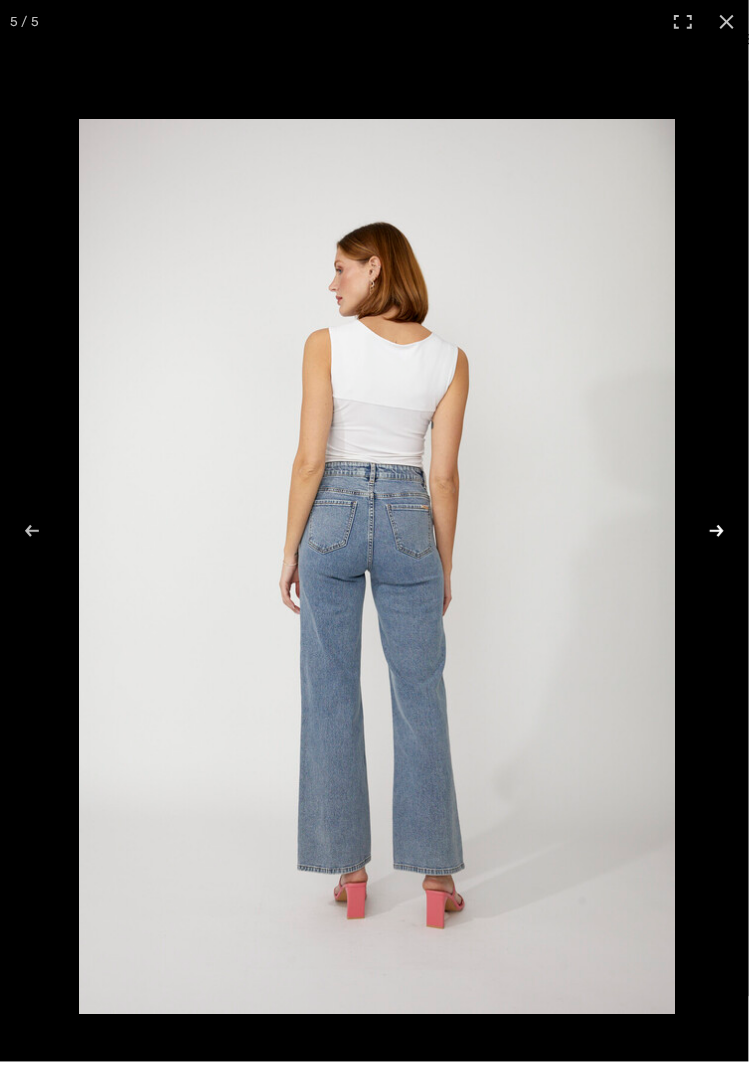 click at bounding box center (708, 534) 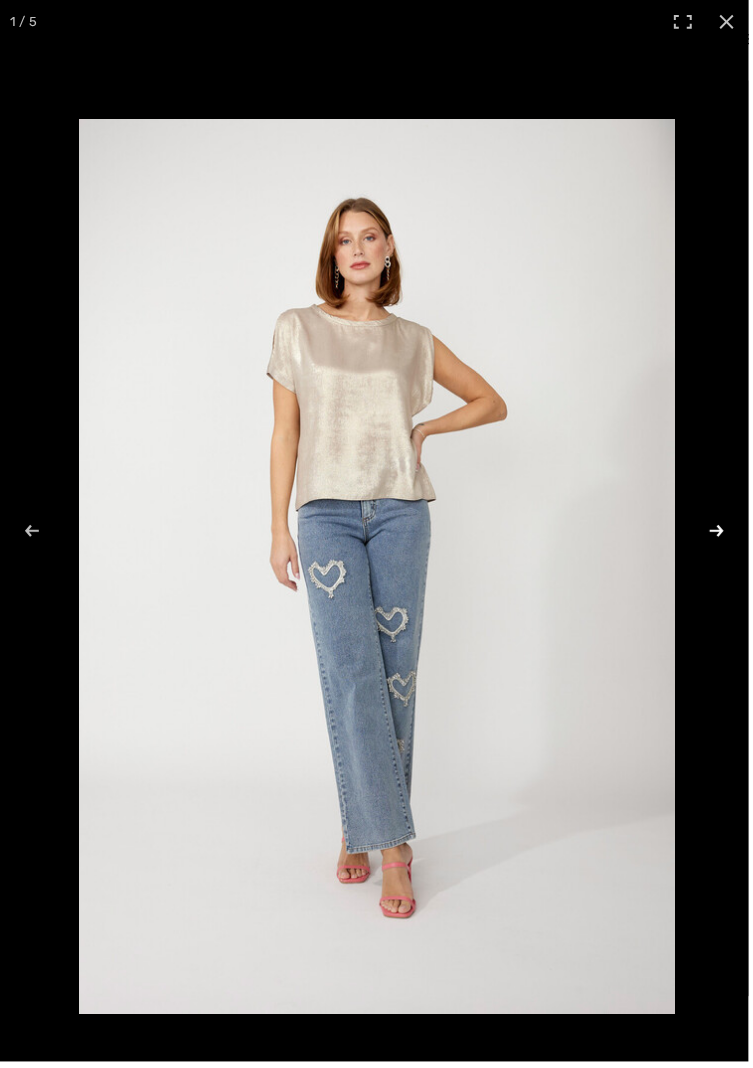 scroll, scrollTop: 5244, scrollLeft: 0, axis: vertical 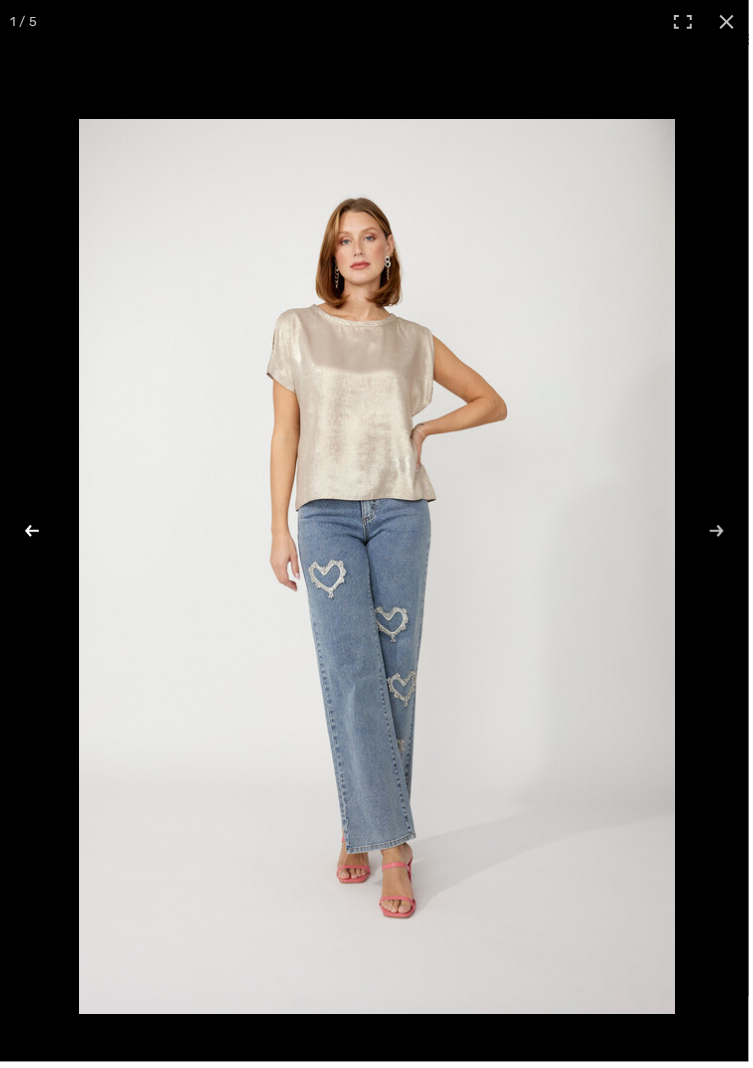 click at bounding box center [45, 534] 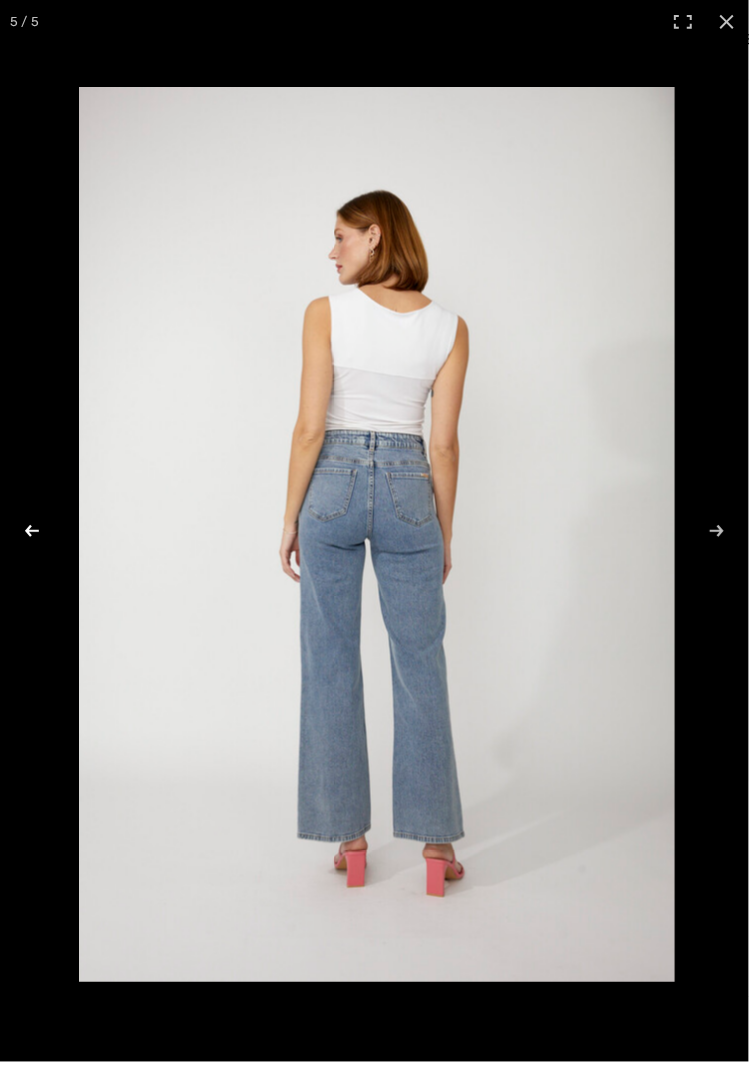scroll, scrollTop: 396, scrollLeft: 0, axis: vertical 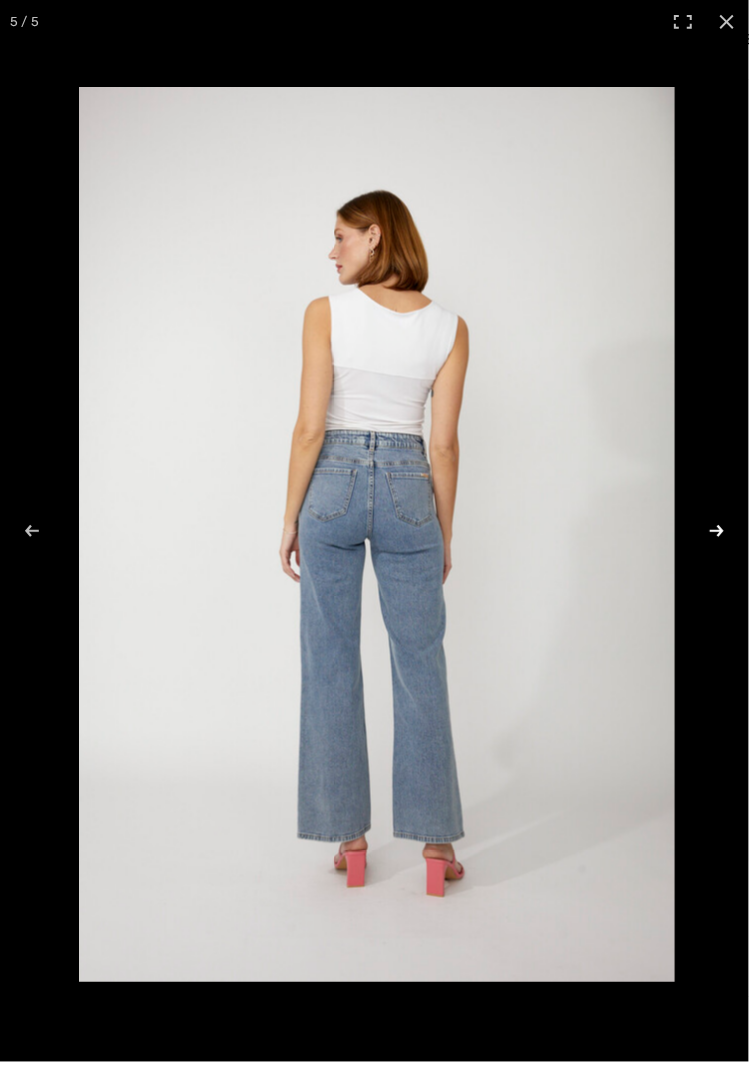 click at bounding box center (708, 534) 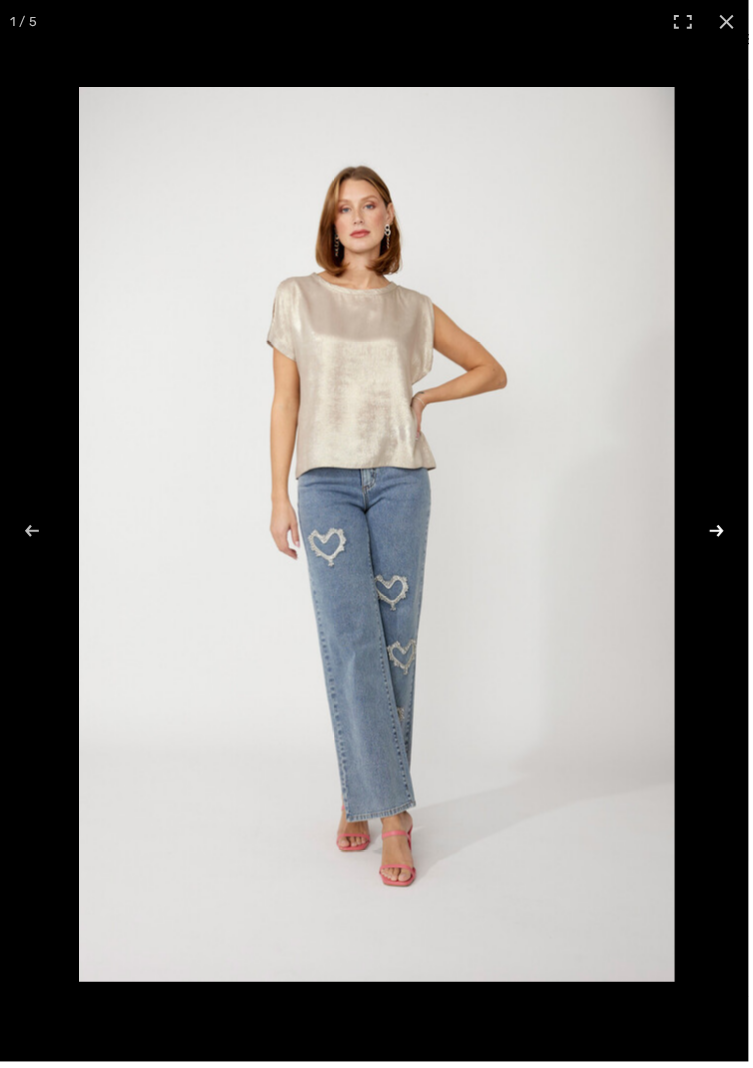 click at bounding box center [708, 534] 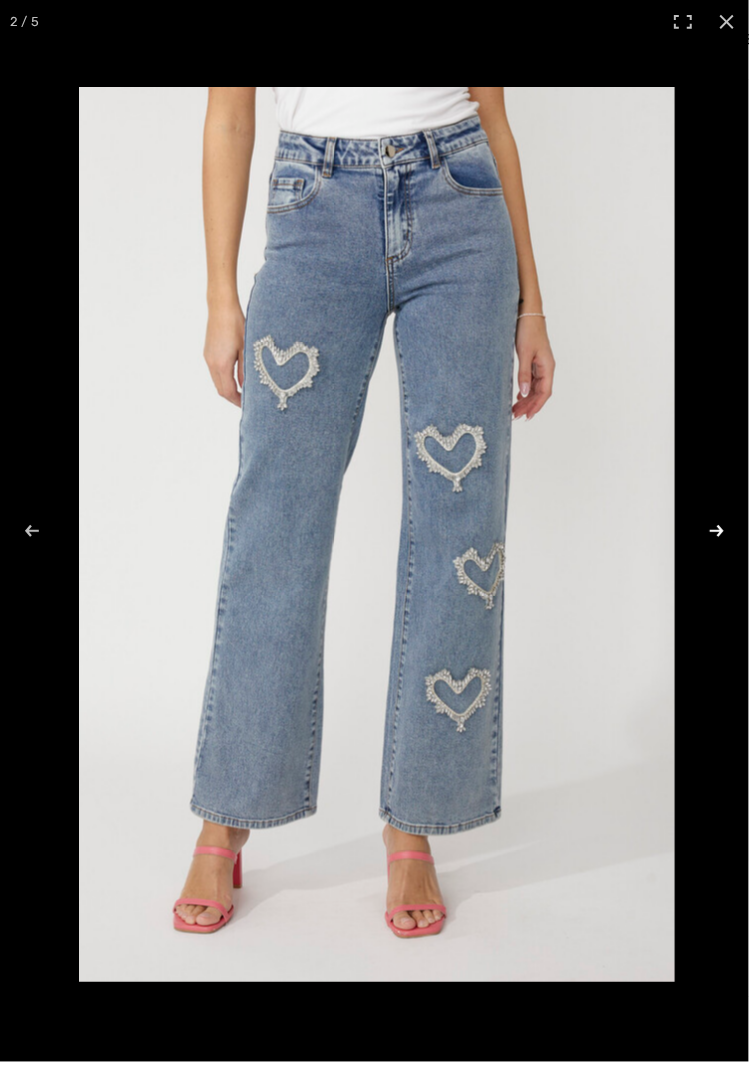click at bounding box center [708, 534] 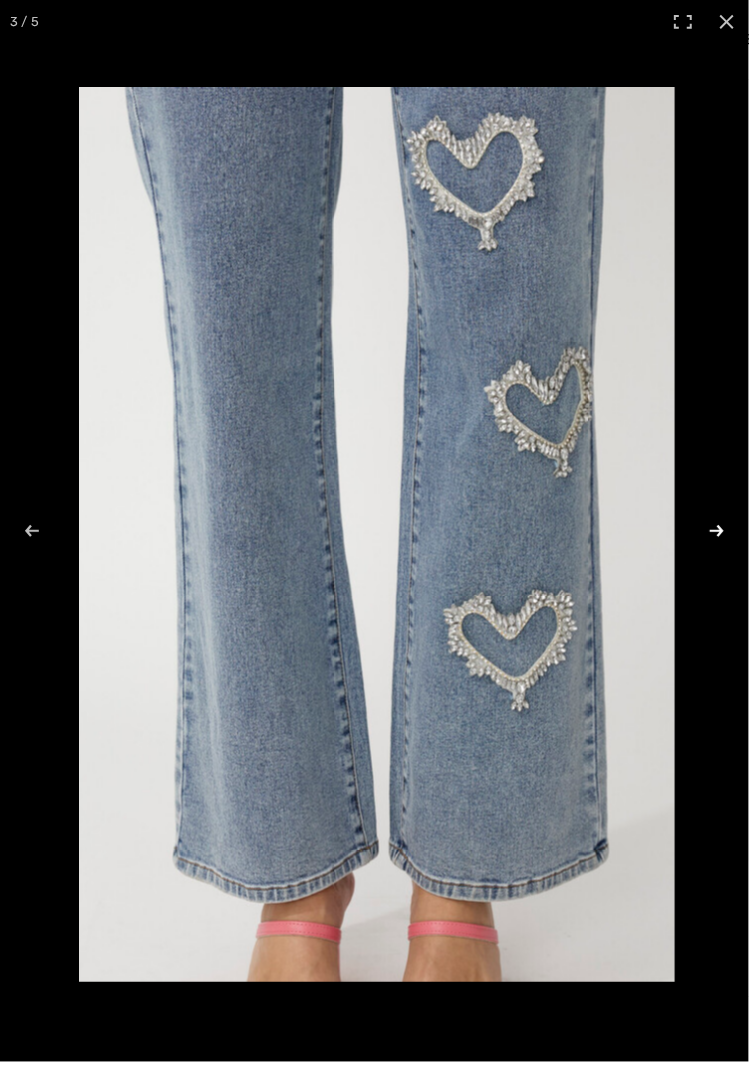click at bounding box center (708, 534) 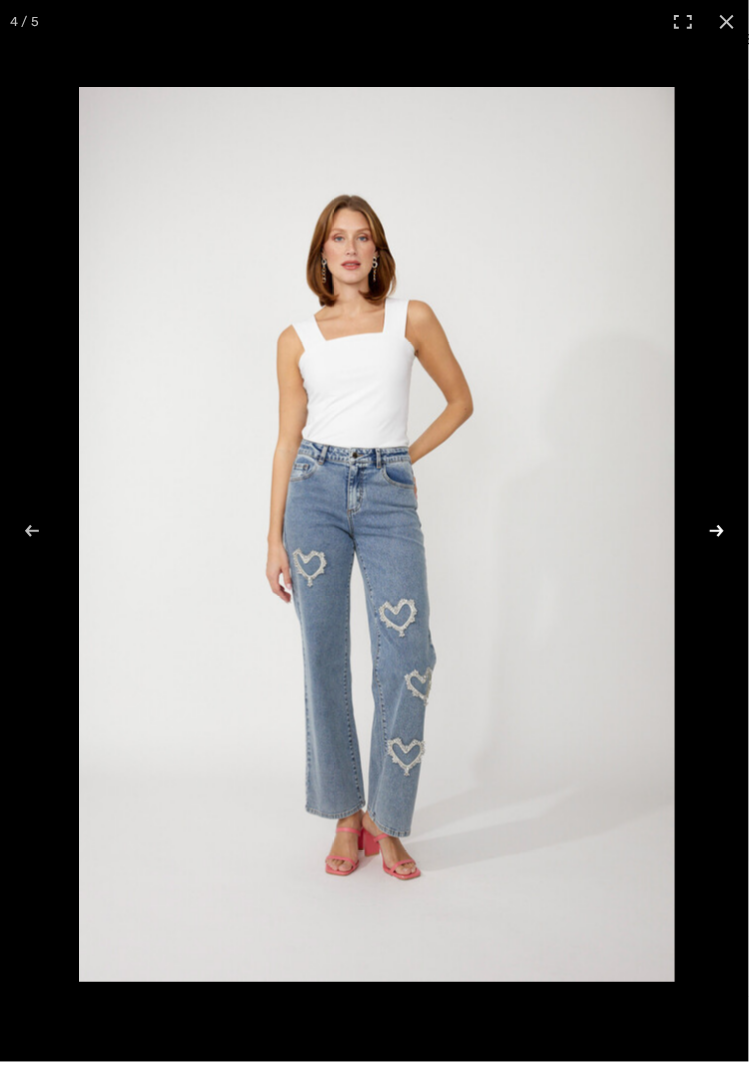 click at bounding box center (708, 534) 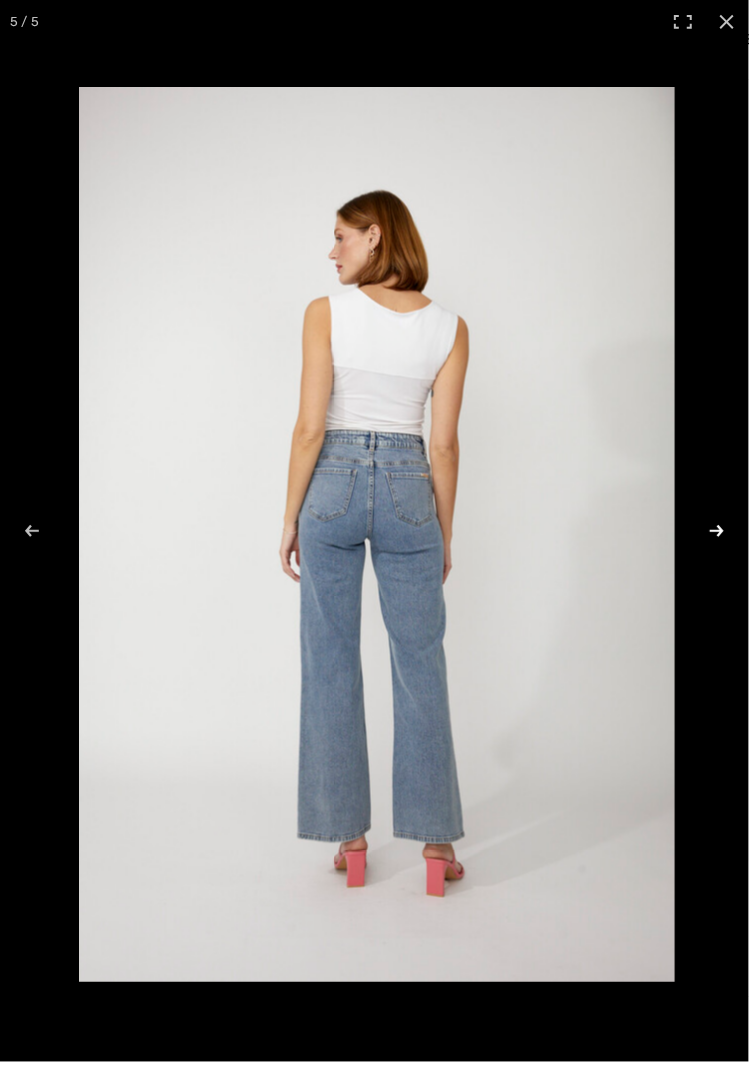 click at bounding box center [708, 534] 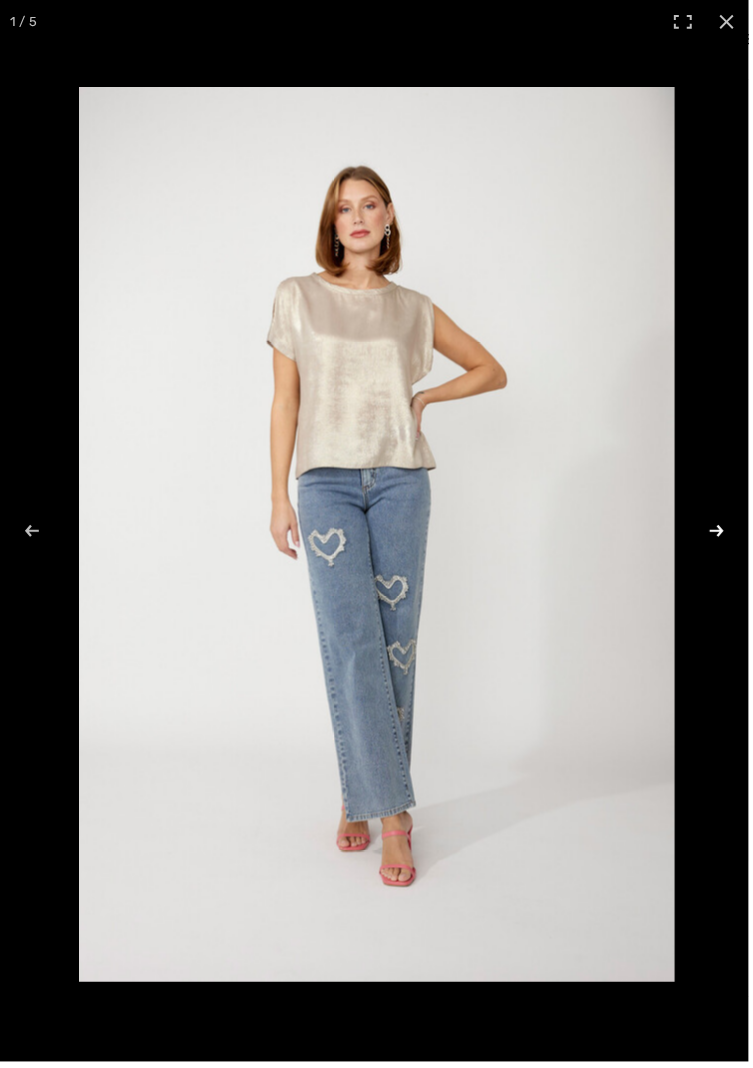 click at bounding box center (708, 534) 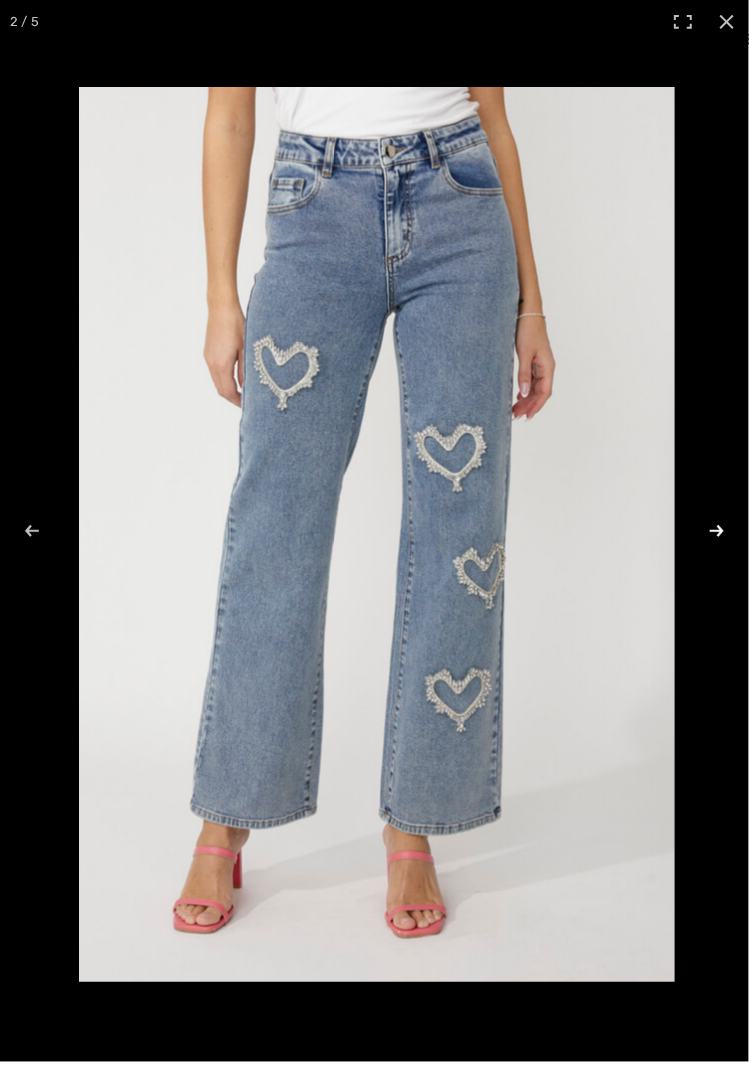click at bounding box center (708, 534) 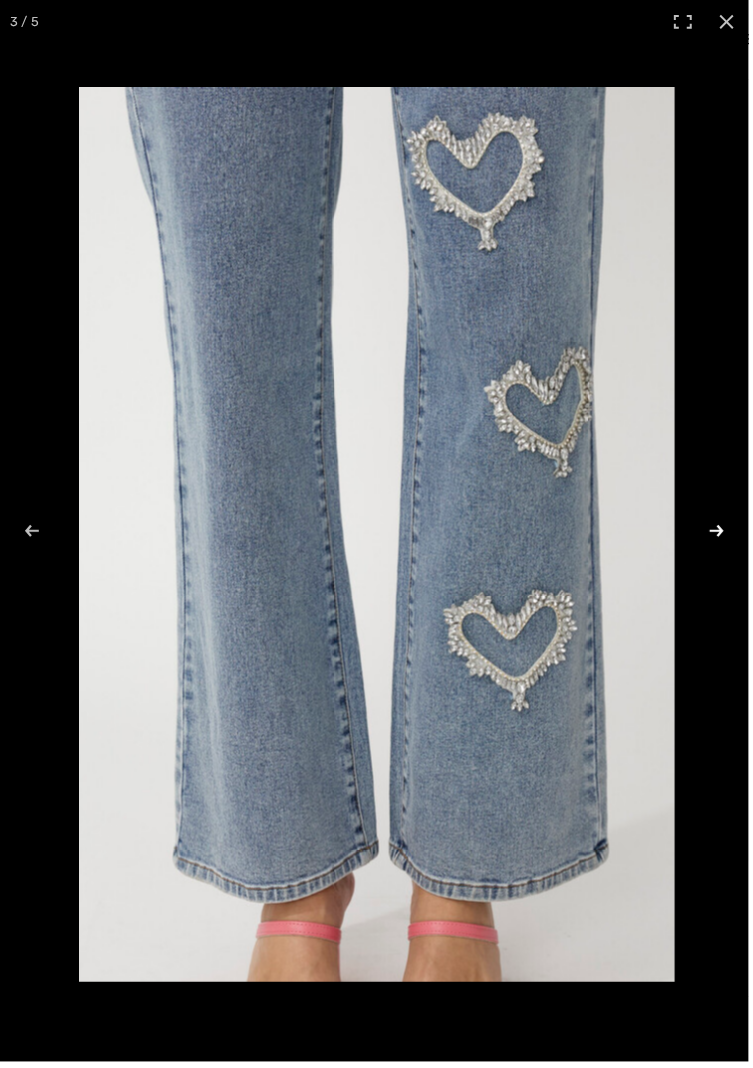 click at bounding box center [708, 534] 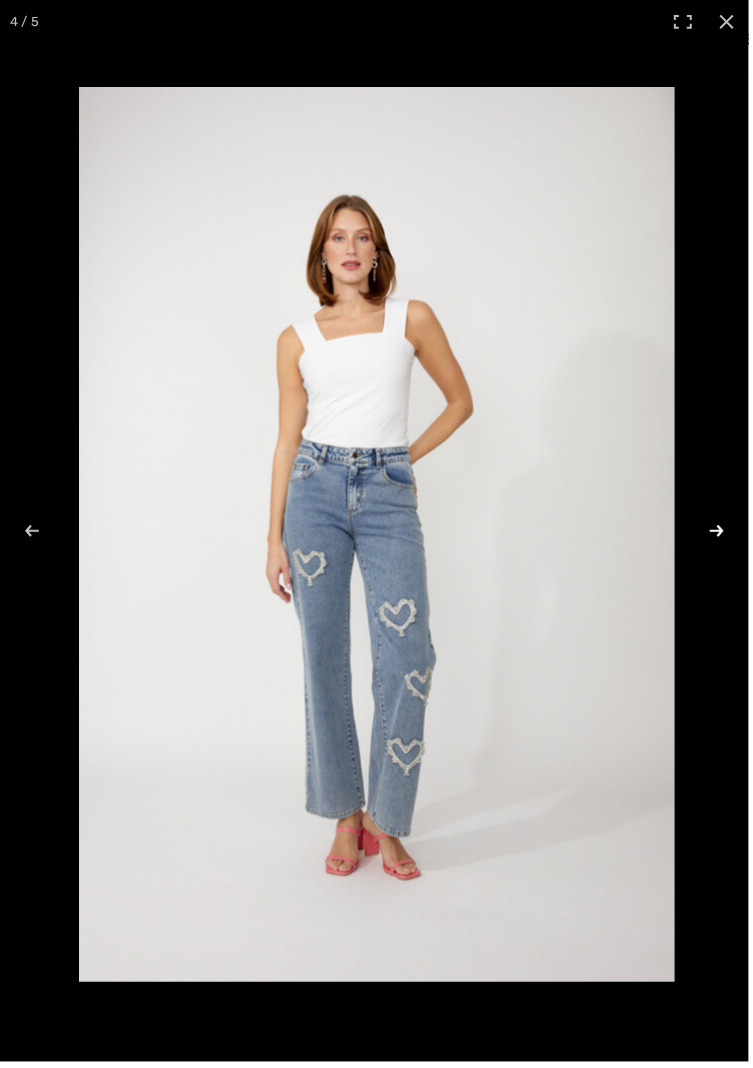 click at bounding box center [708, 534] 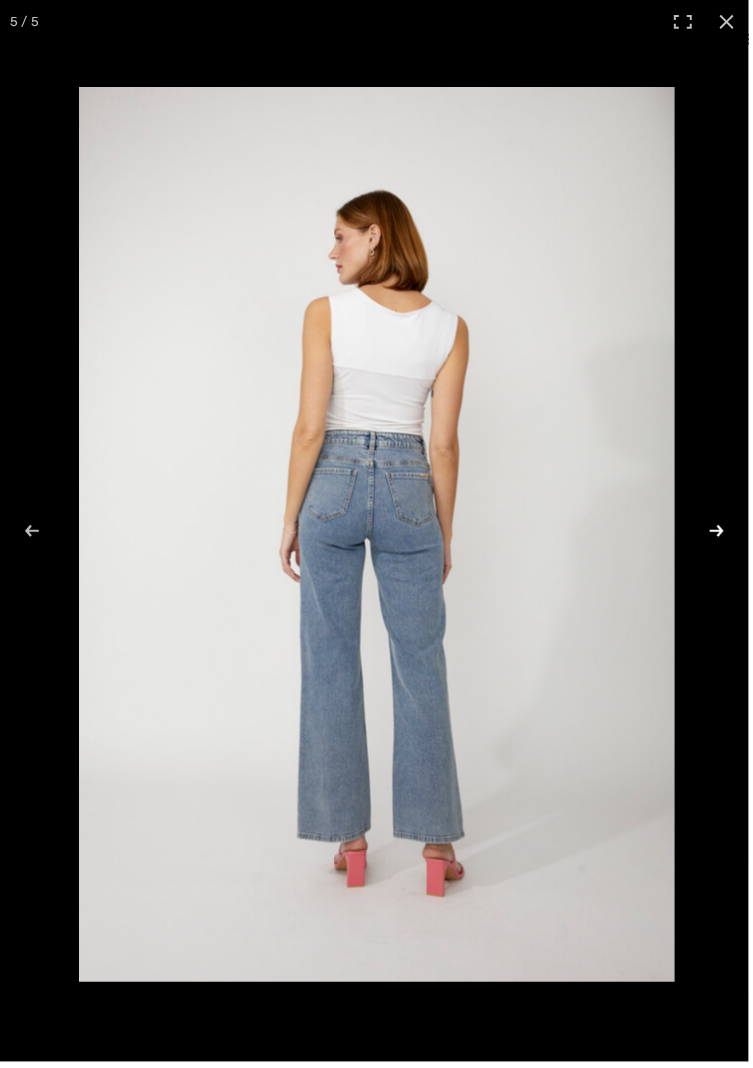 click at bounding box center (708, 534) 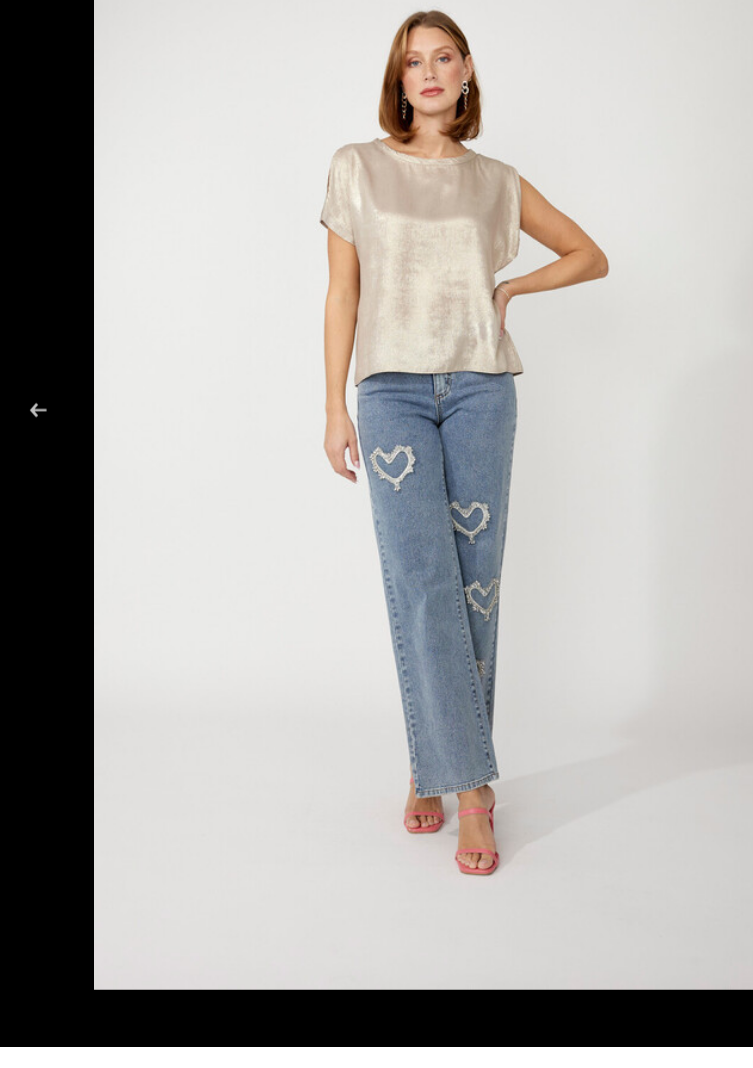 click at bounding box center [376, 534] 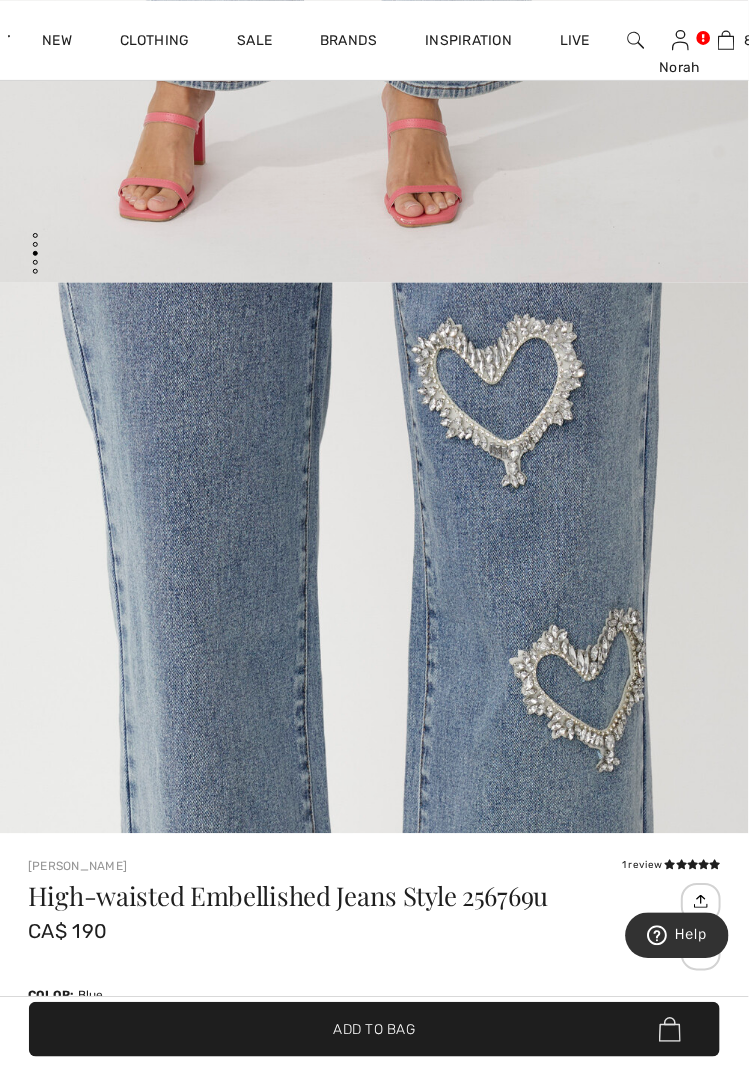 scroll, scrollTop: 0, scrollLeft: 0, axis: both 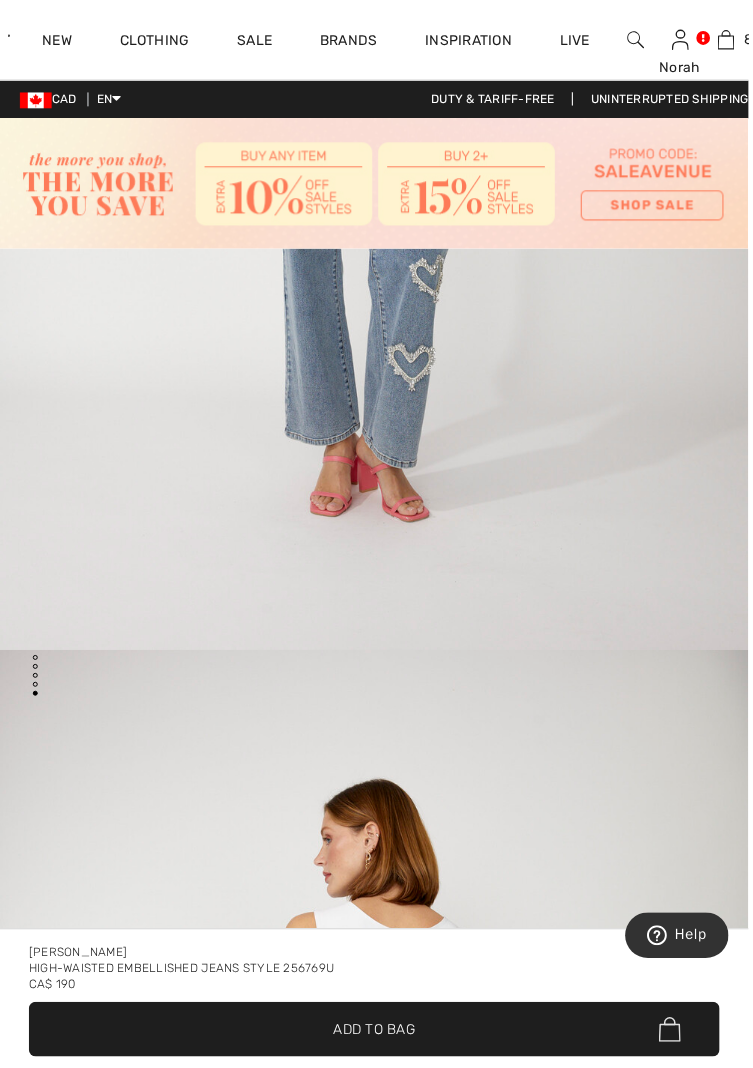 click on "✔ Added to Bag
Add to Bag" at bounding box center (376, 1035) 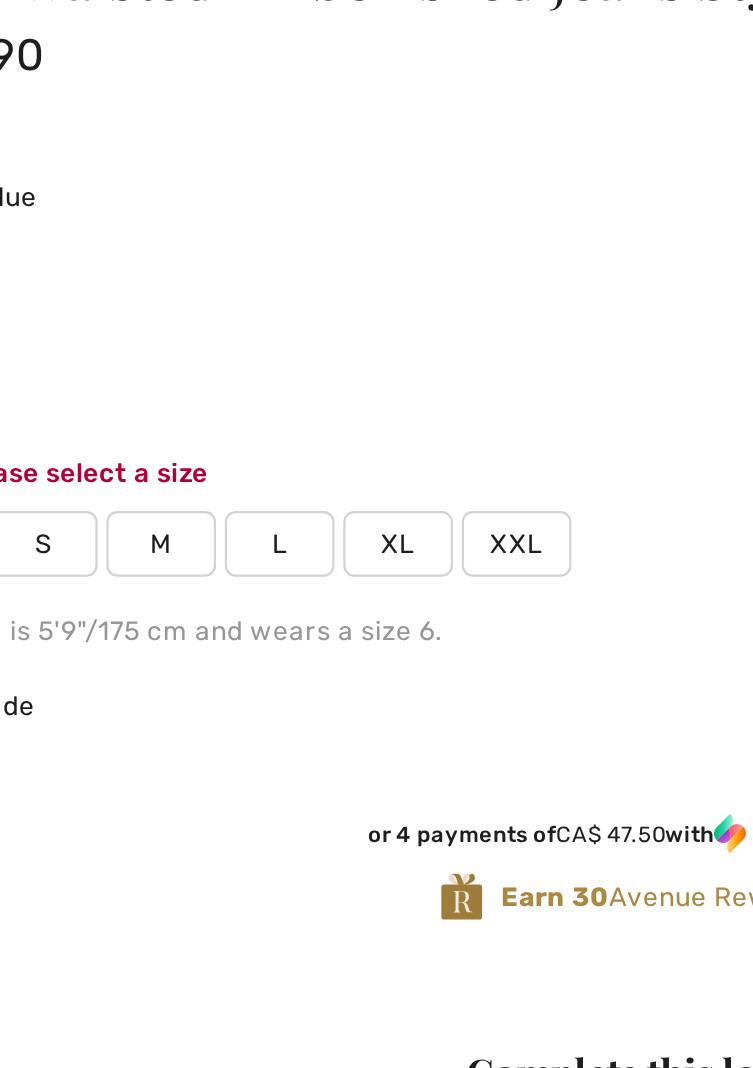scroll, scrollTop: 1067, scrollLeft: 0, axis: vertical 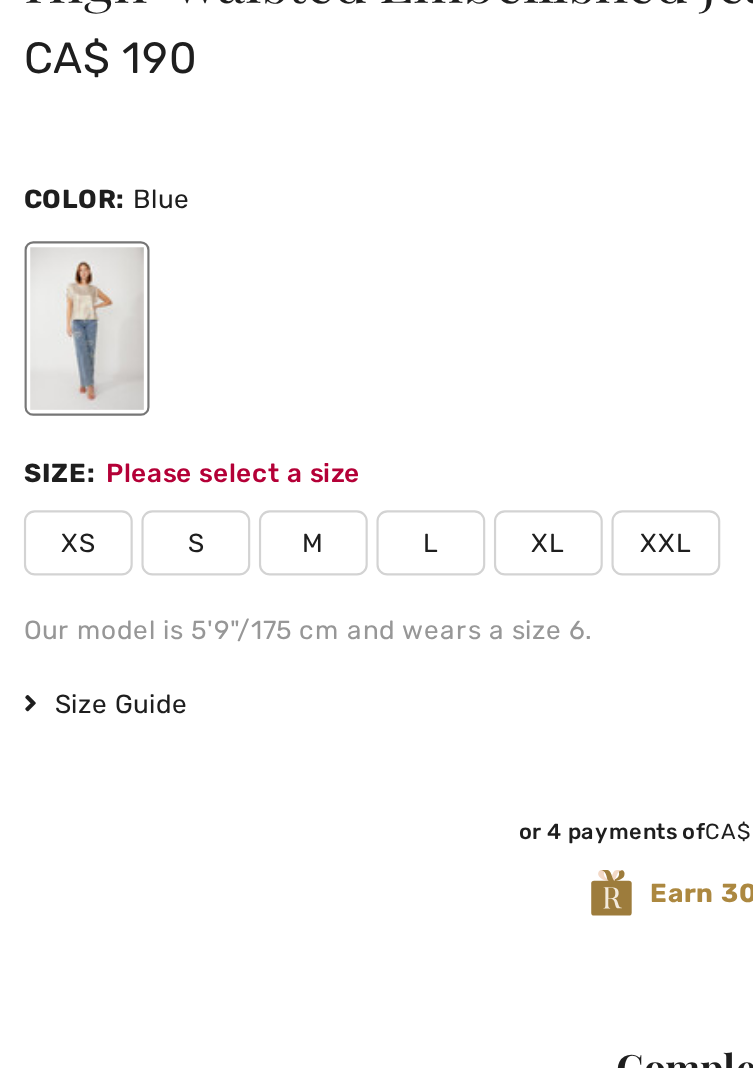click on "L" at bounding box center (215, 517) 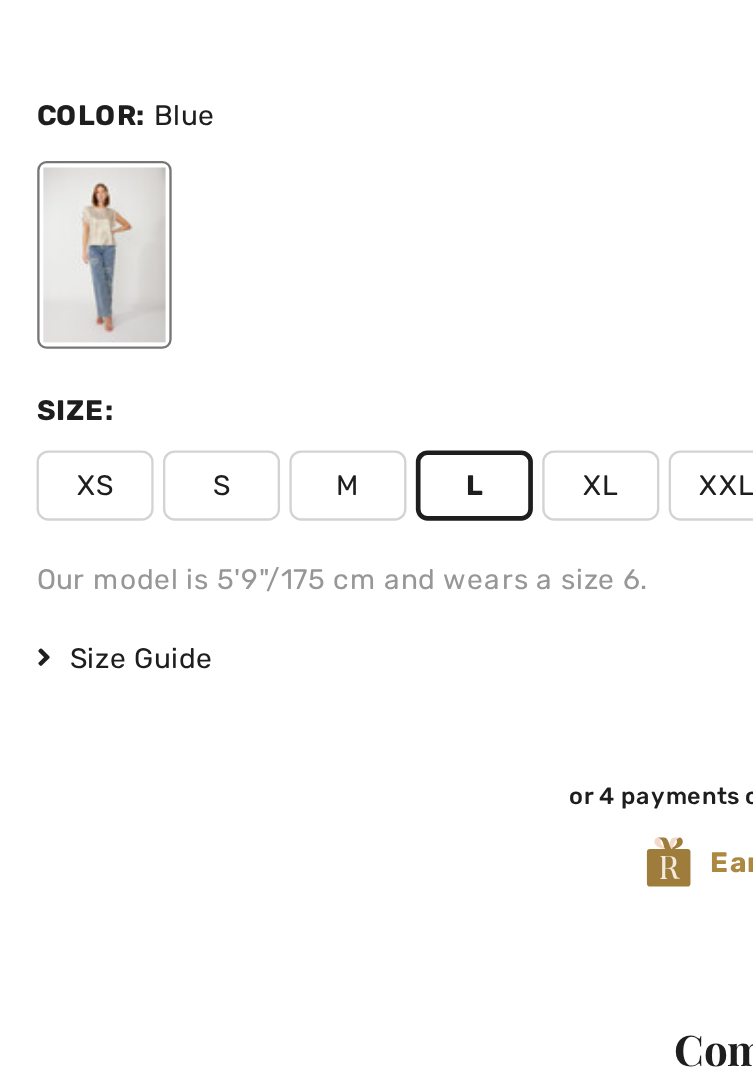 scroll, scrollTop: 1067, scrollLeft: 0, axis: vertical 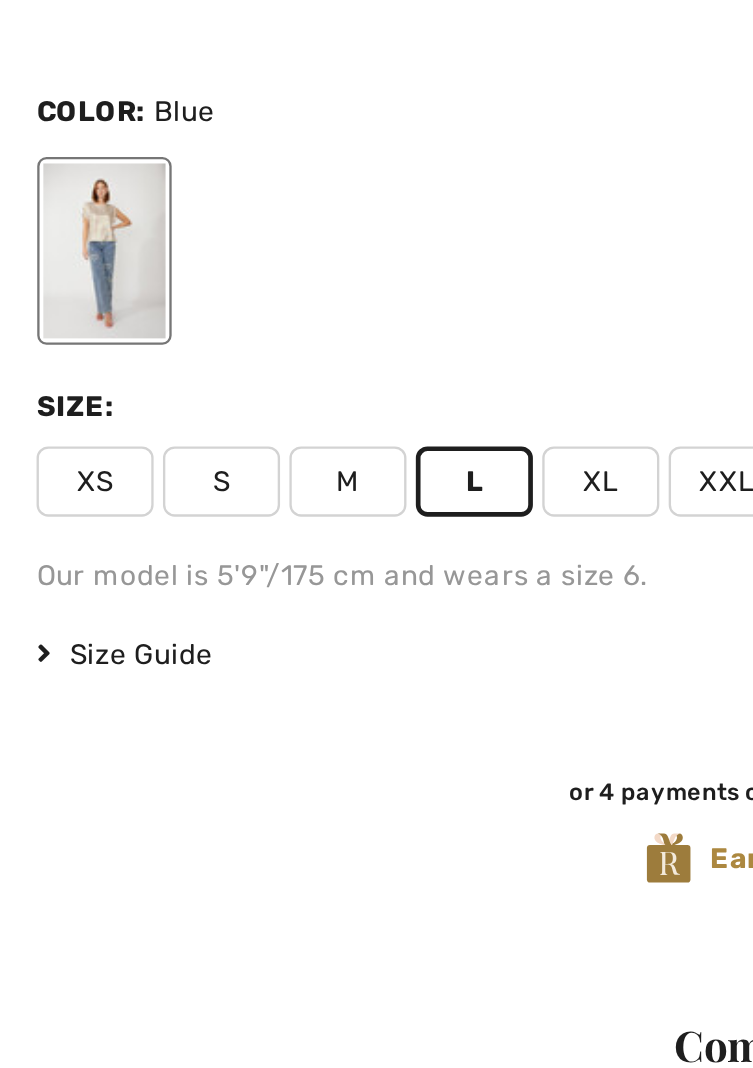 click on "Size Guide" at bounding box center [65, 591] 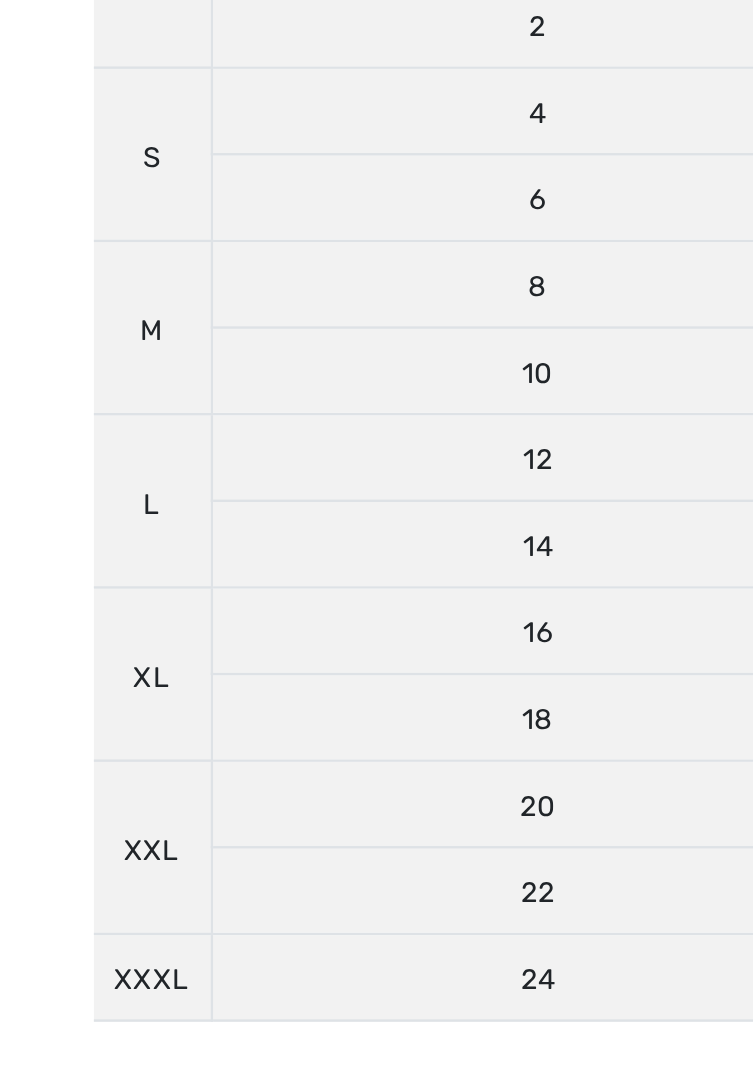 scroll, scrollTop: 1067, scrollLeft: 0, axis: vertical 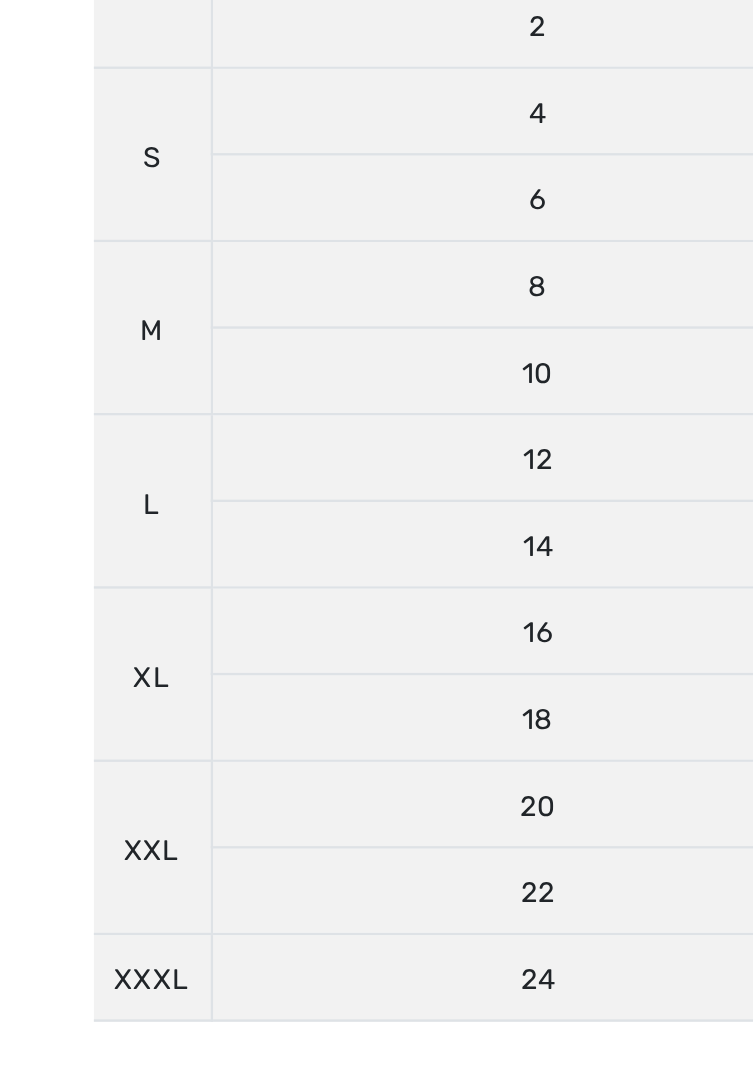 click on "26" at bounding box center (464, 728) 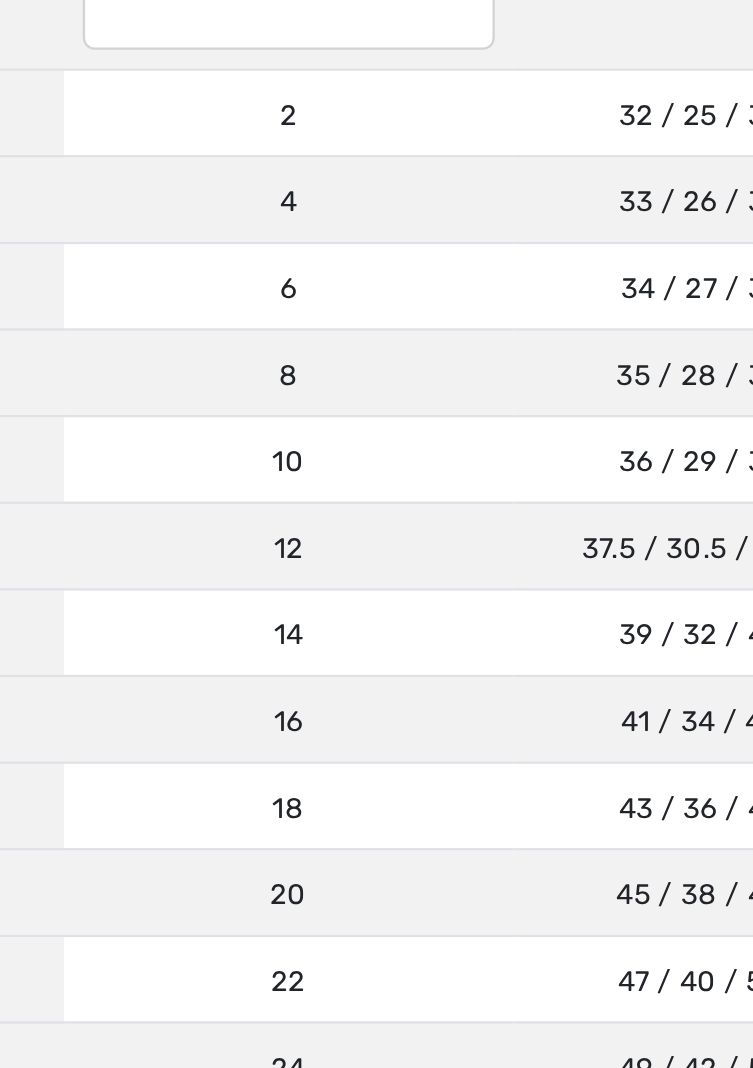 scroll, scrollTop: 1067, scrollLeft: 0, axis: vertical 